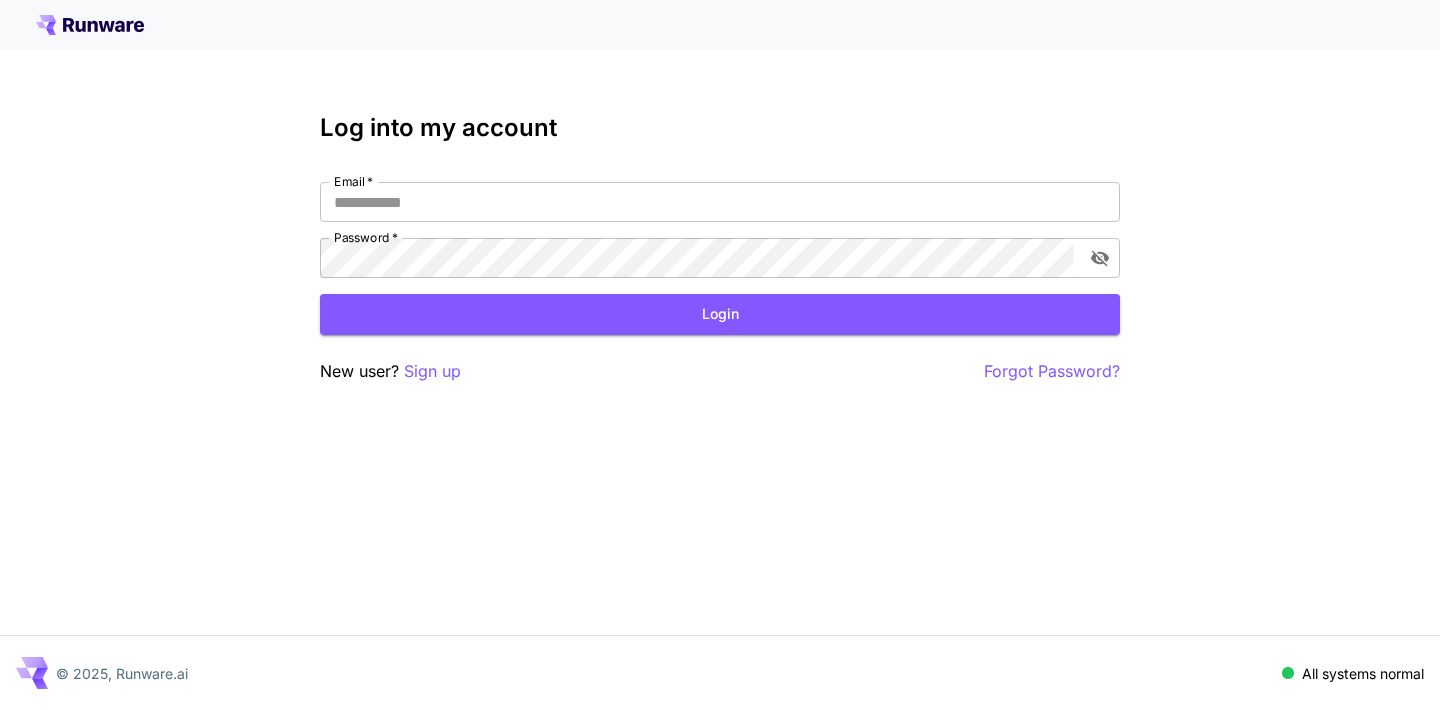scroll, scrollTop: 0, scrollLeft: 0, axis: both 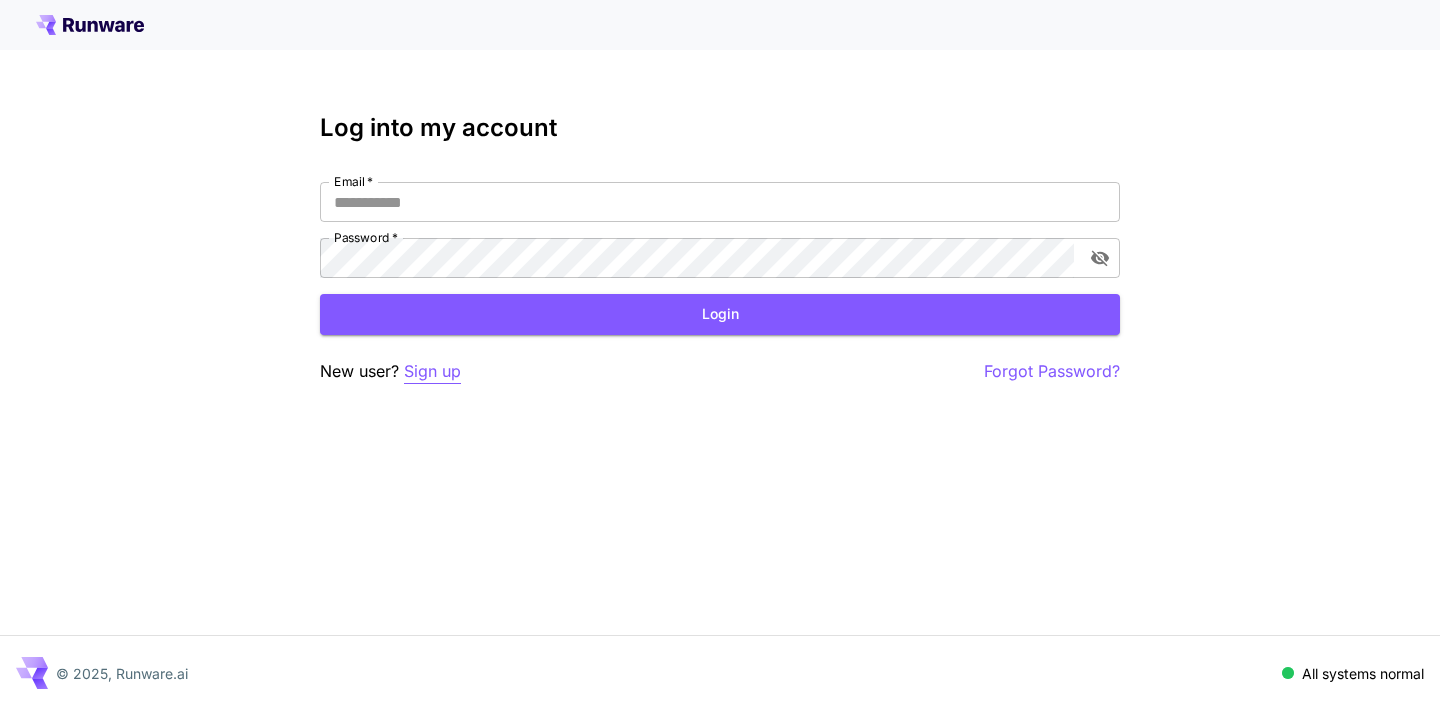 click on "Sign up" at bounding box center (432, 371) 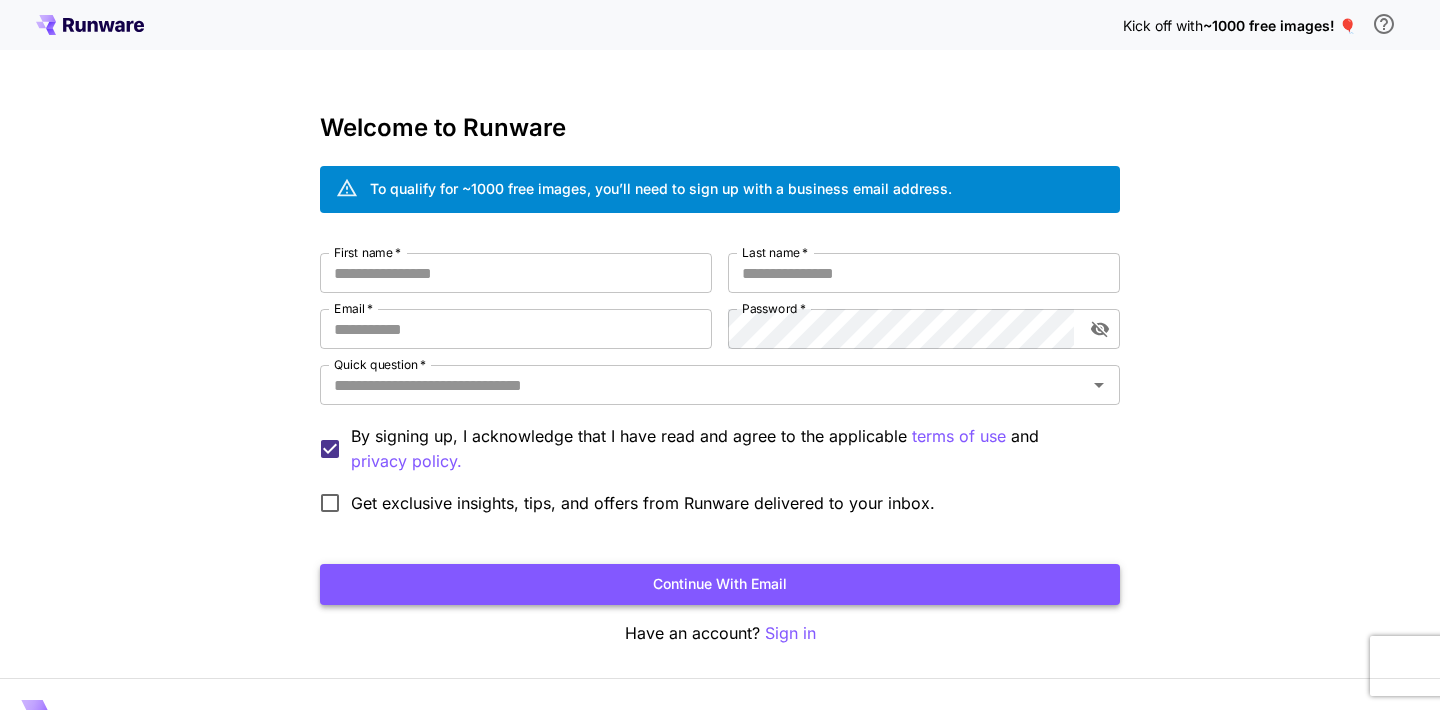 click on "Continue with email" at bounding box center (720, 584) 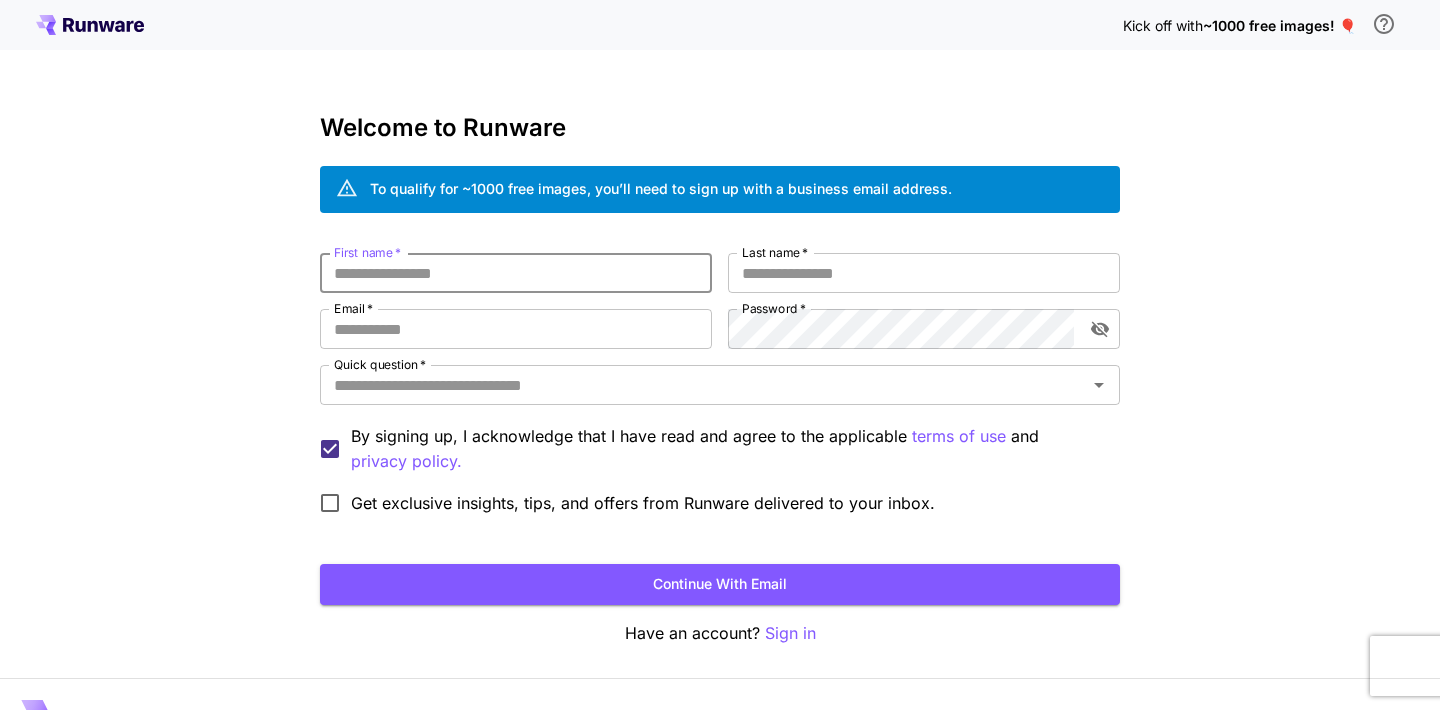 click on "First name   *" at bounding box center (516, 273) 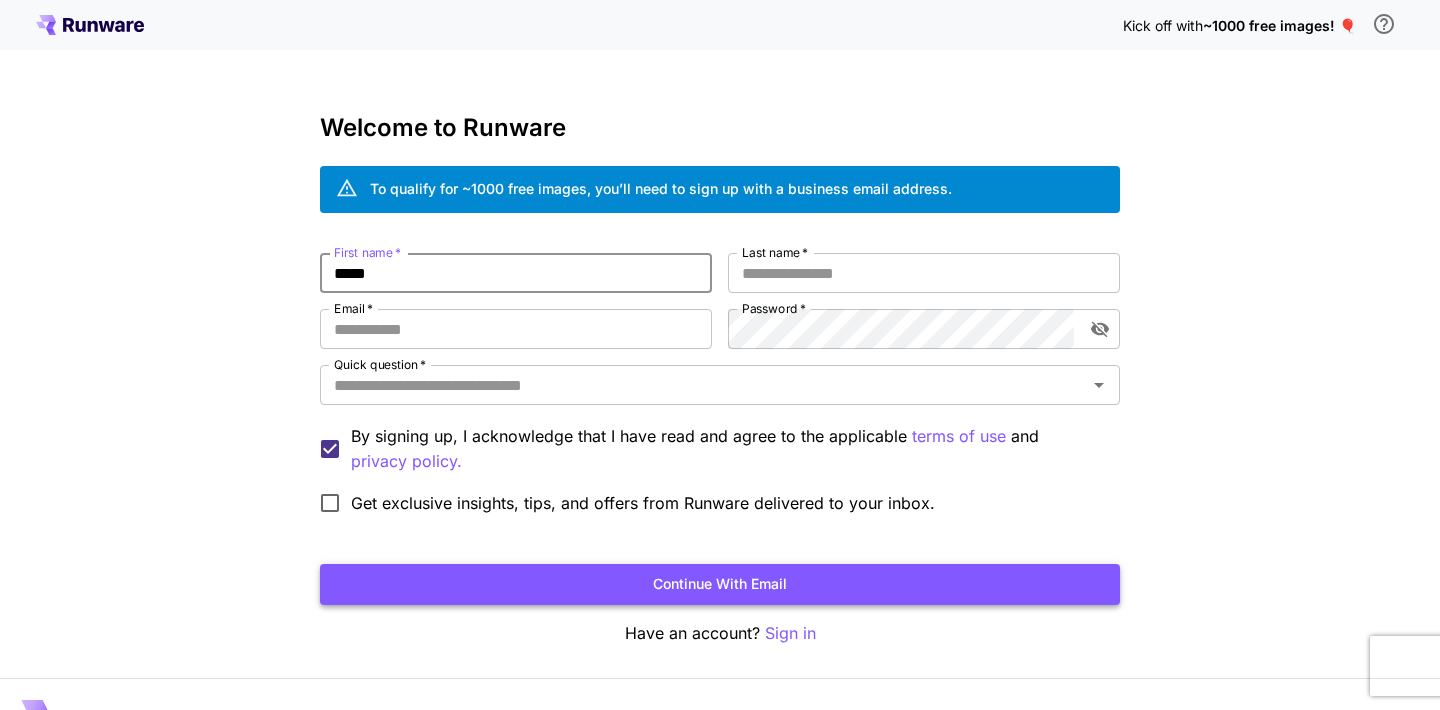 type on "*****" 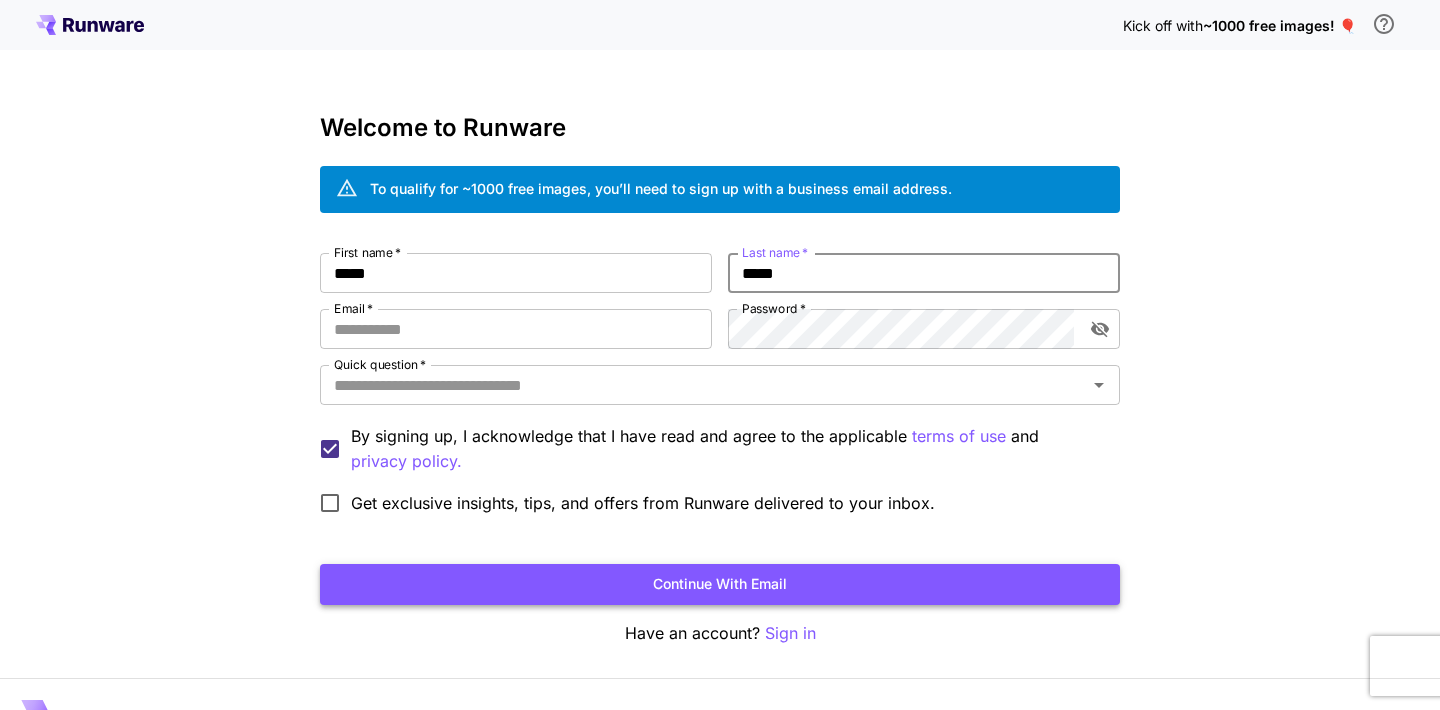 type on "*****" 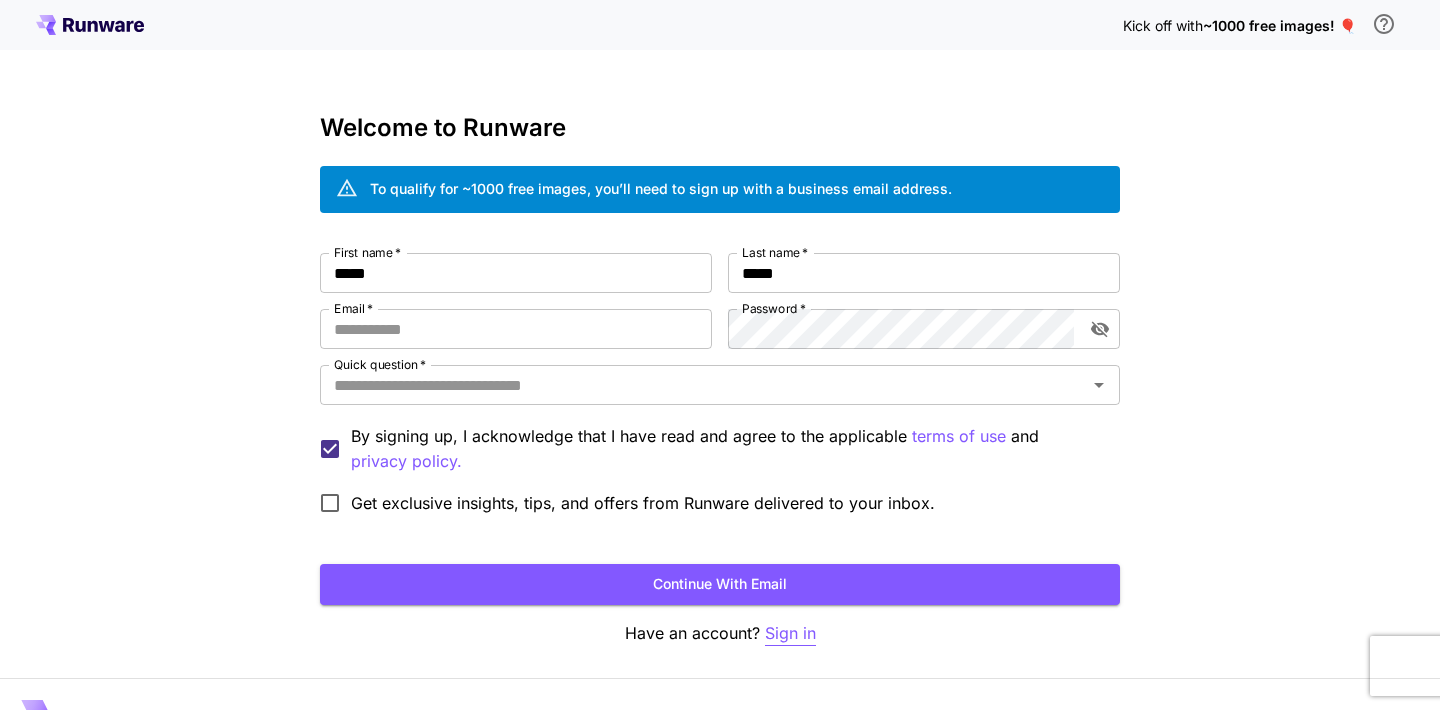 click on "Sign in" at bounding box center [790, 633] 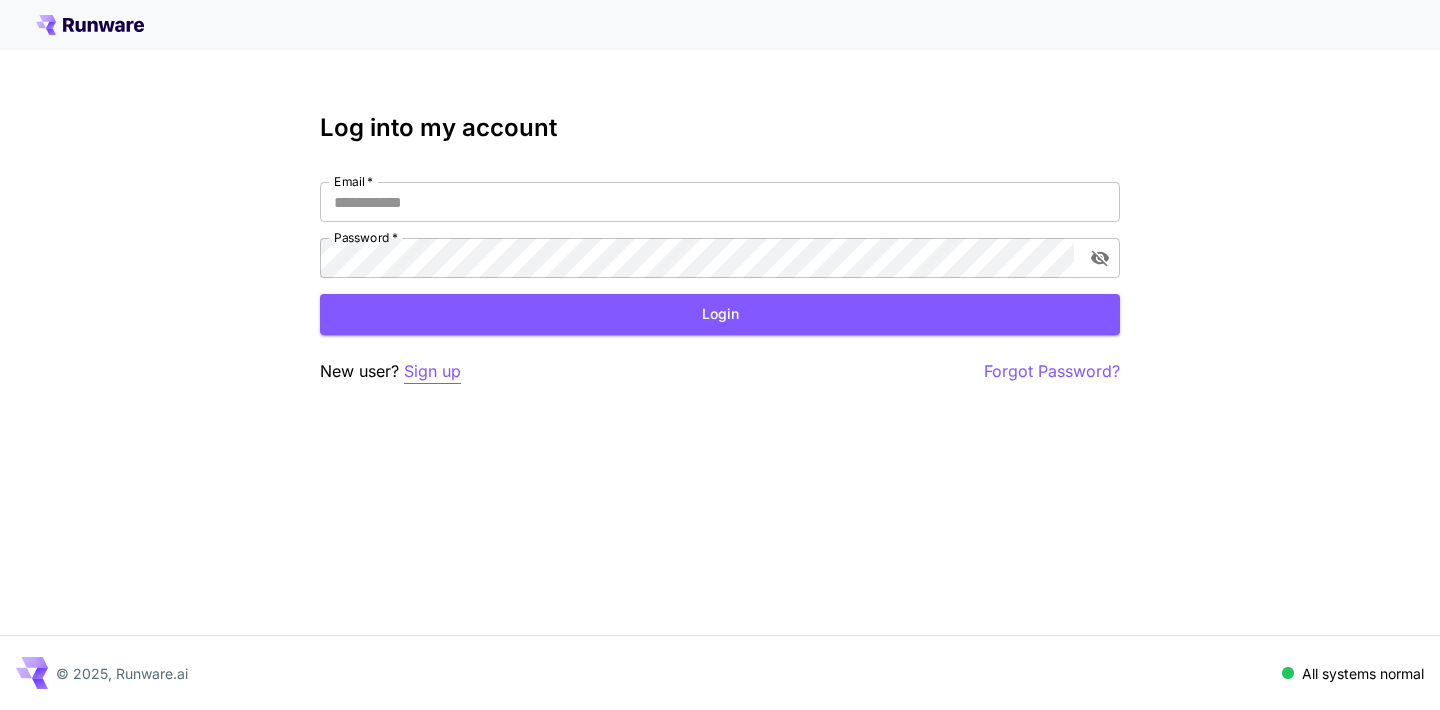 click on "Sign up" at bounding box center [432, 371] 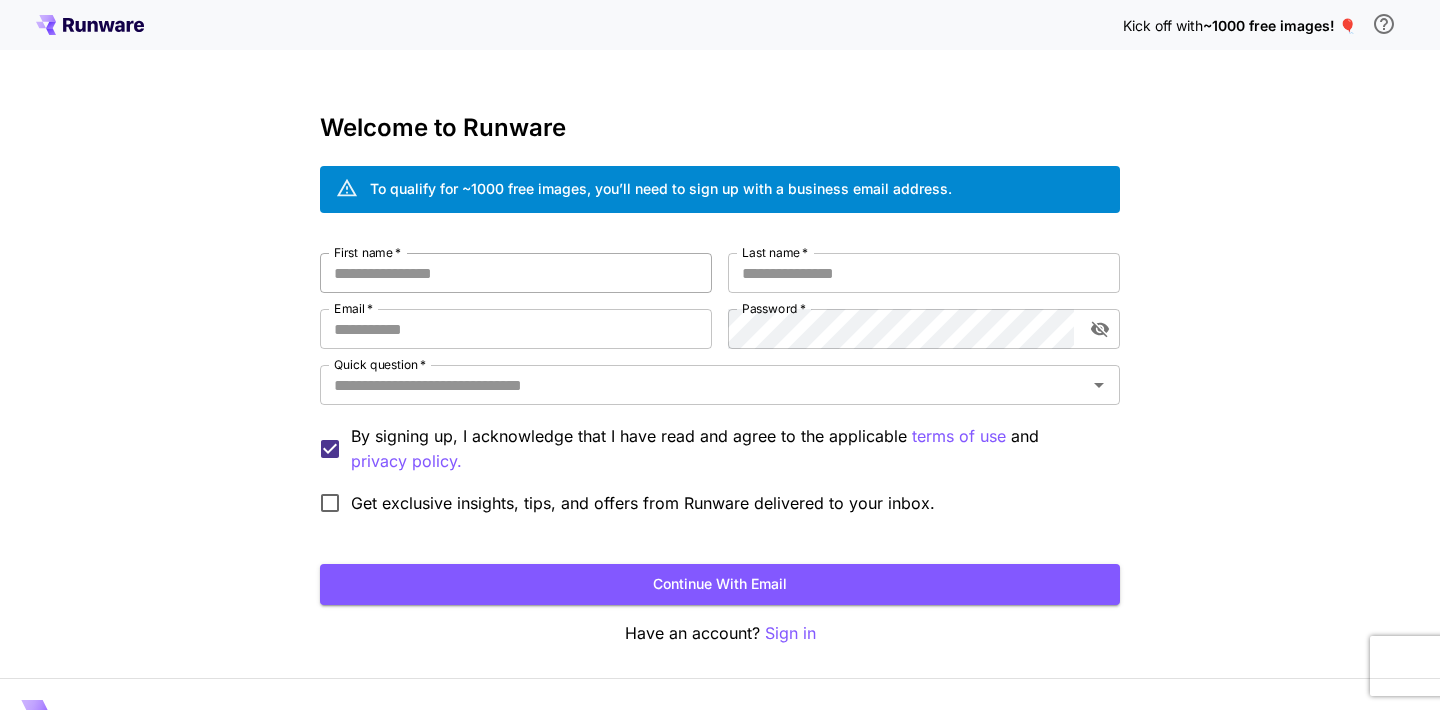 click on "First name   *" at bounding box center [516, 273] 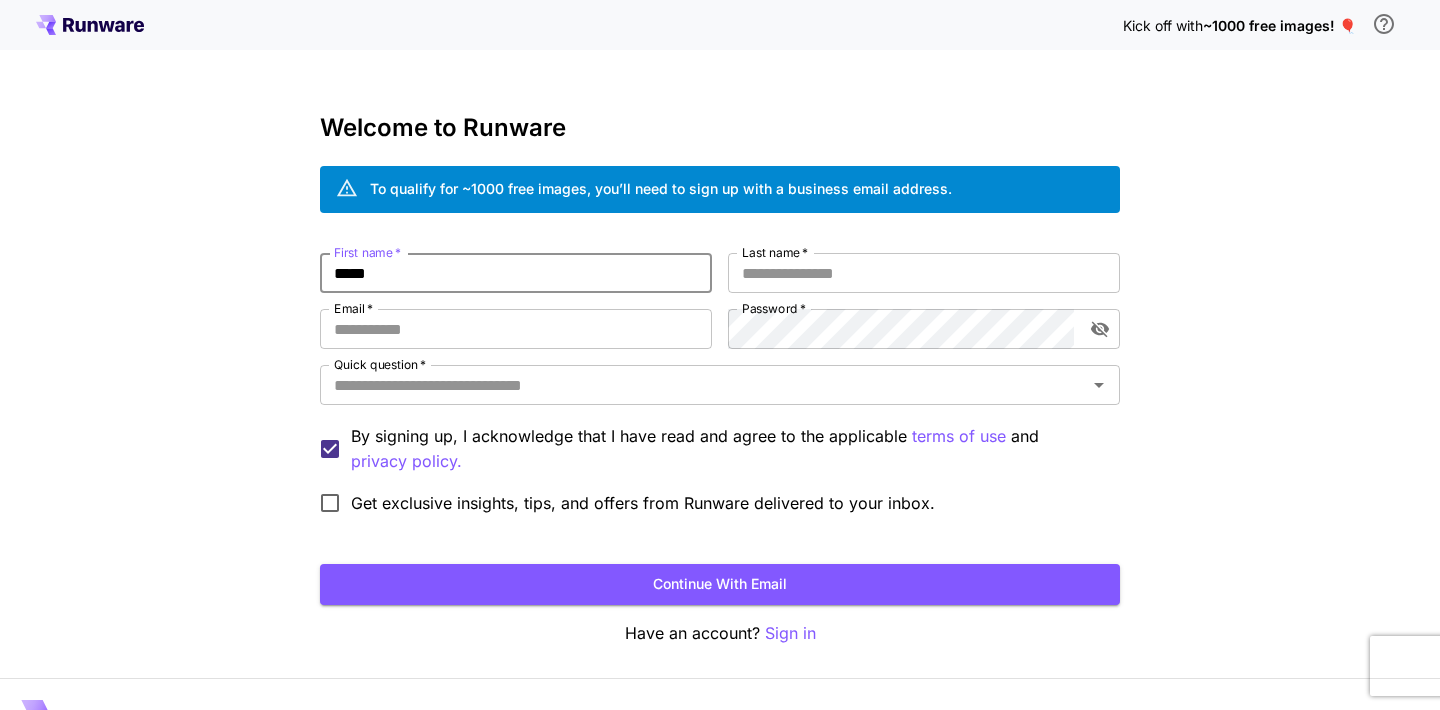 type on "*****" 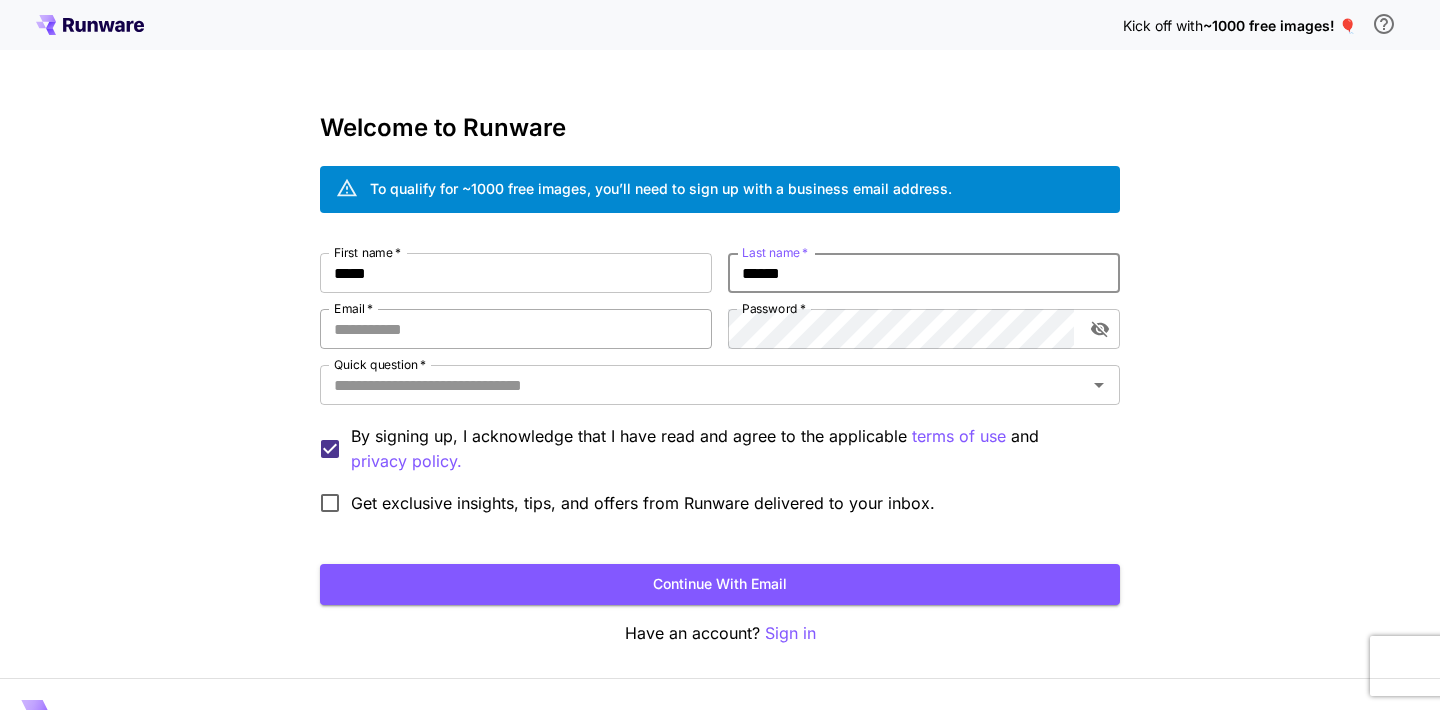 type on "******" 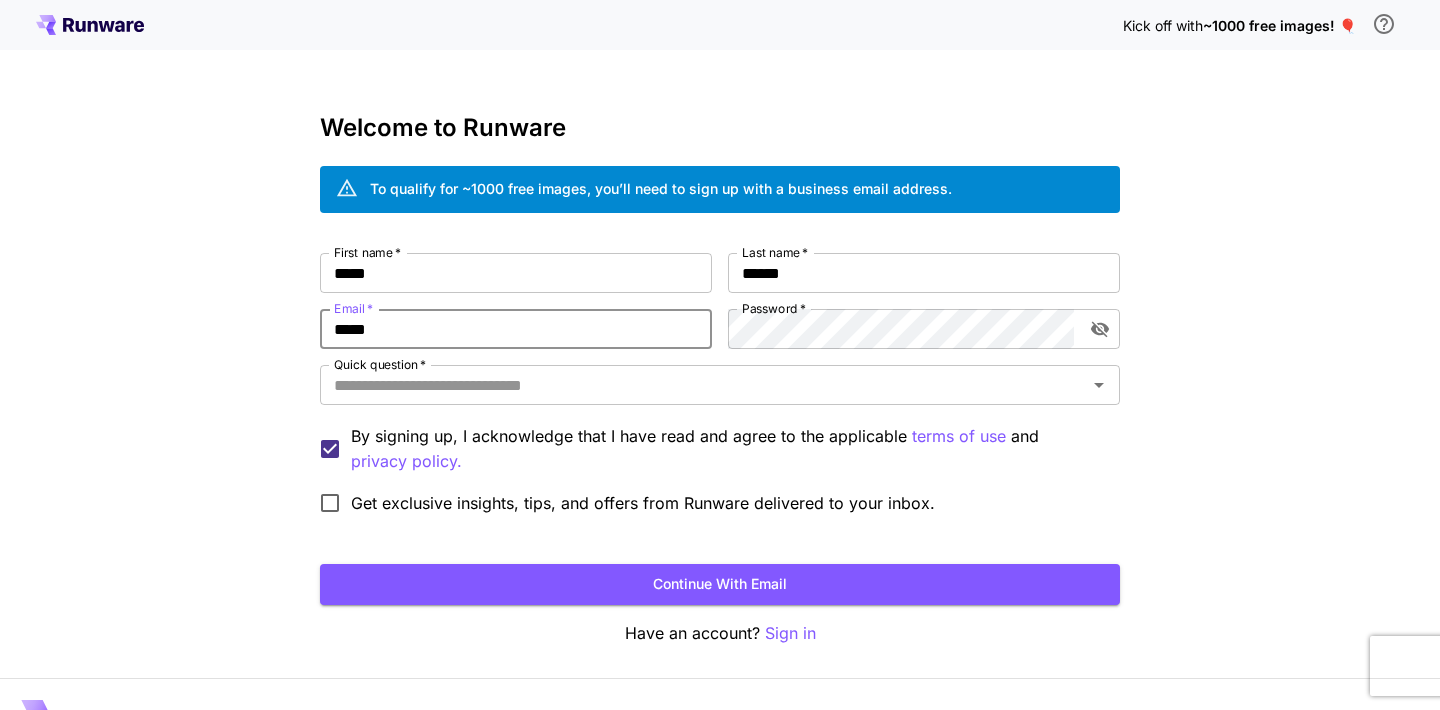 type on "**********" 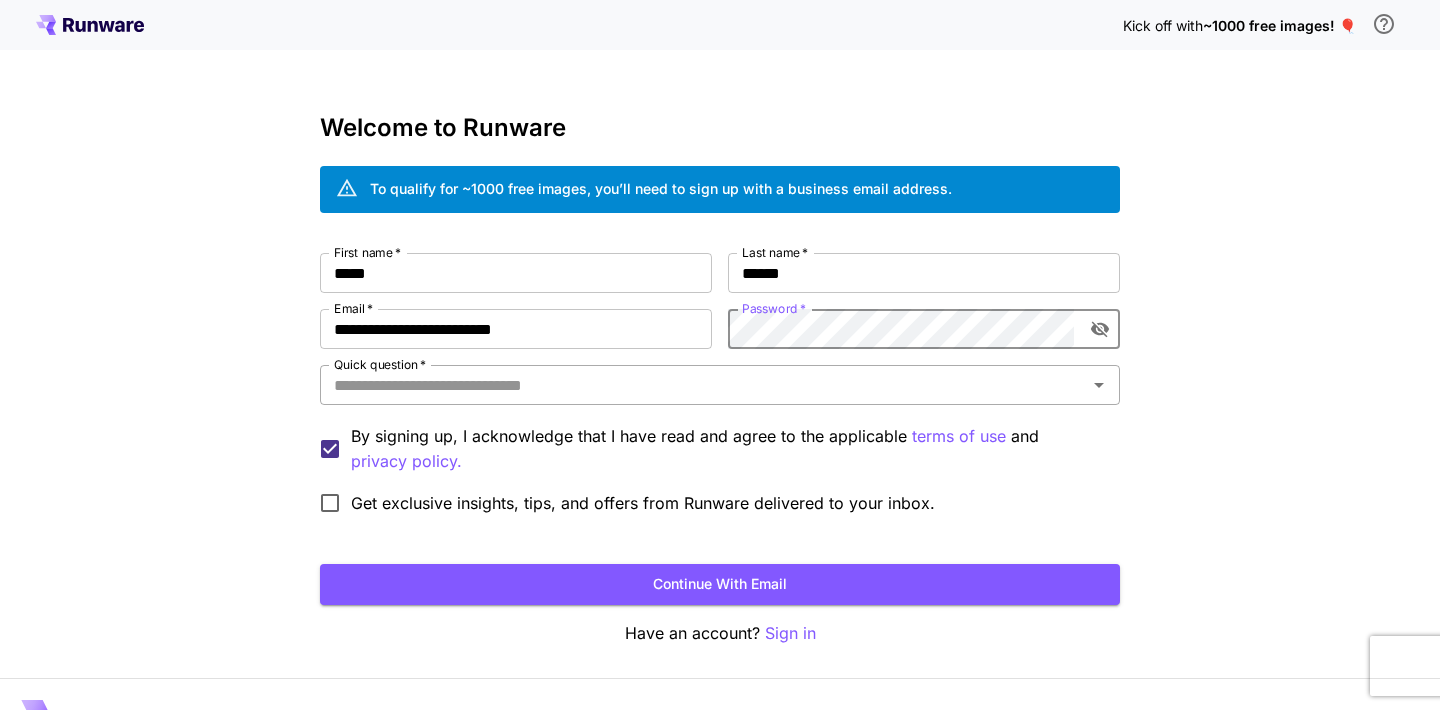click on "Quick question   *" at bounding box center (703, 385) 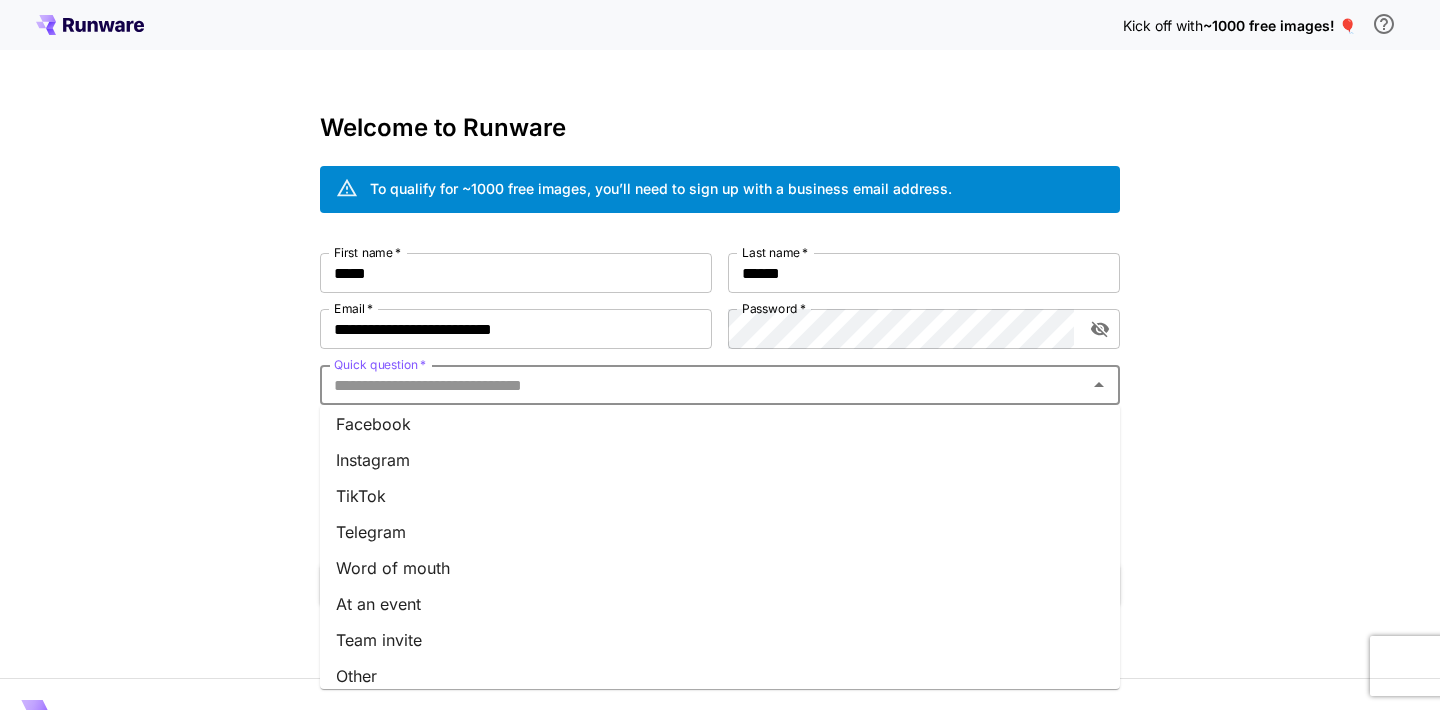scroll, scrollTop: 262, scrollLeft: 0, axis: vertical 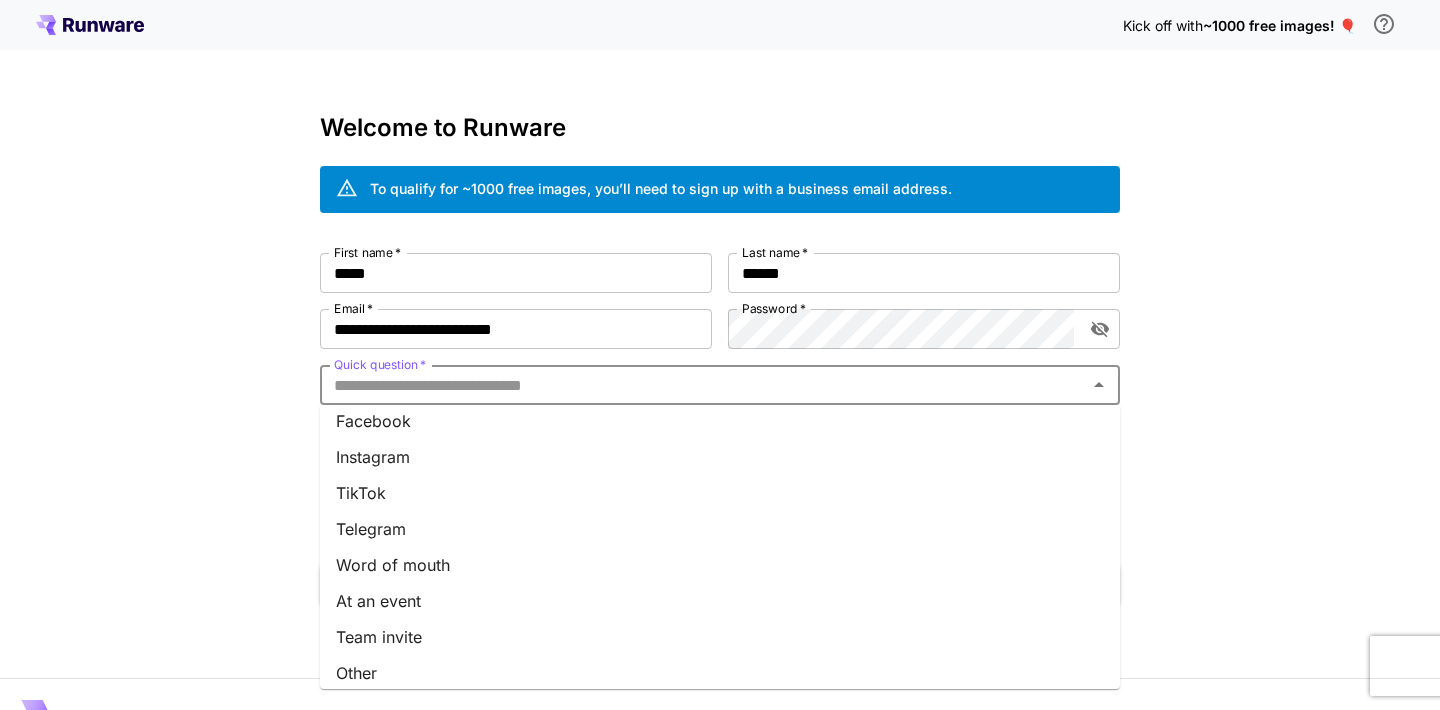 click on "Telegram" at bounding box center (720, 529) 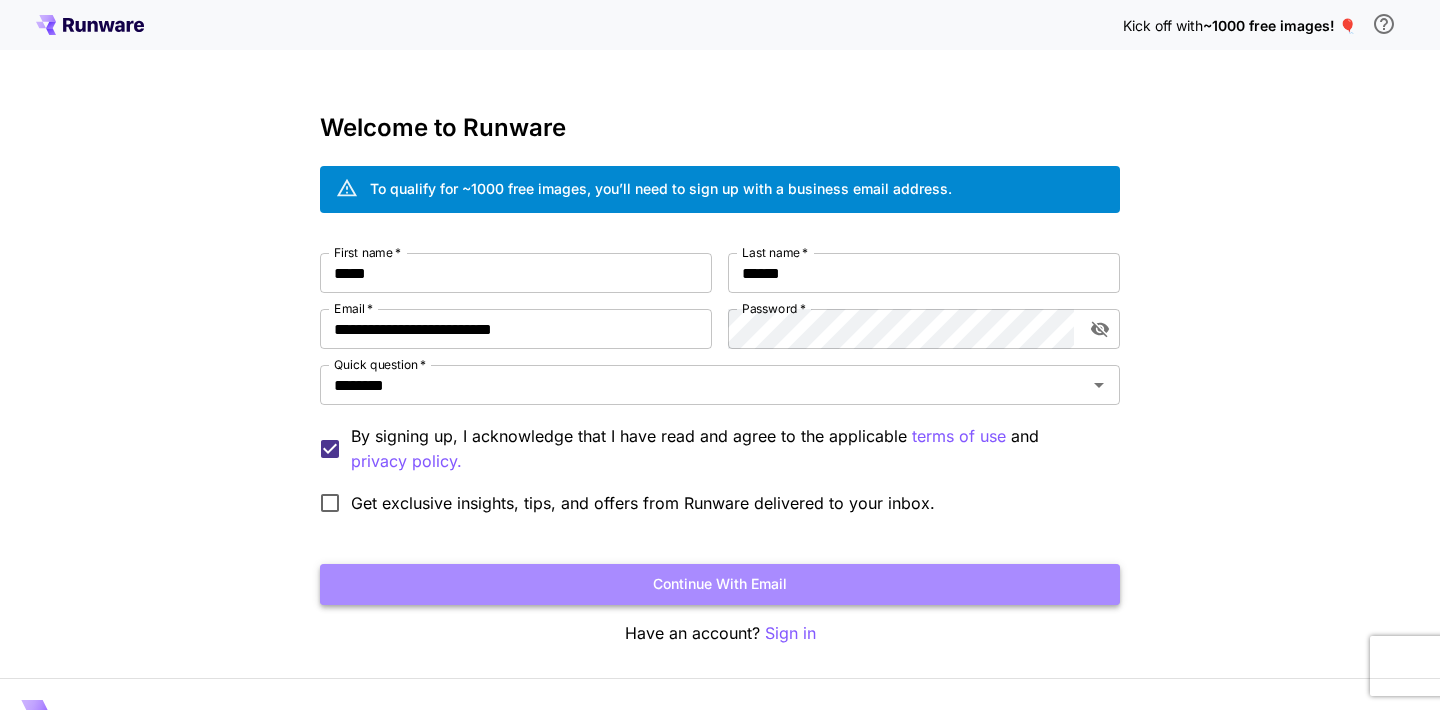 click on "Continue with email" at bounding box center (720, 584) 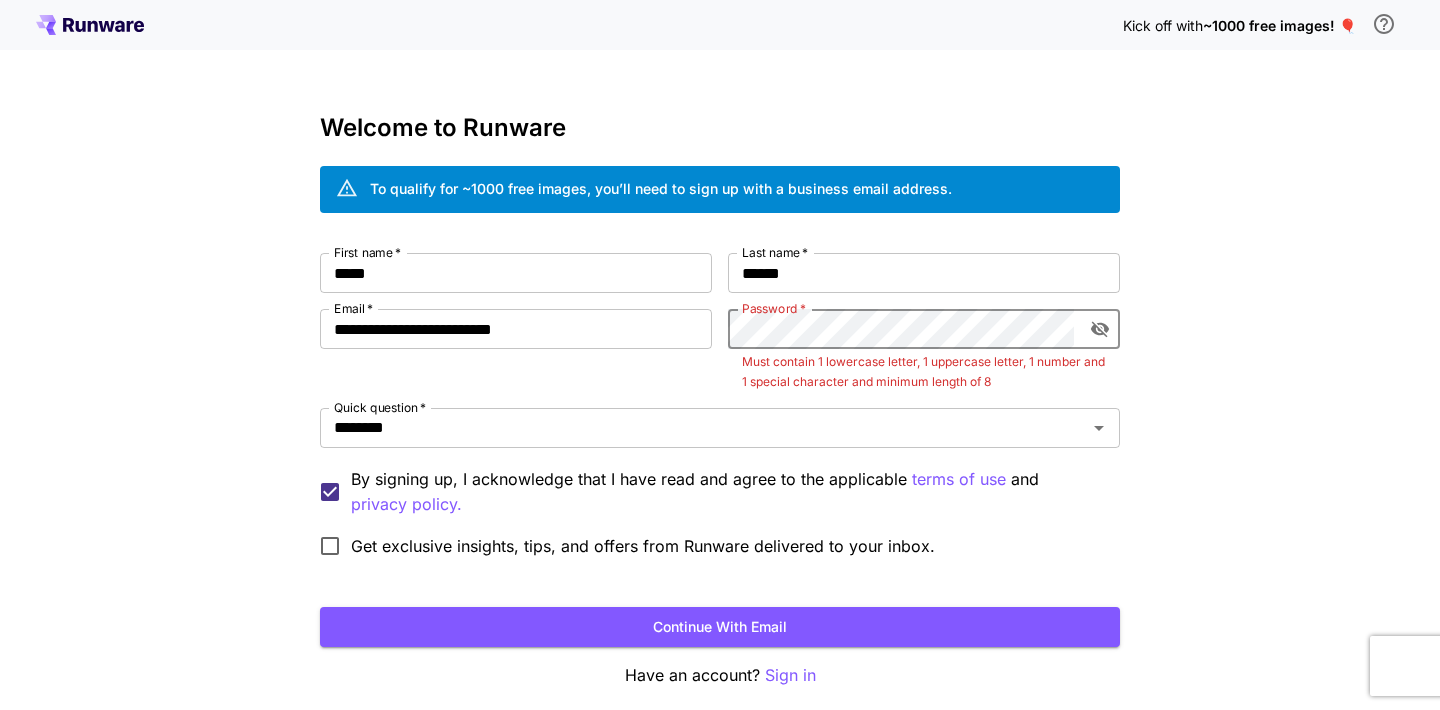 click 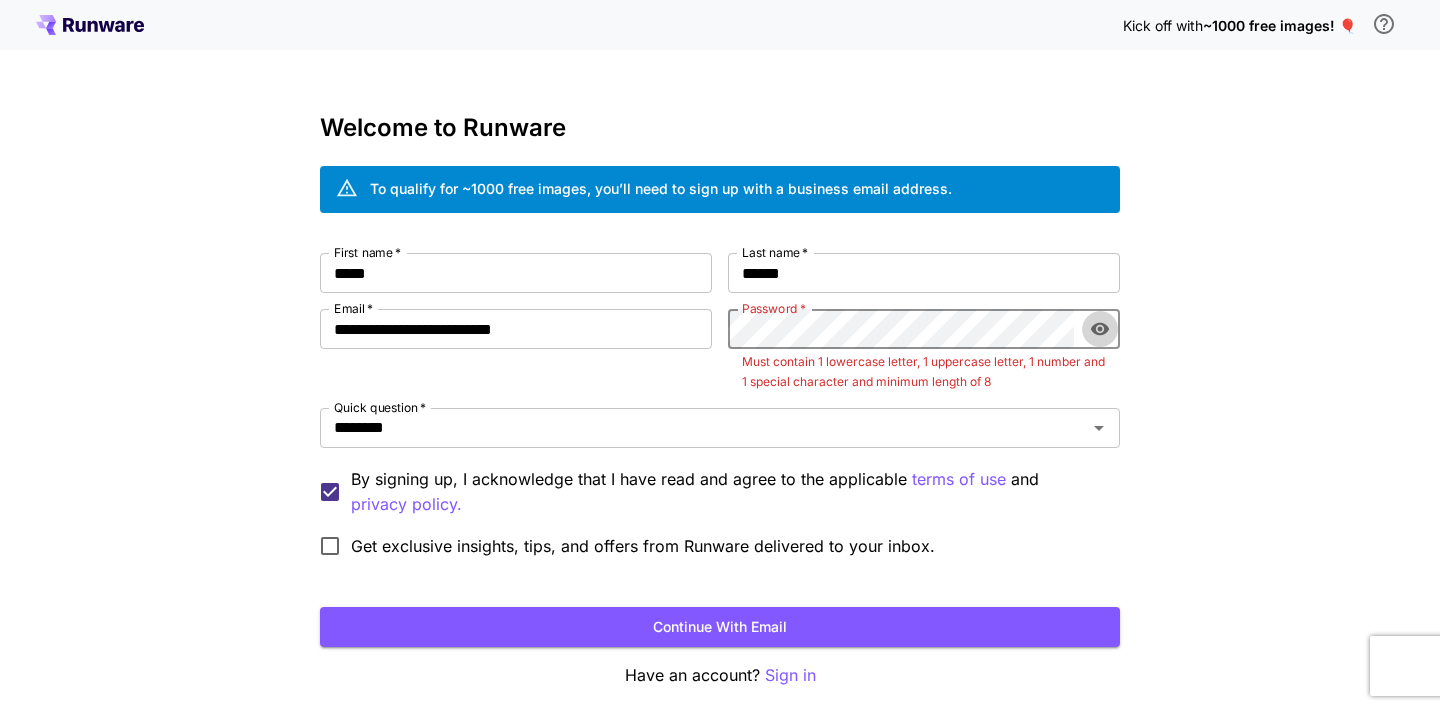 click 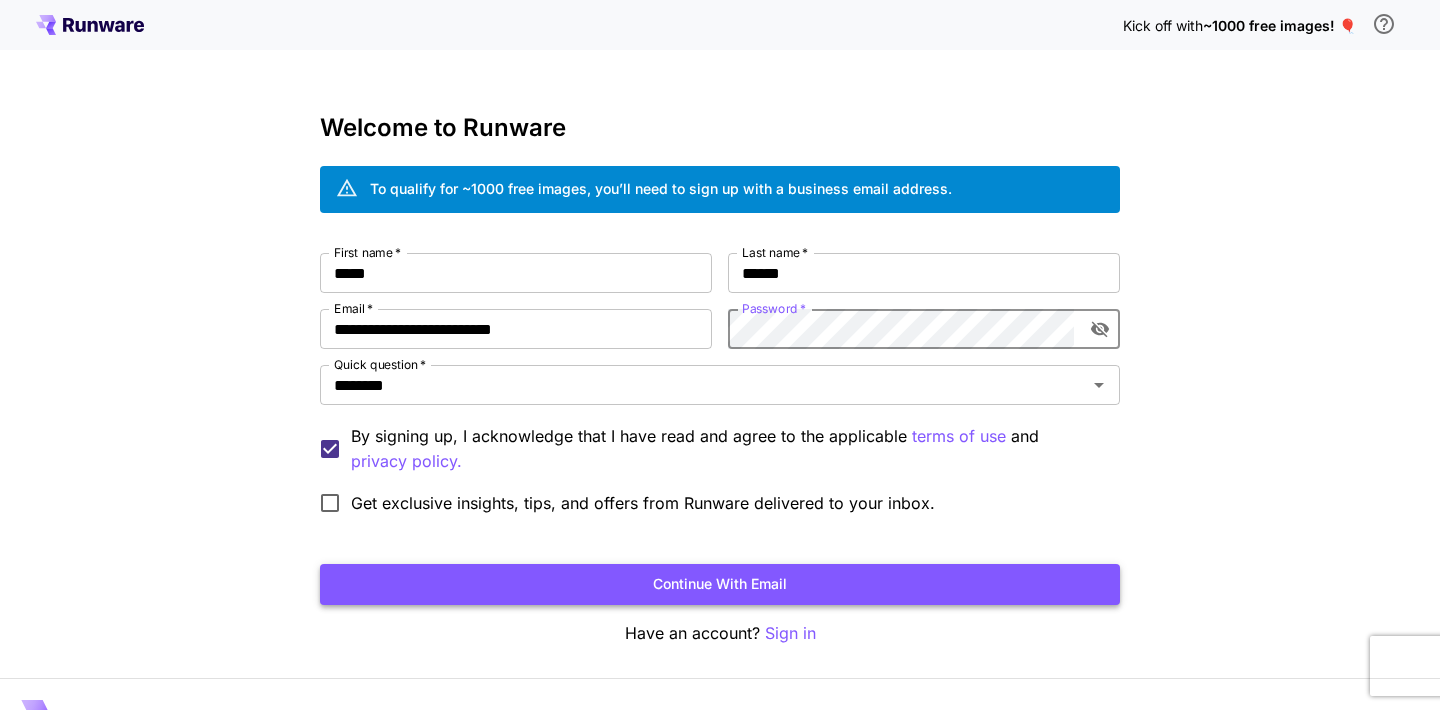 click on "Continue with email" at bounding box center (720, 584) 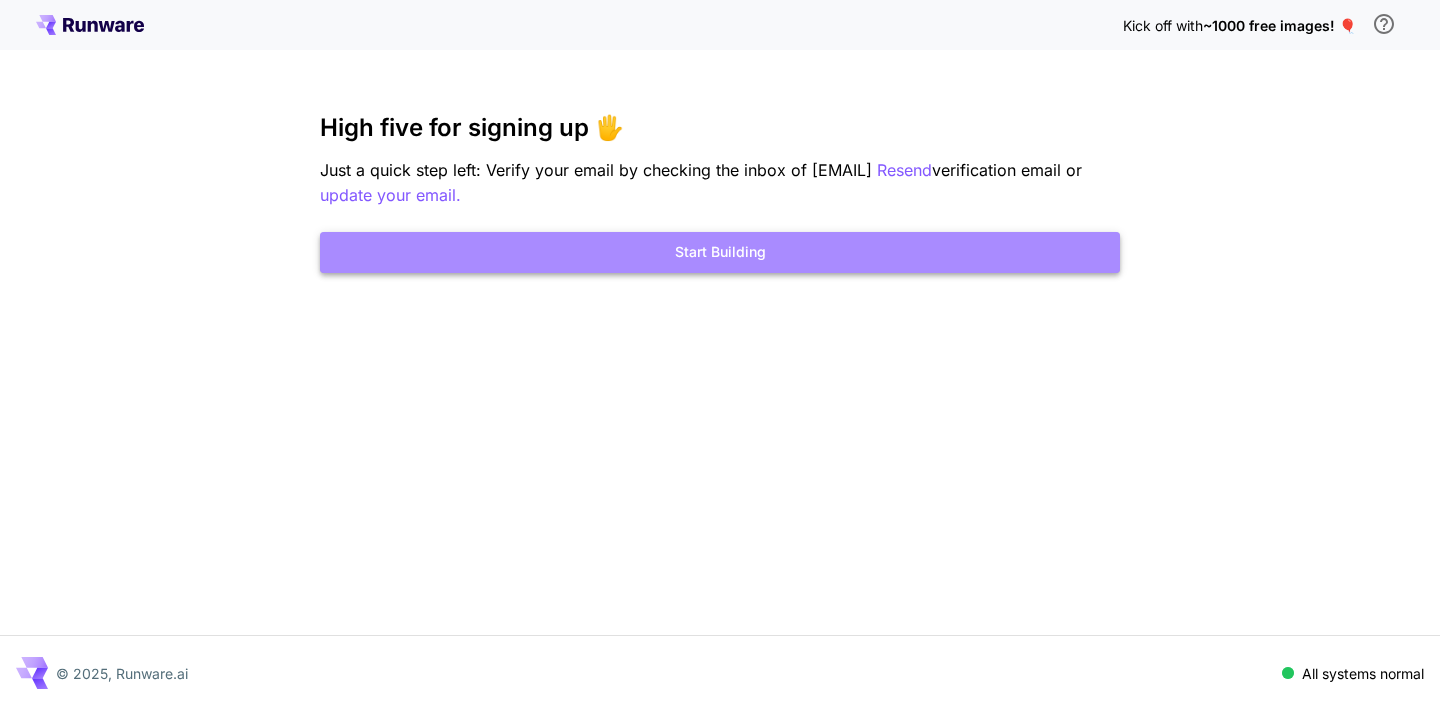 click on "Start Building" at bounding box center [720, 252] 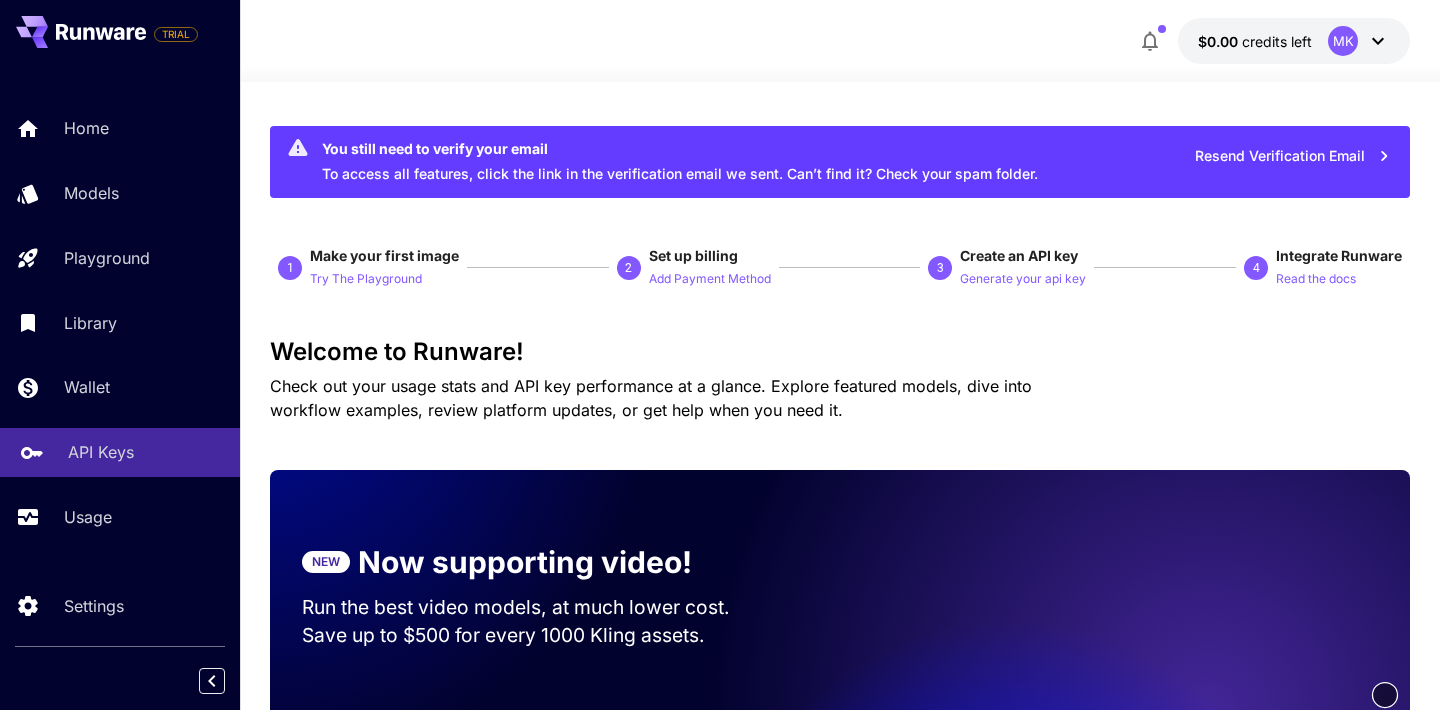 click on "API Keys" at bounding box center (120, 452) 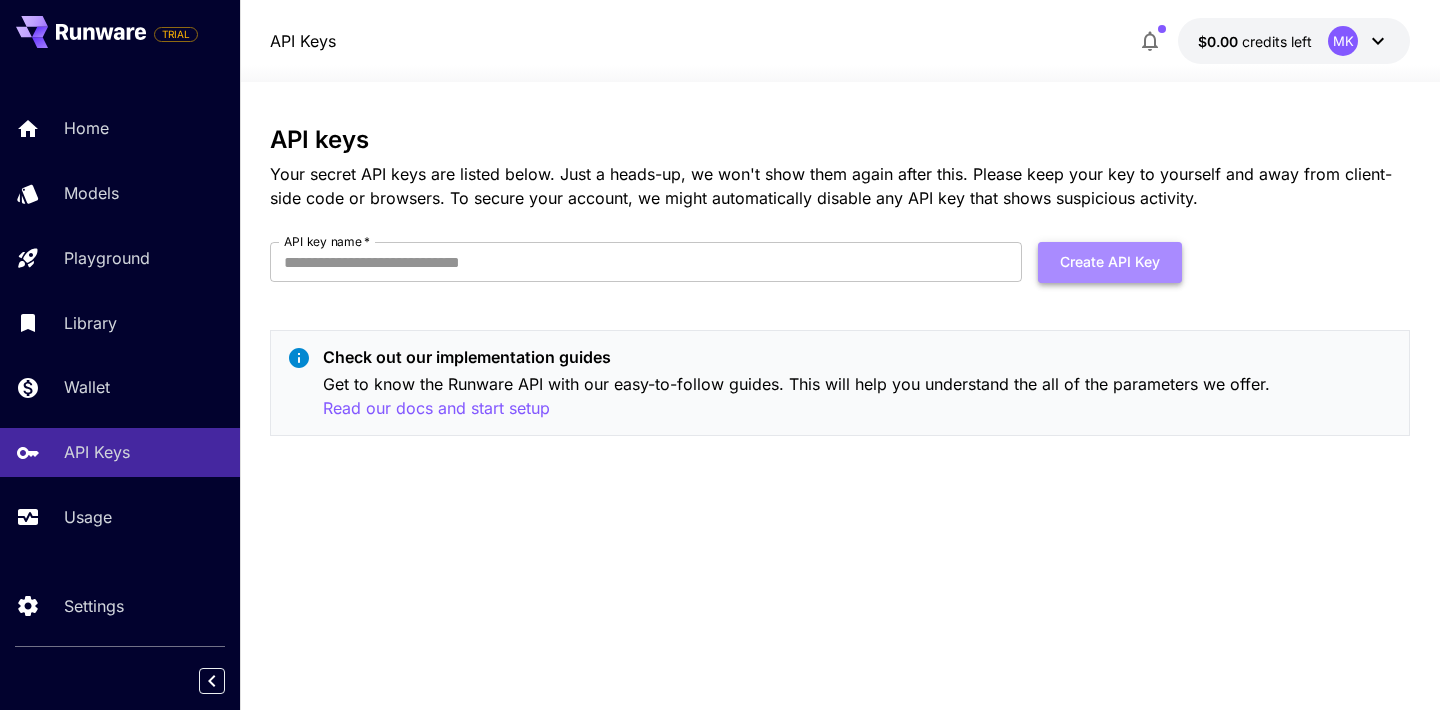 click on "Create API Key" at bounding box center [1110, 262] 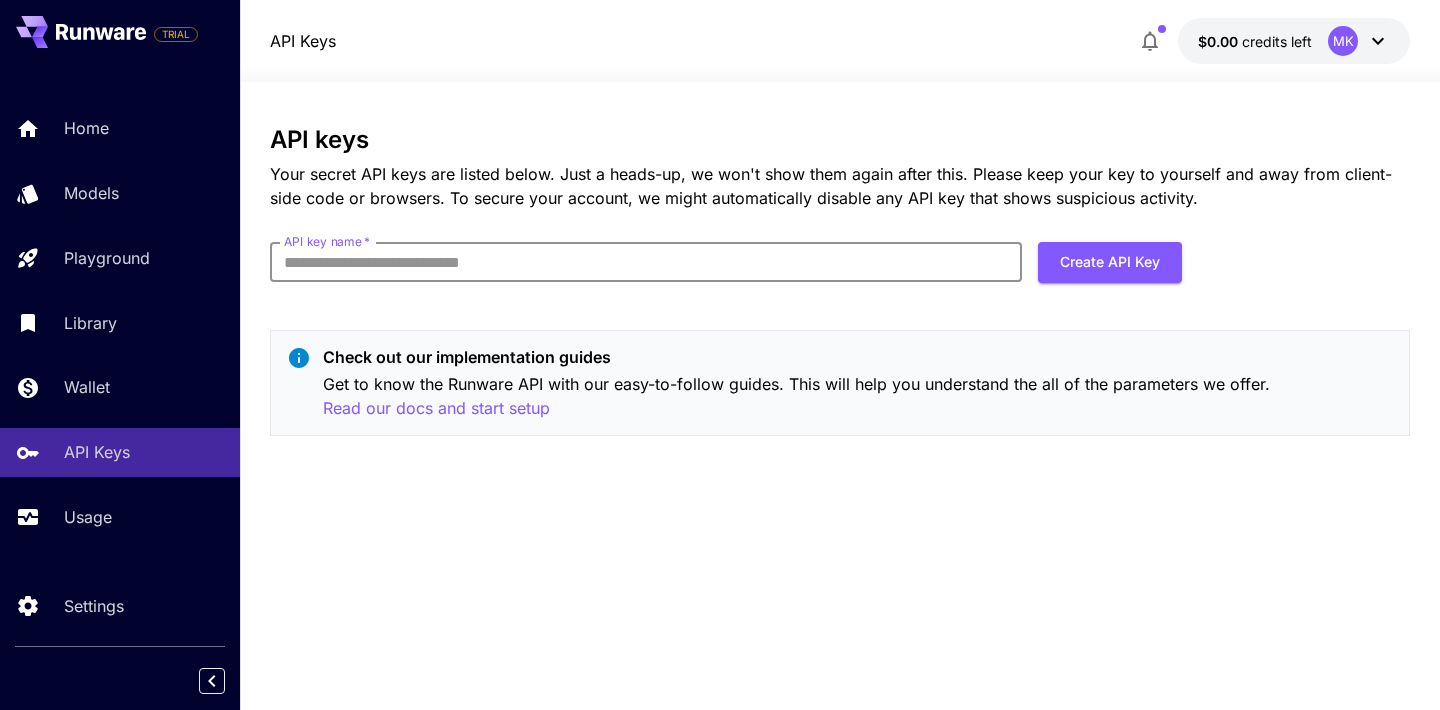 click on "API key name   *" at bounding box center [646, 262] 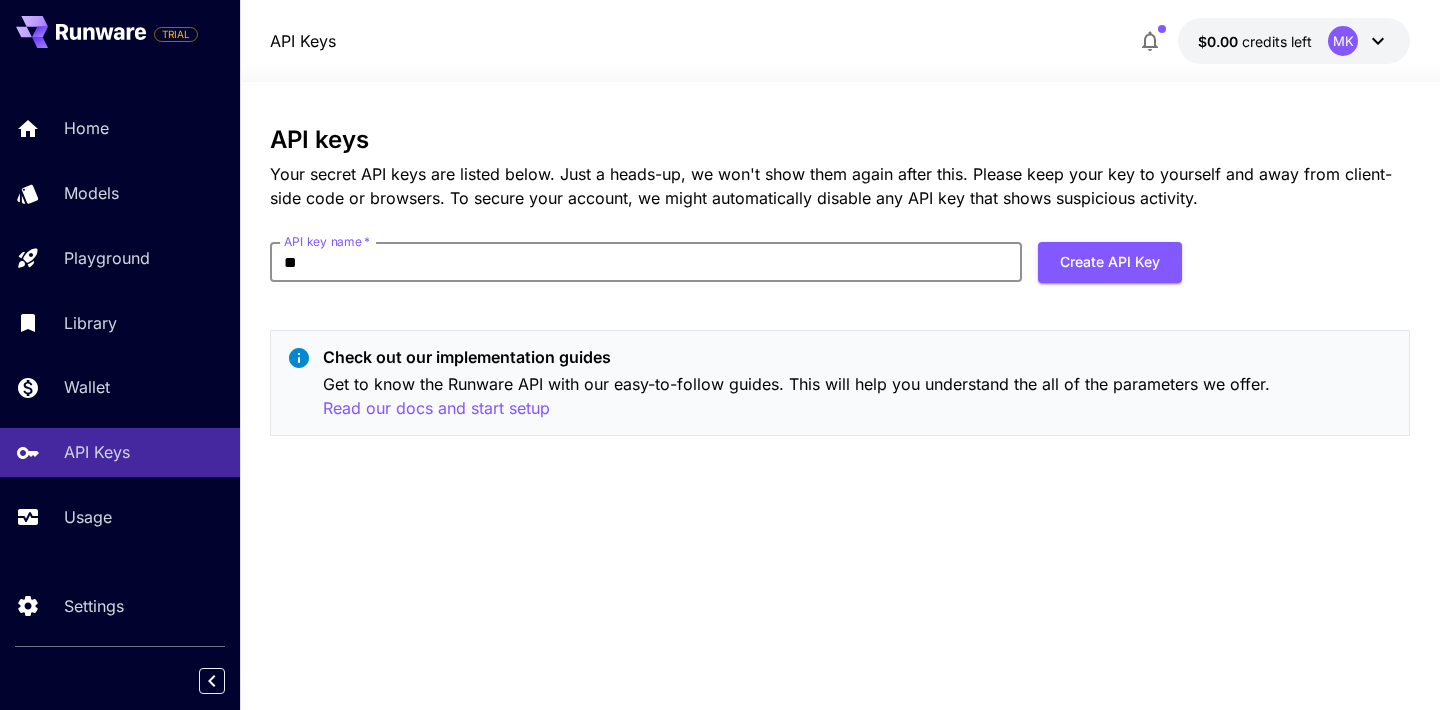 type on "*" 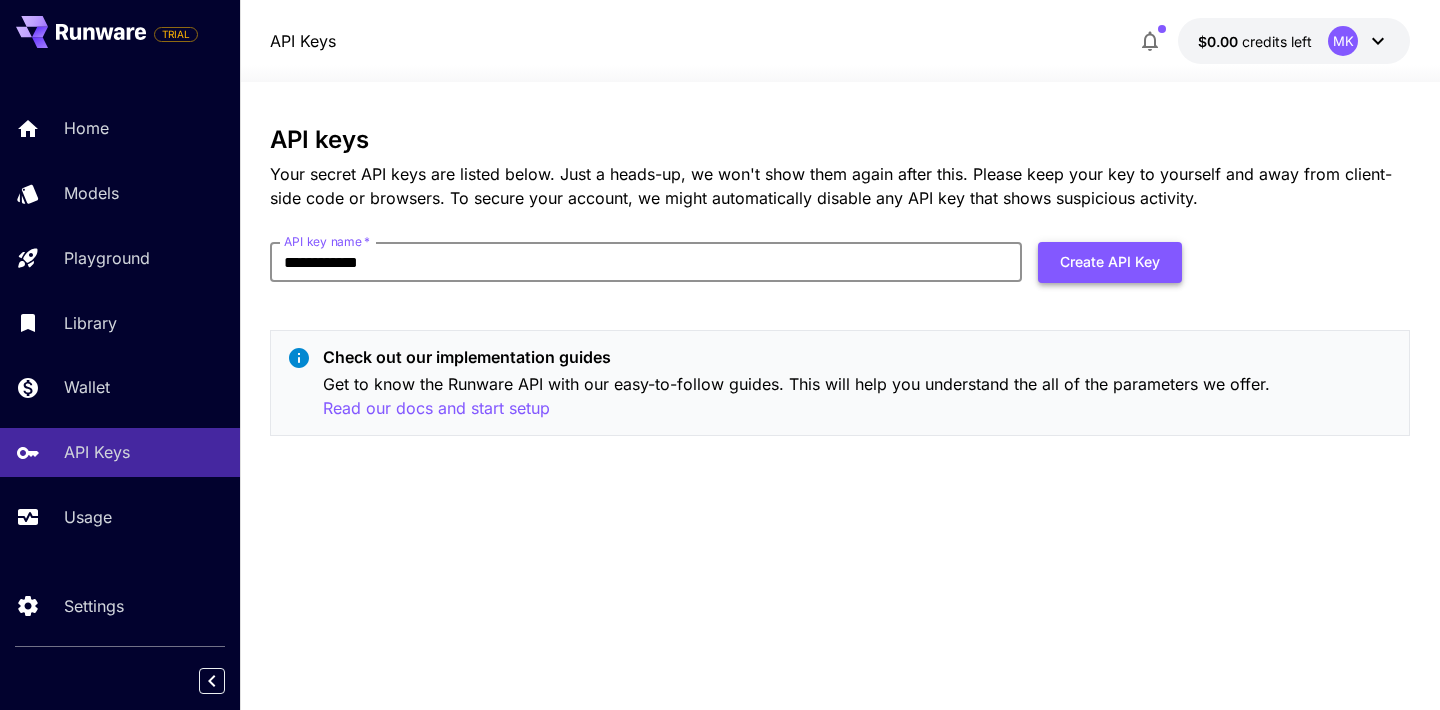 type on "**********" 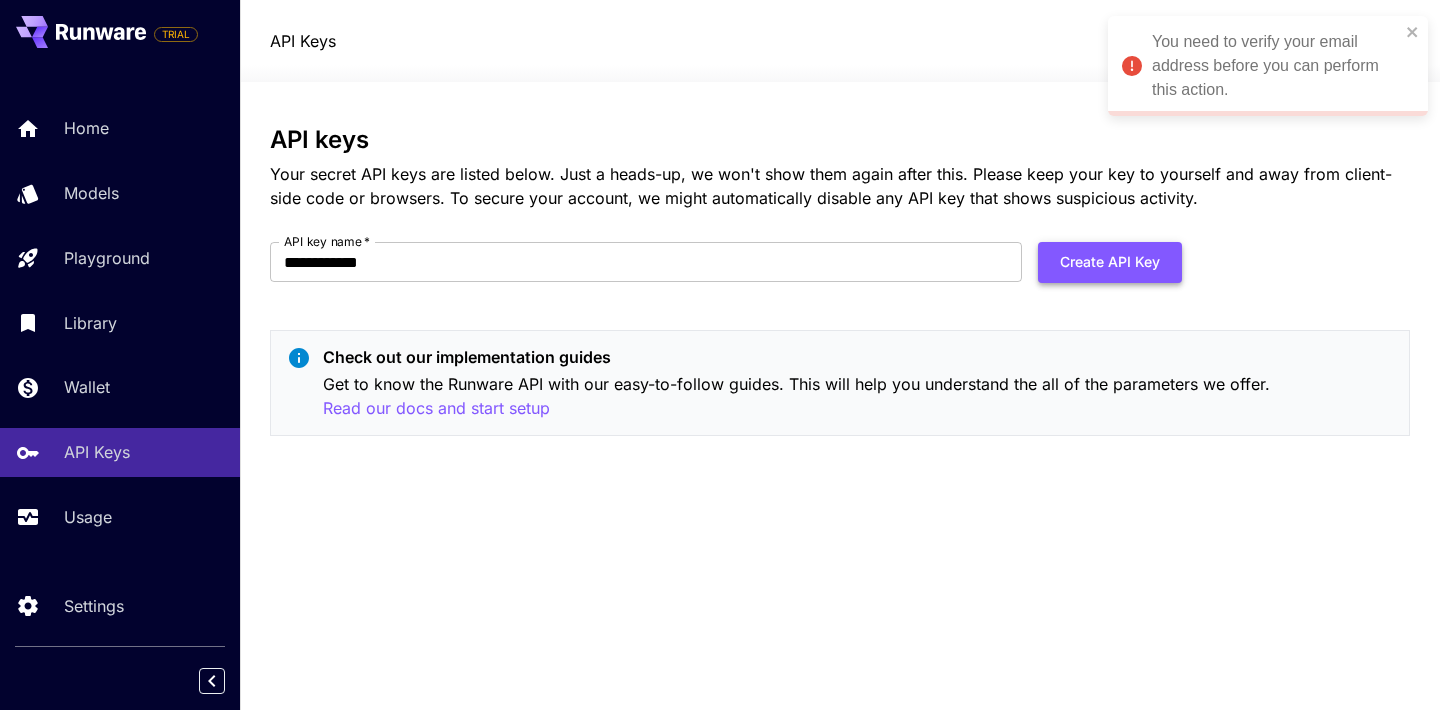 click on "Create API Key" at bounding box center (1110, 262) 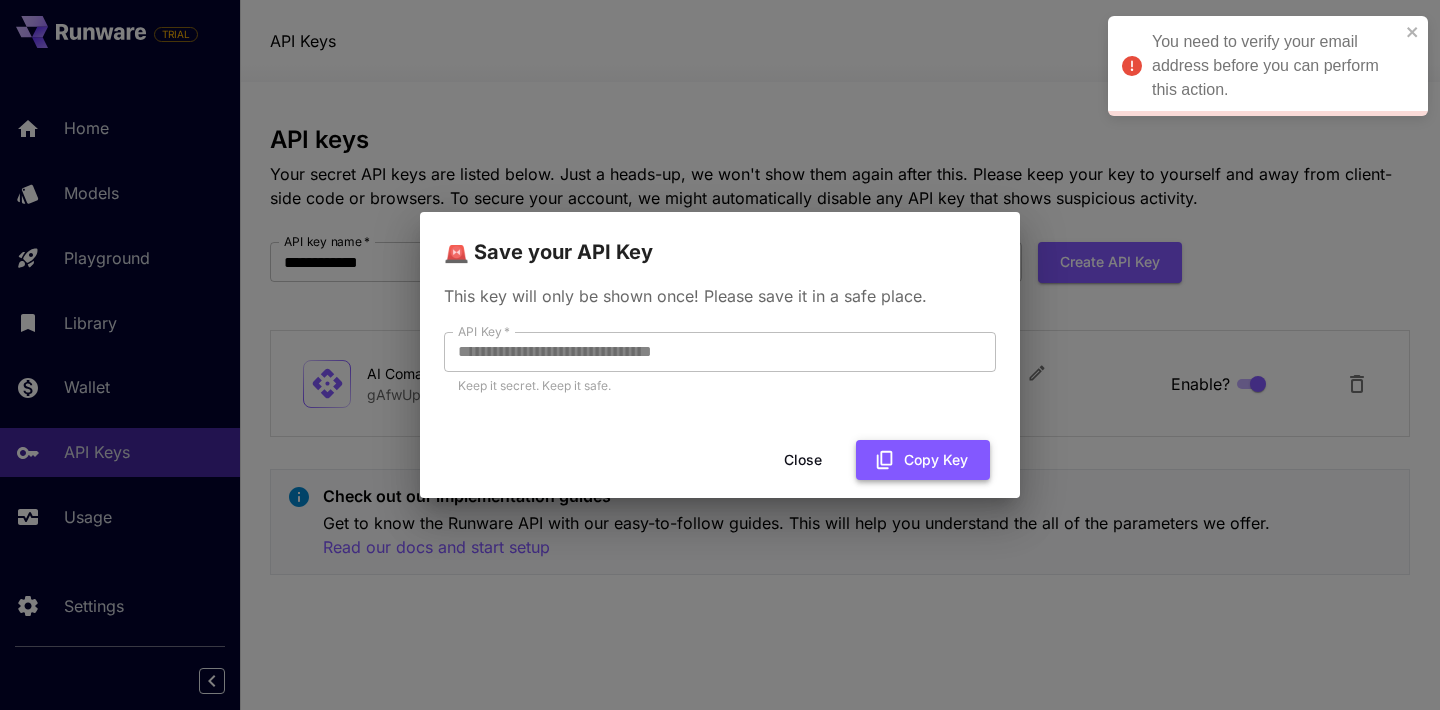 click on "Copy Key" at bounding box center [923, 460] 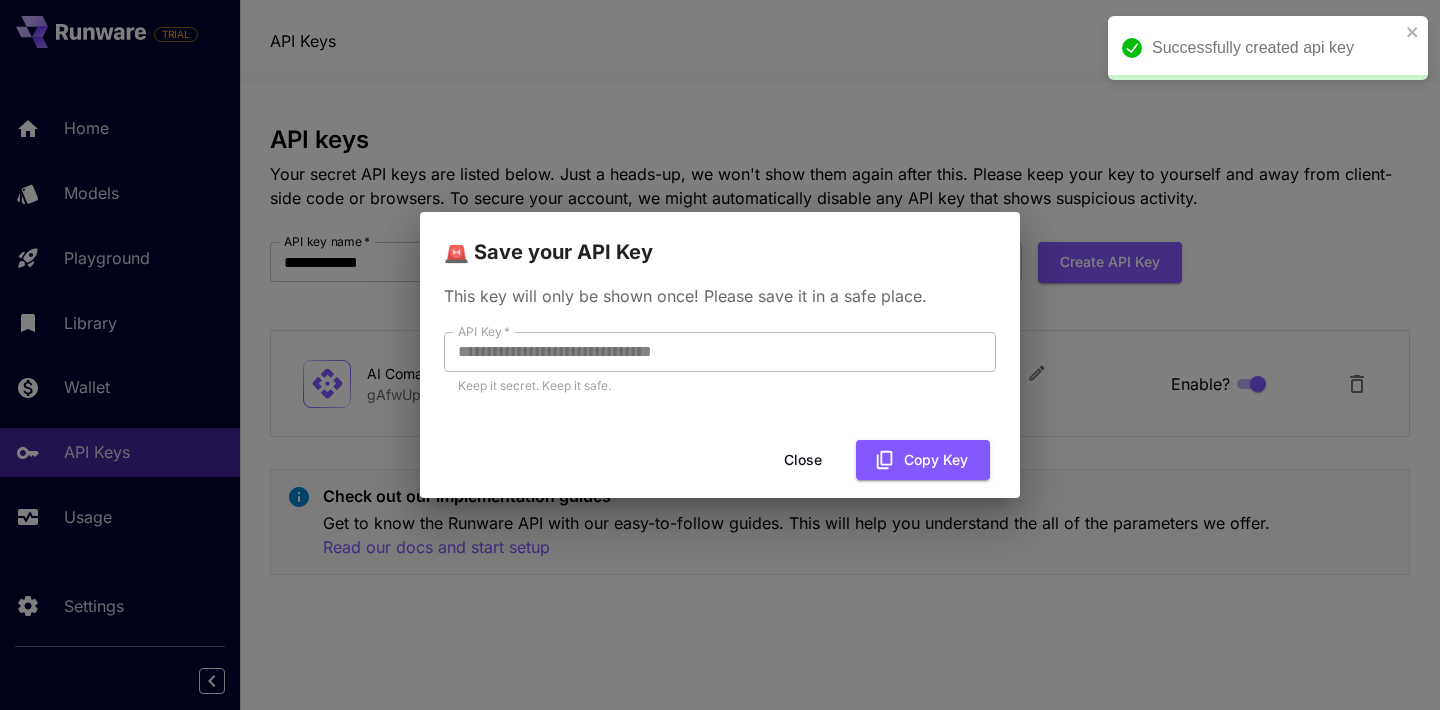 click on "Close" at bounding box center (803, 460) 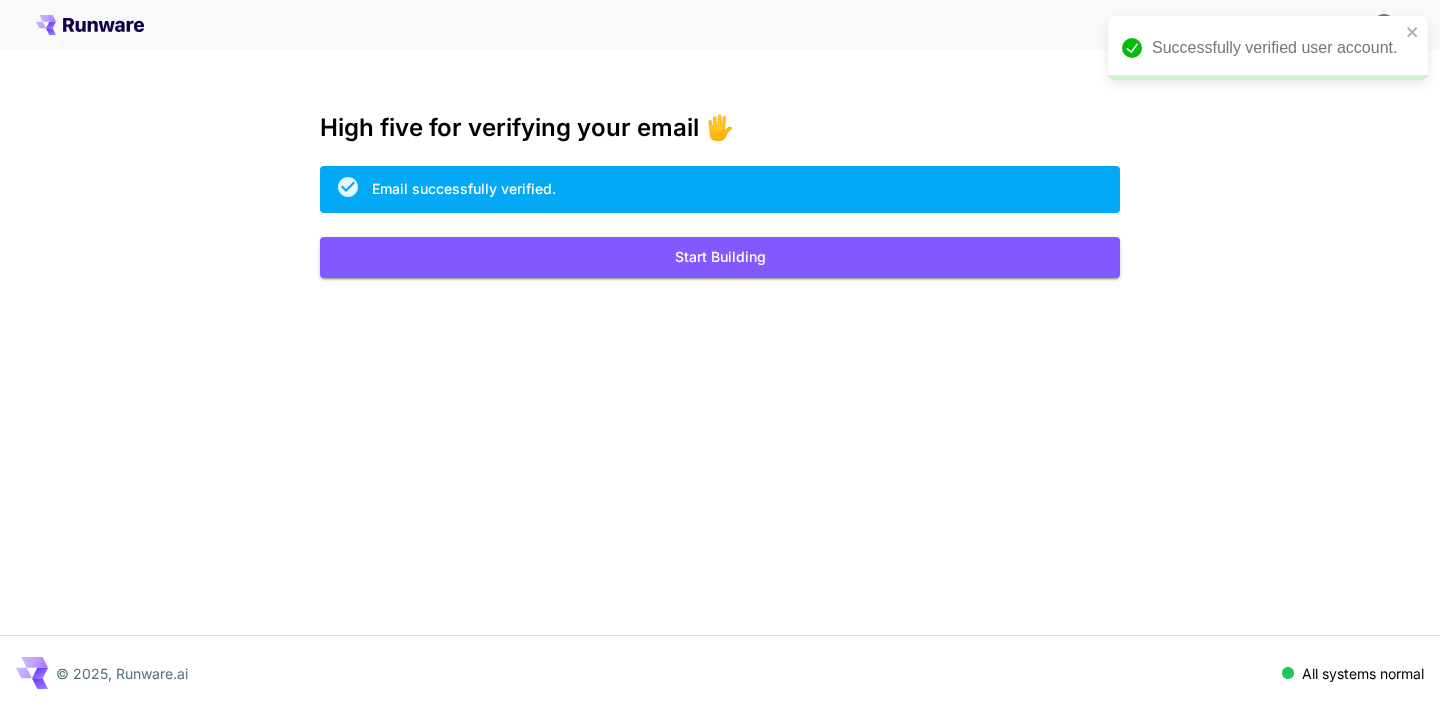 scroll, scrollTop: 0, scrollLeft: 0, axis: both 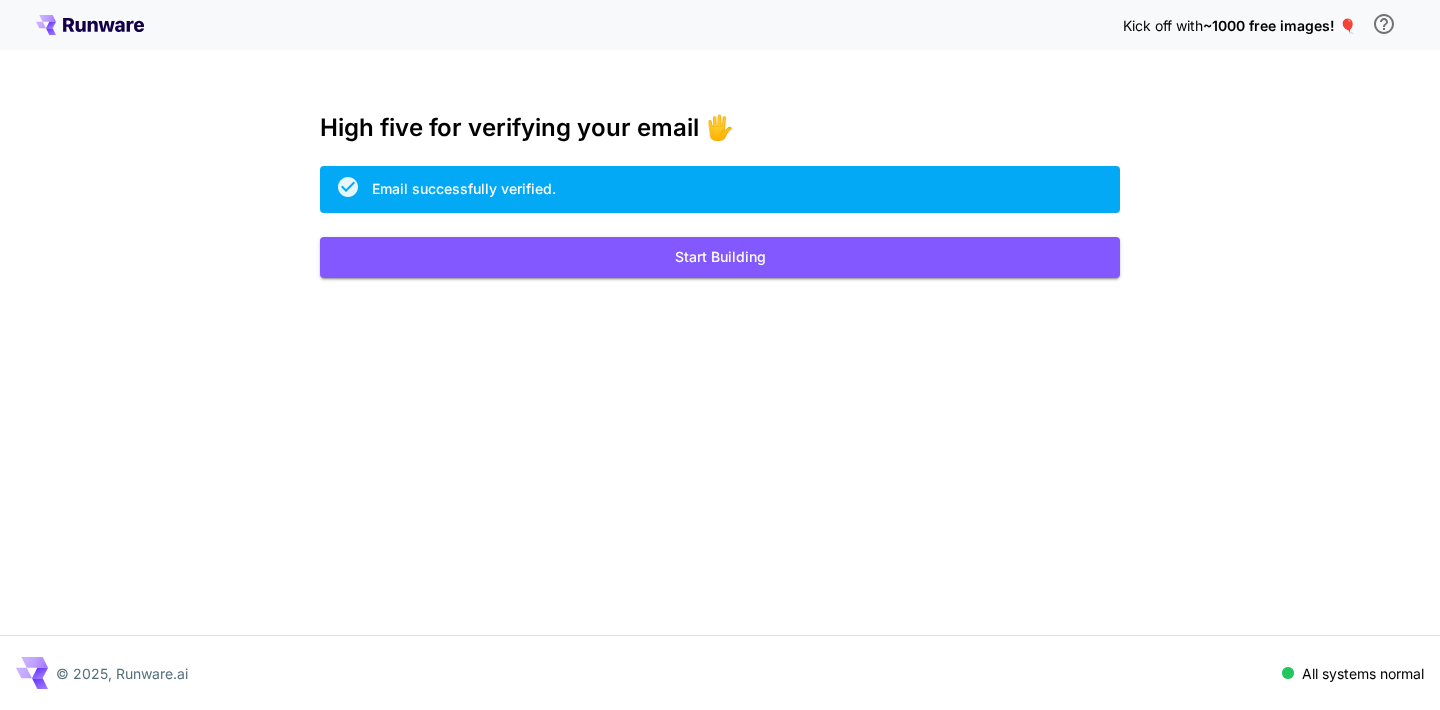click on "~1000 free images! 🎈" at bounding box center [1279, 25] 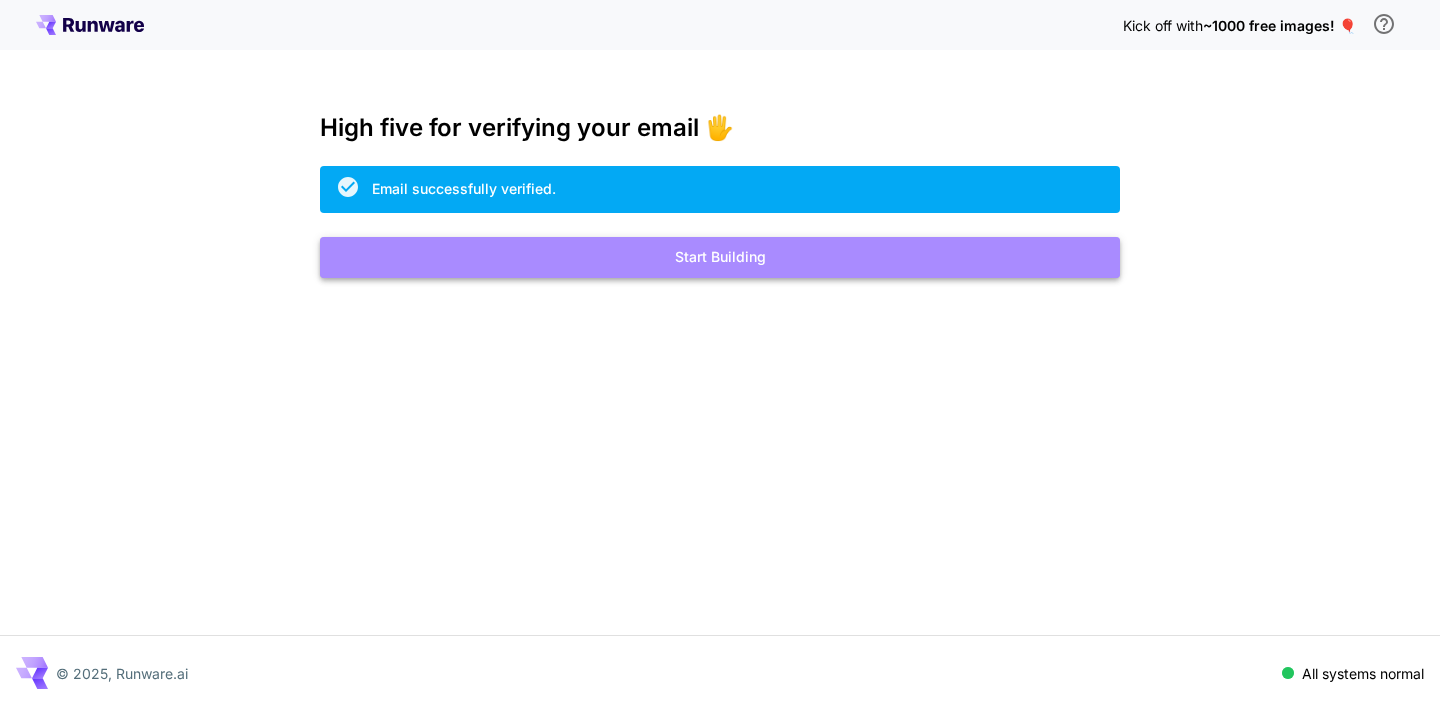 click on "Start Building" at bounding box center (720, 257) 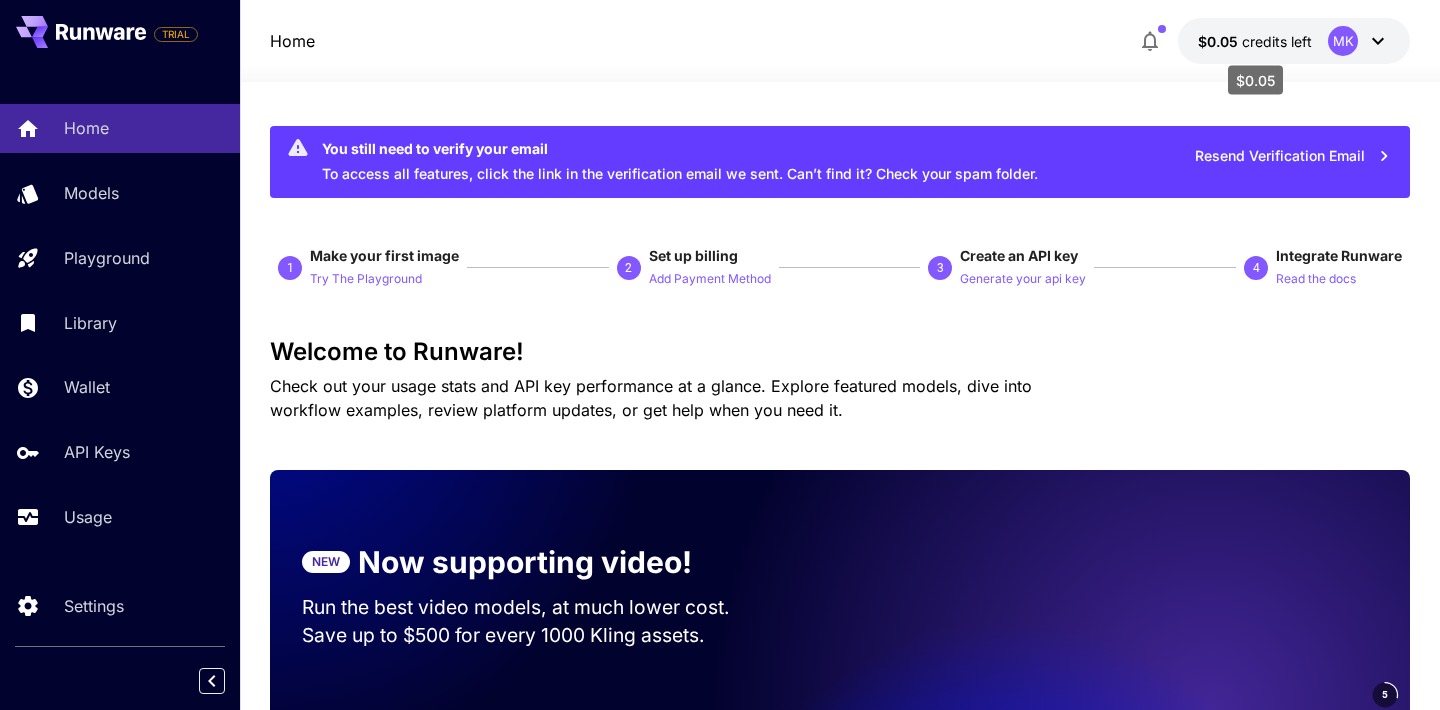 click on "$0.05    credits left" at bounding box center [1255, 41] 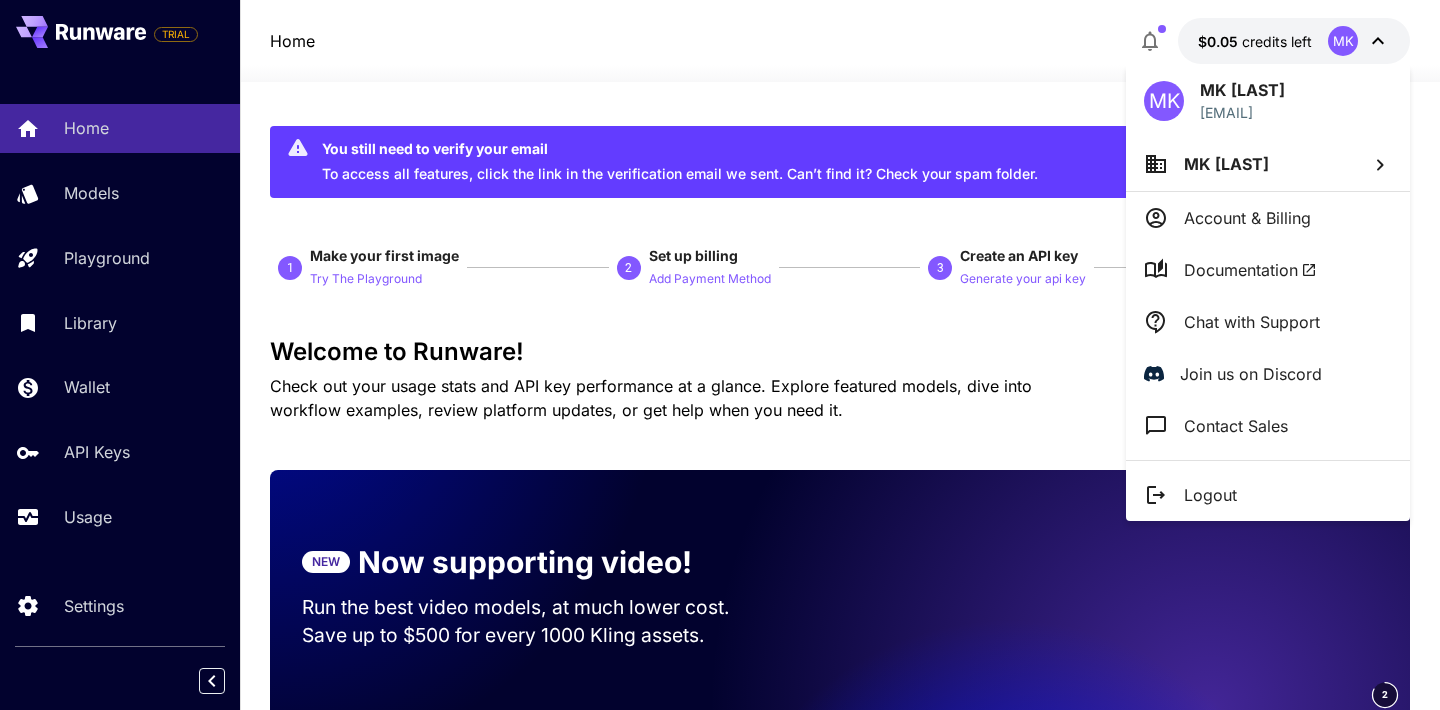 click at bounding box center [720, 355] 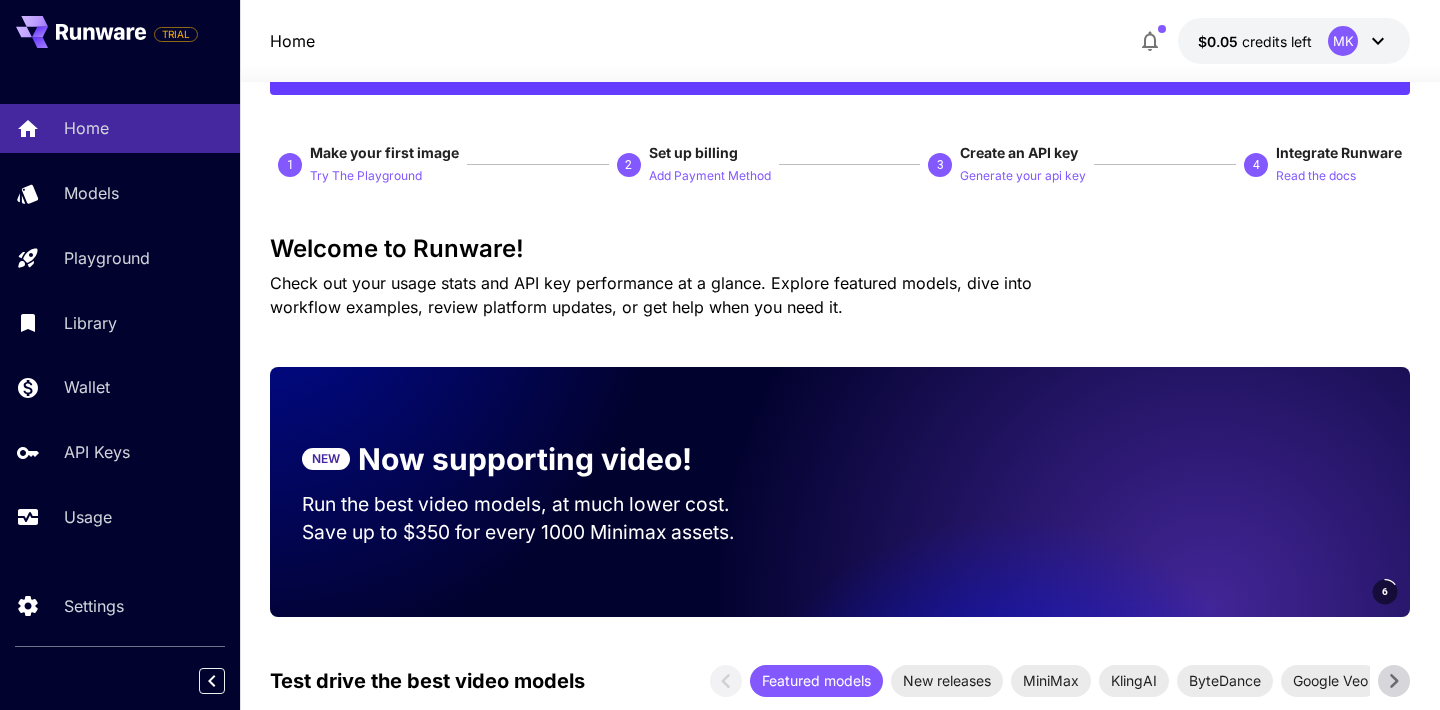 scroll, scrollTop: 104, scrollLeft: 0, axis: vertical 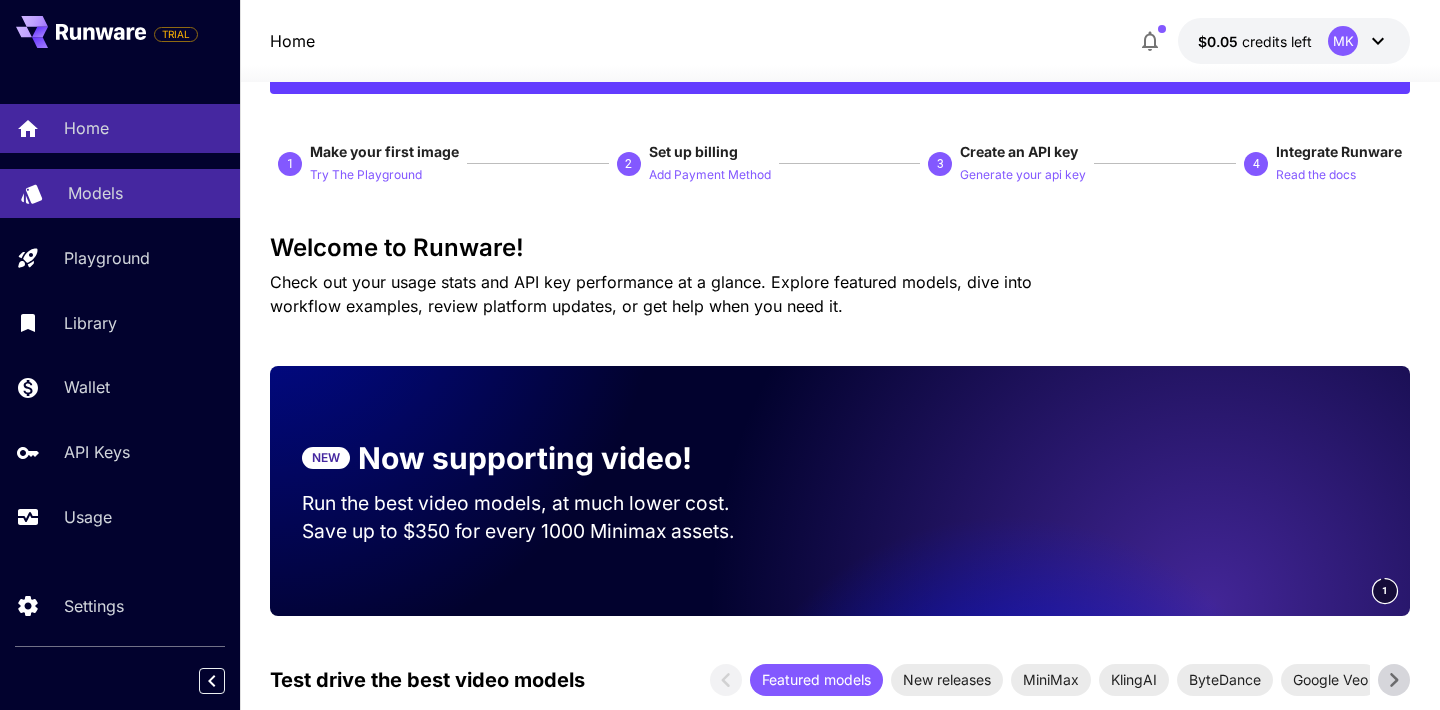click on "Models" at bounding box center [120, 193] 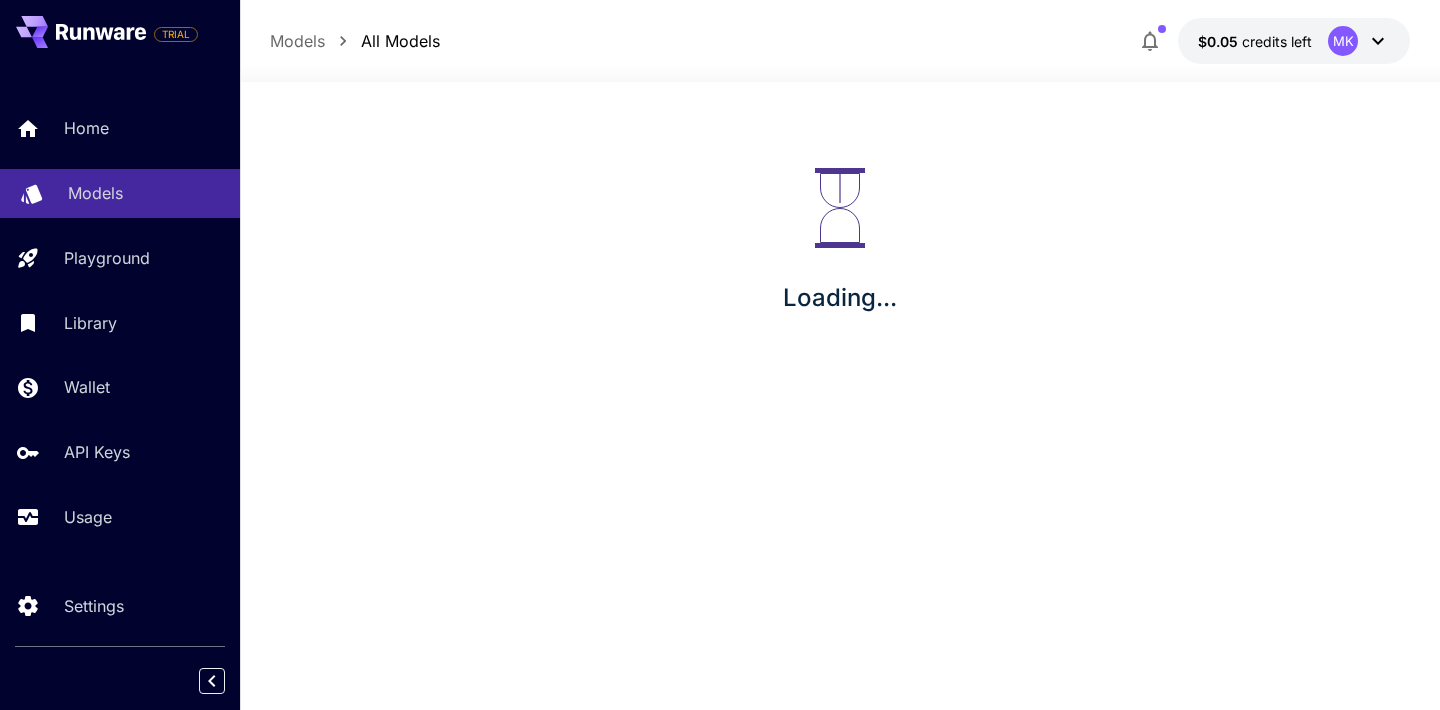 scroll, scrollTop: 0, scrollLeft: 0, axis: both 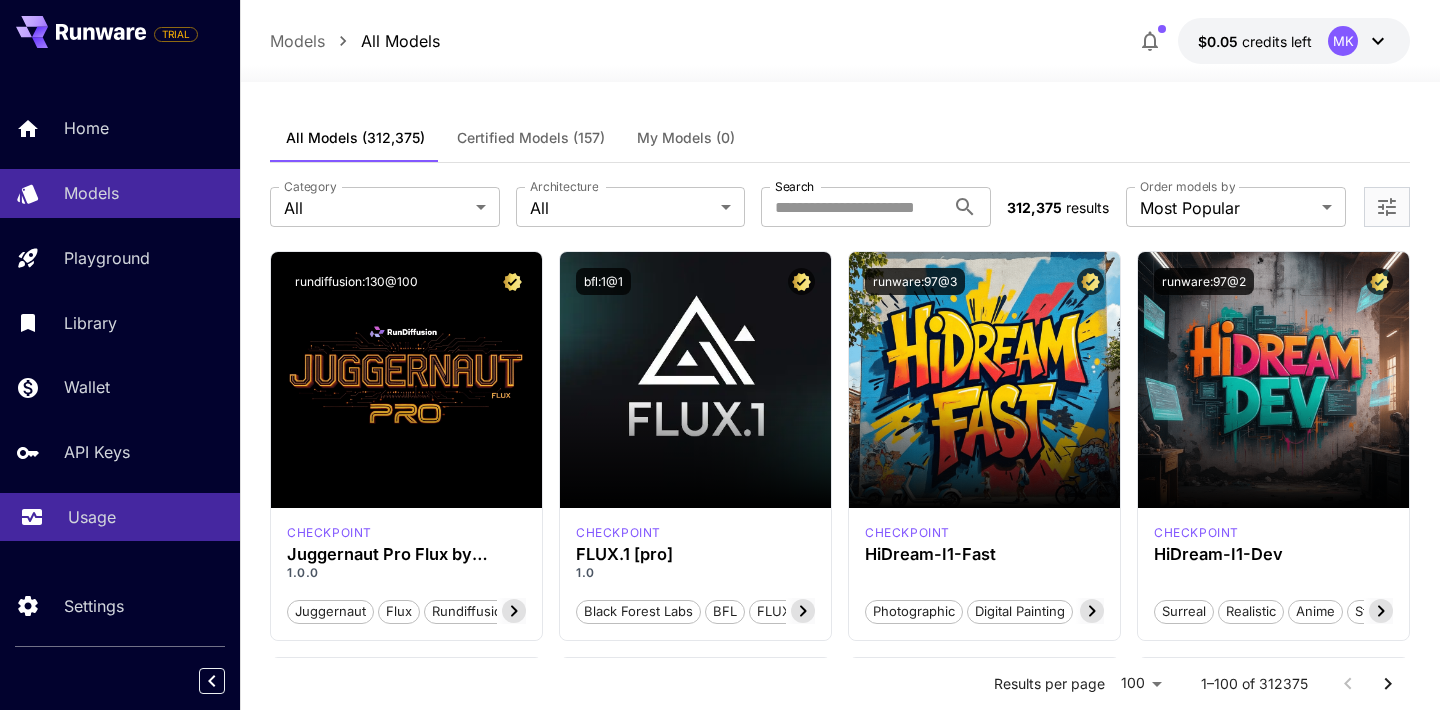 click on "Usage" at bounding box center [120, 517] 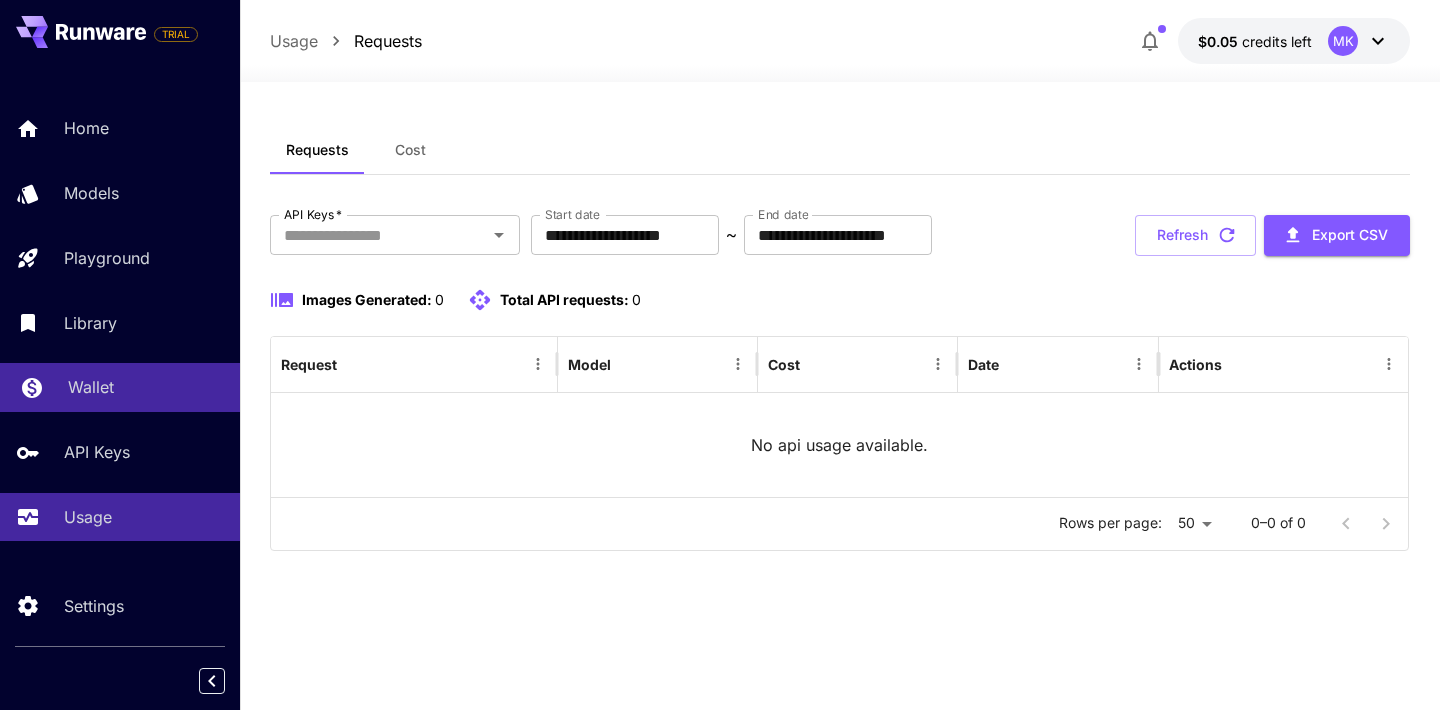 click on "Wallet" at bounding box center [146, 387] 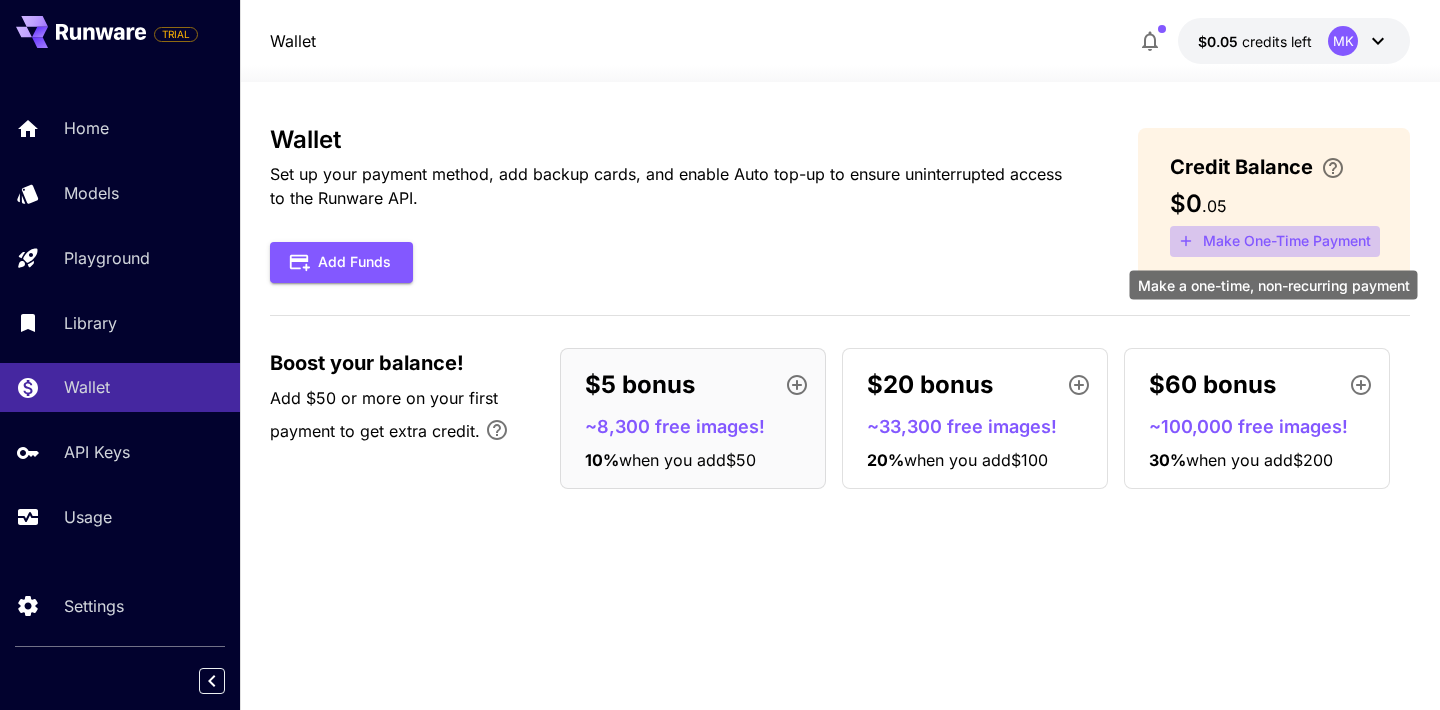click on "Make One-Time Payment" at bounding box center (1275, 241) 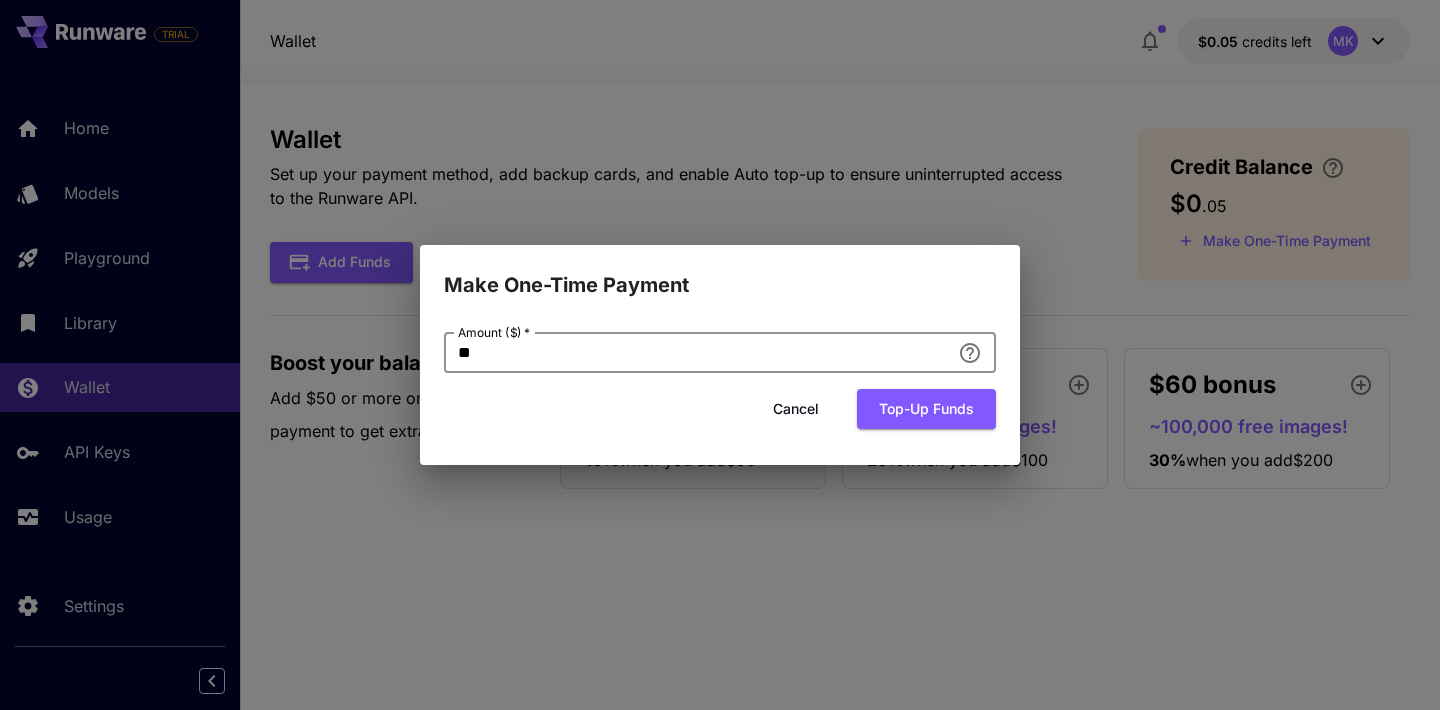 click on "**" at bounding box center (697, 353) 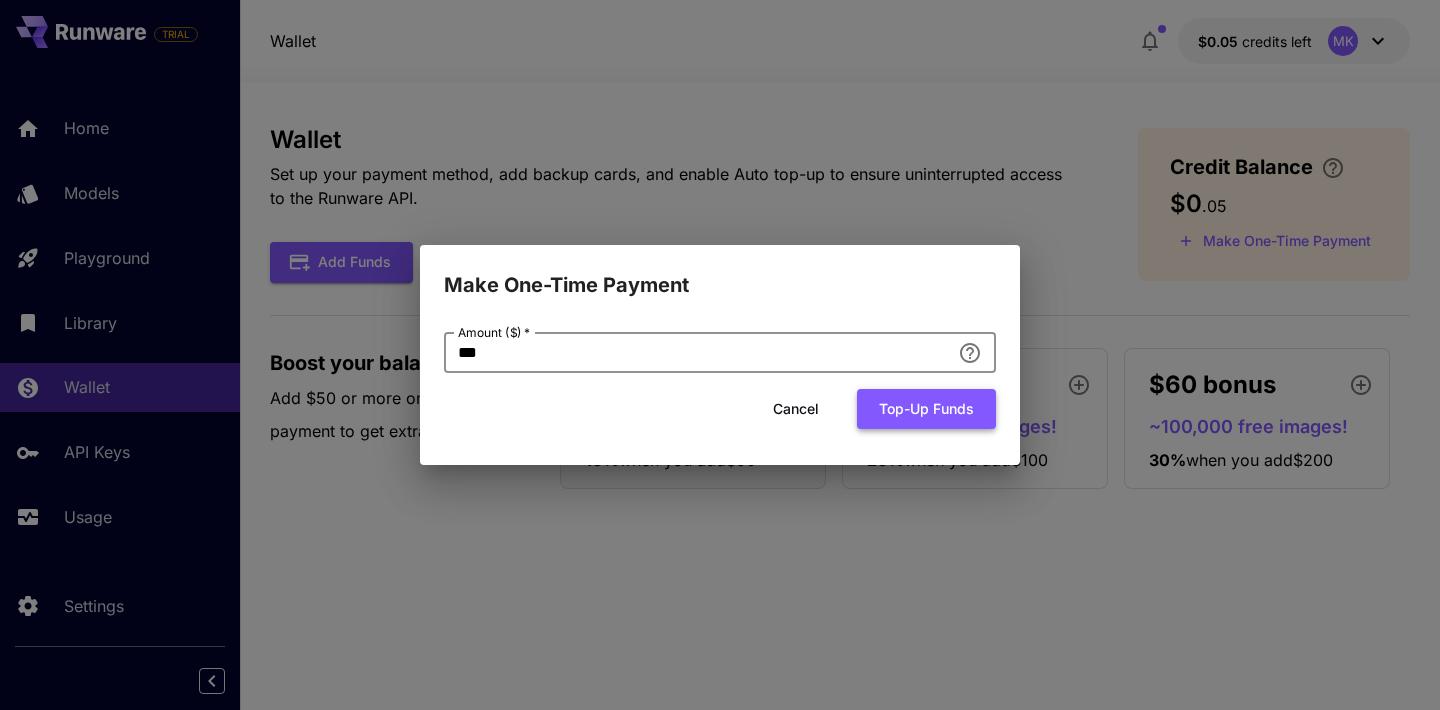 type on "***" 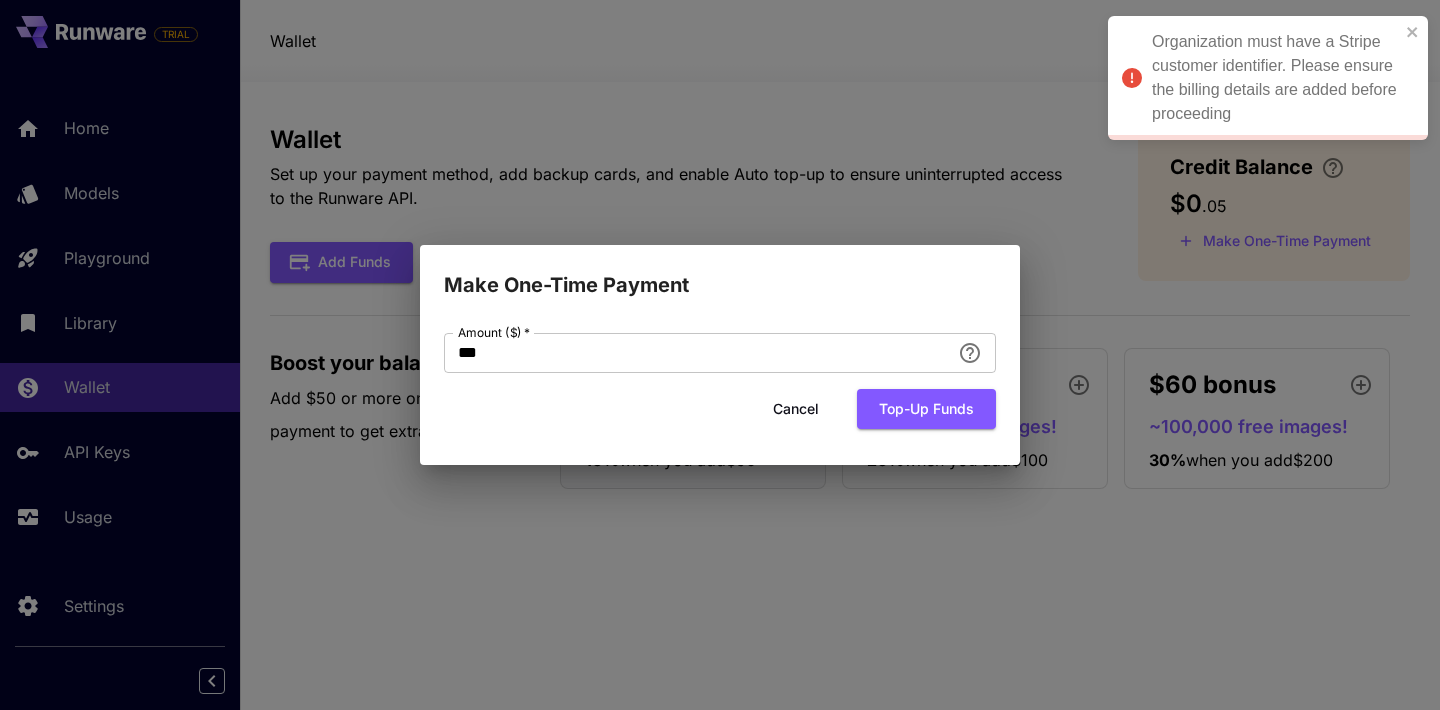 click on "Make One-Time Payment Amount ($)   * *** Amount ($)   * Cancel Top-up funds" at bounding box center [720, 355] 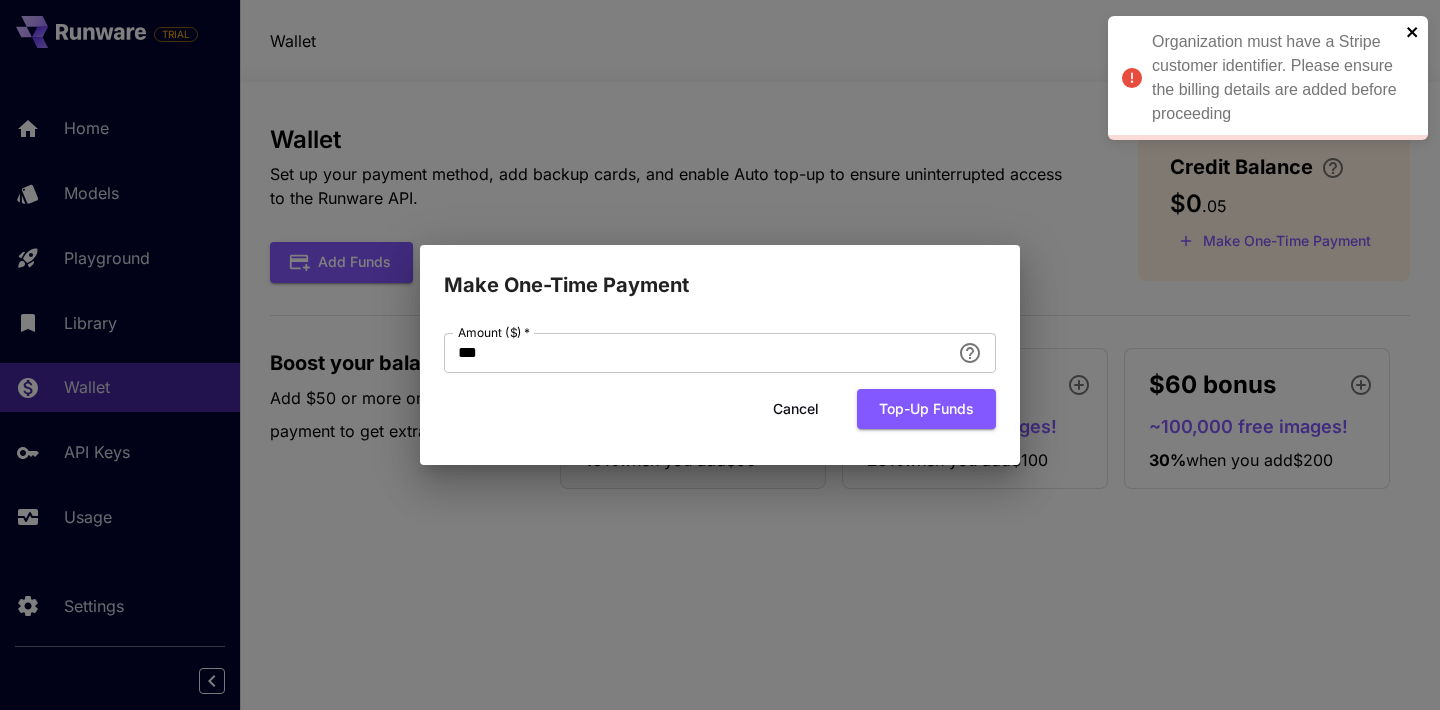 click 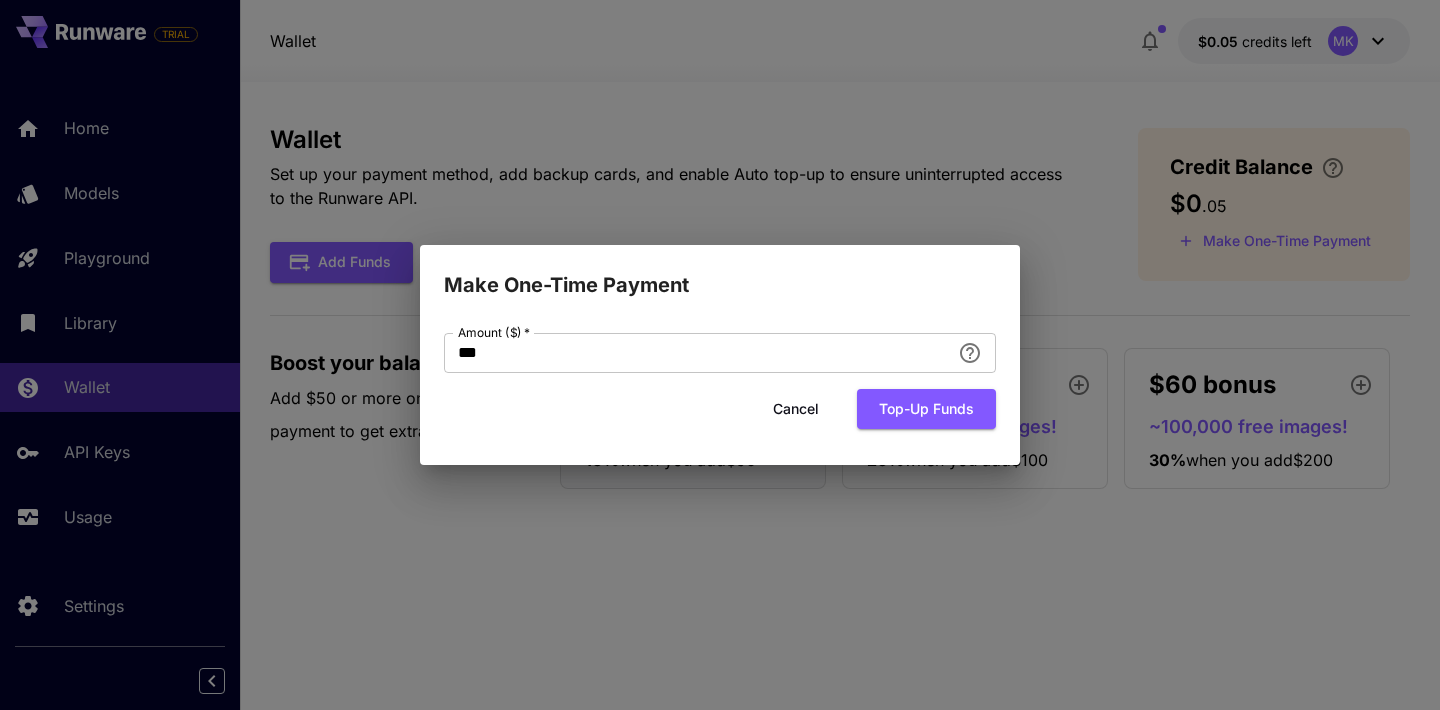 click on "Cancel" at bounding box center (796, 409) 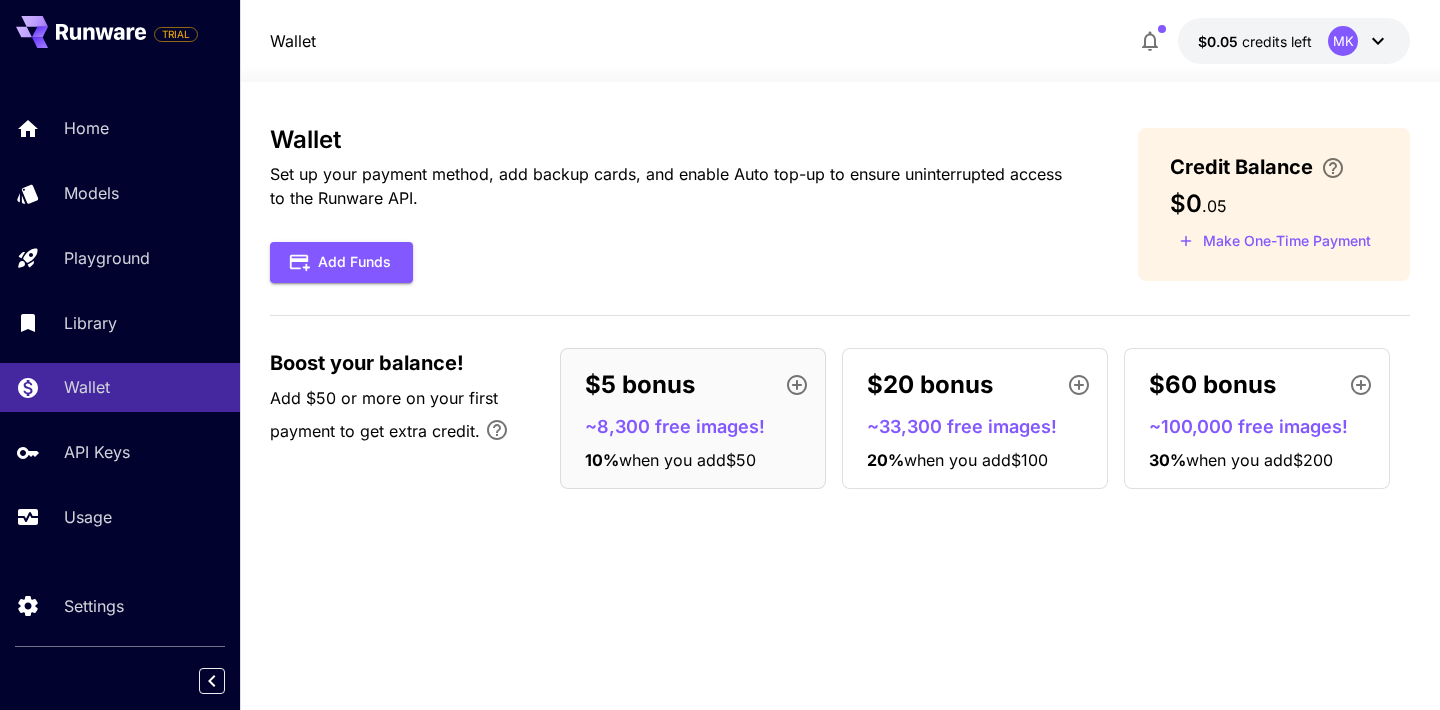 click 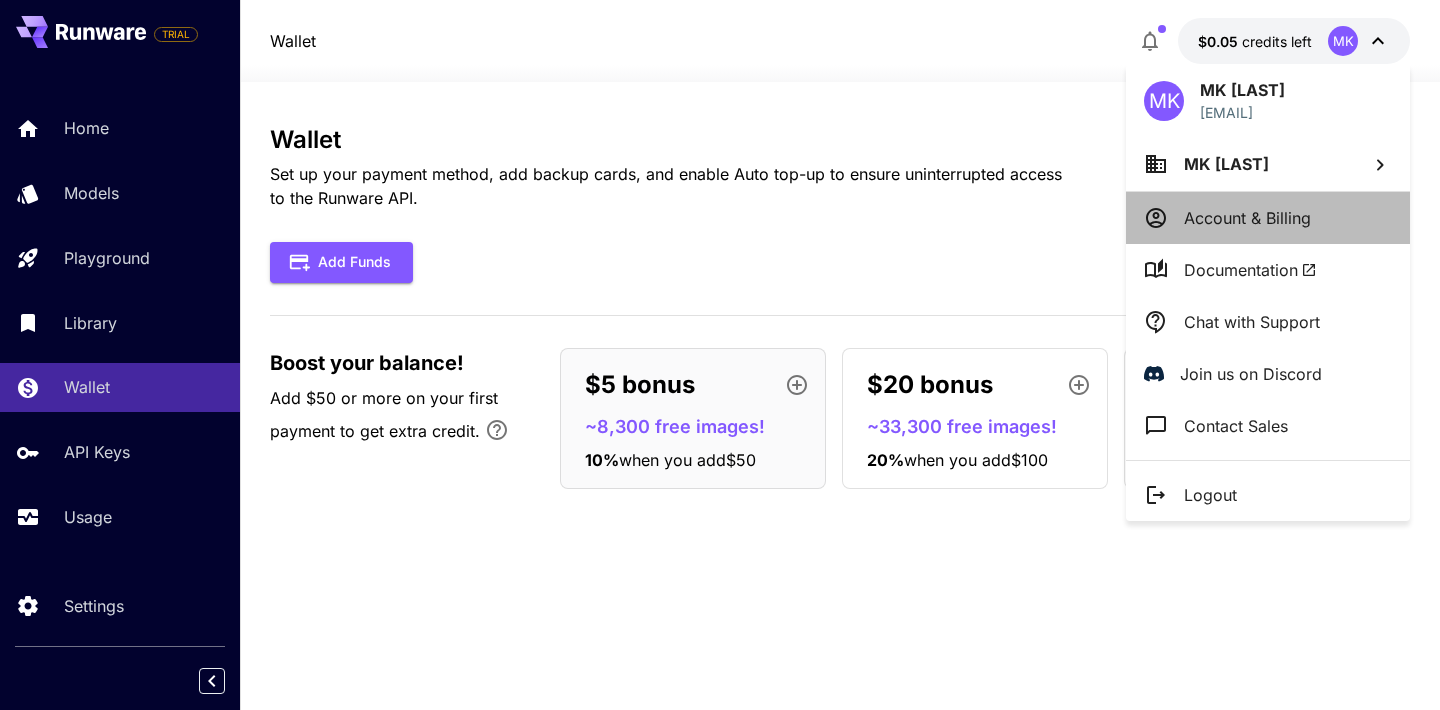 click on "Account & Billing" at bounding box center (1268, 218) 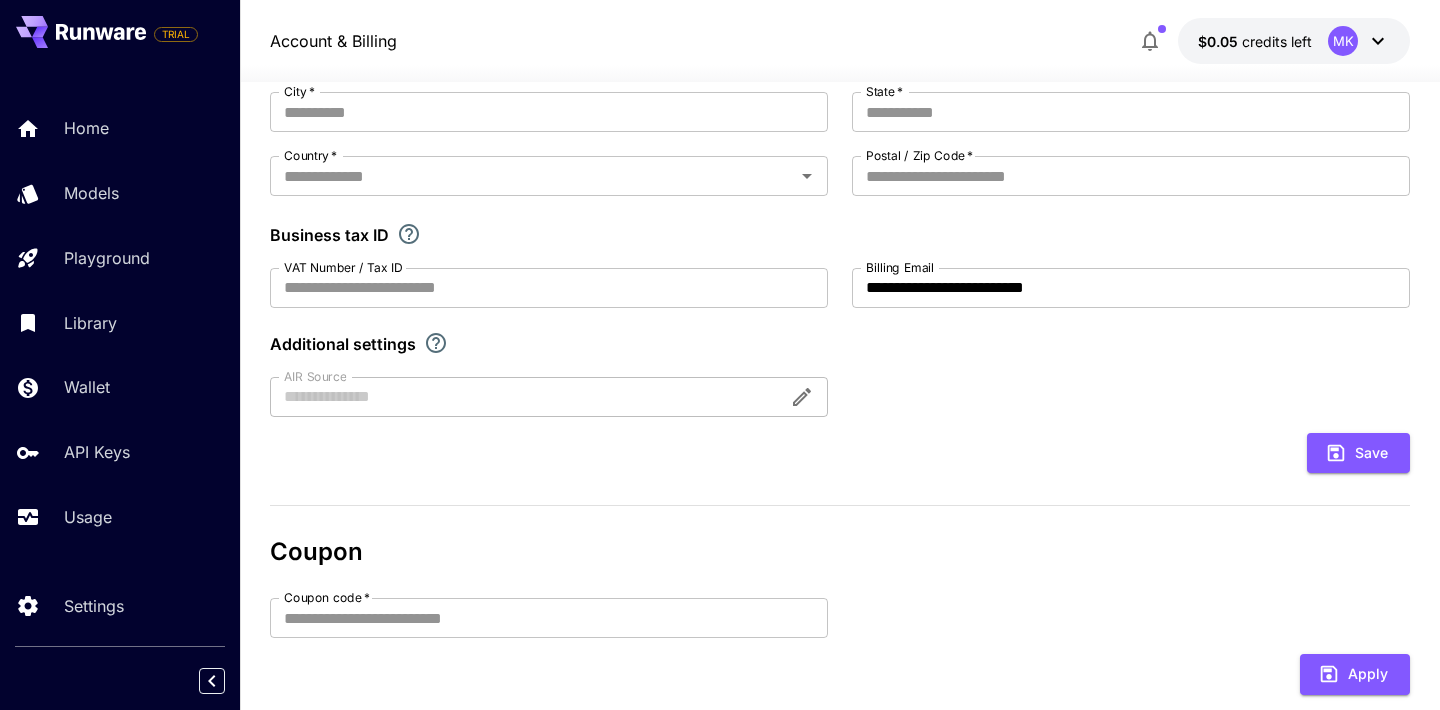 scroll, scrollTop: 34, scrollLeft: 0, axis: vertical 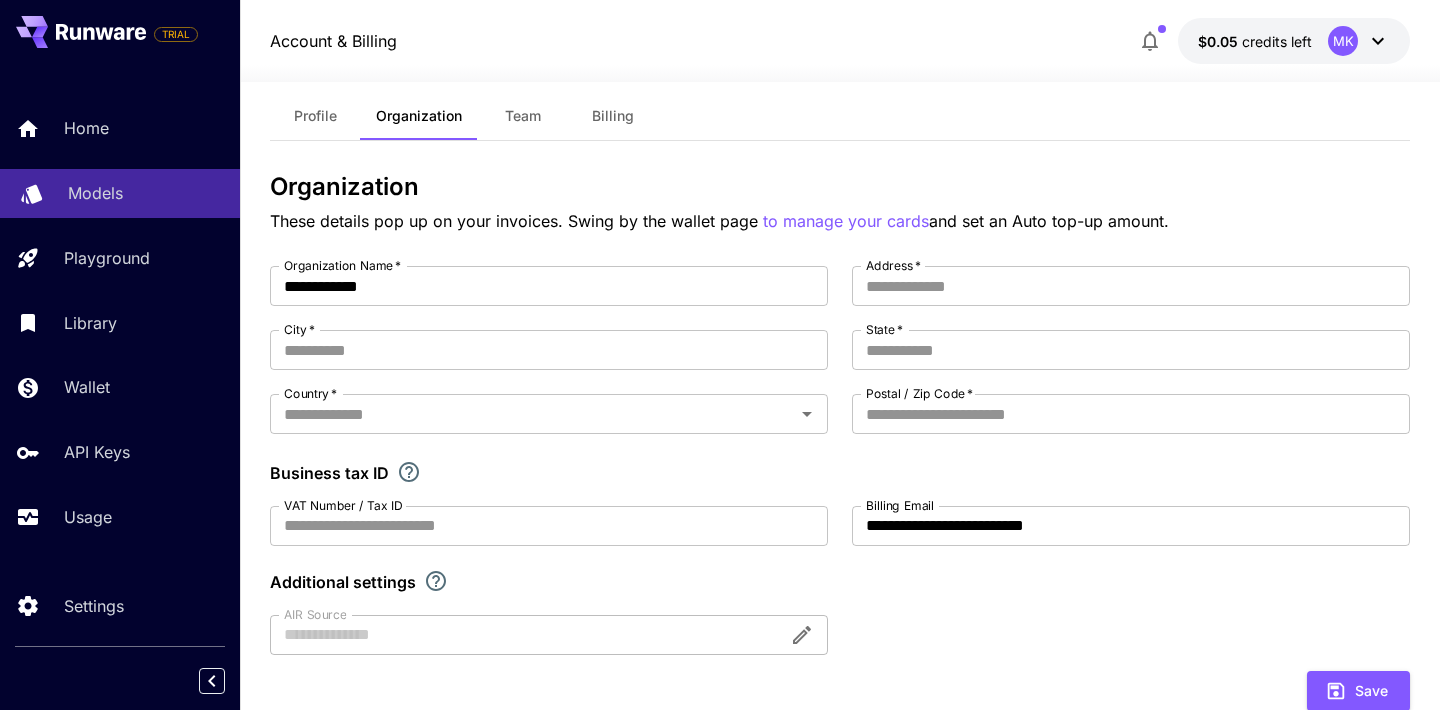 click on "Models" at bounding box center [146, 193] 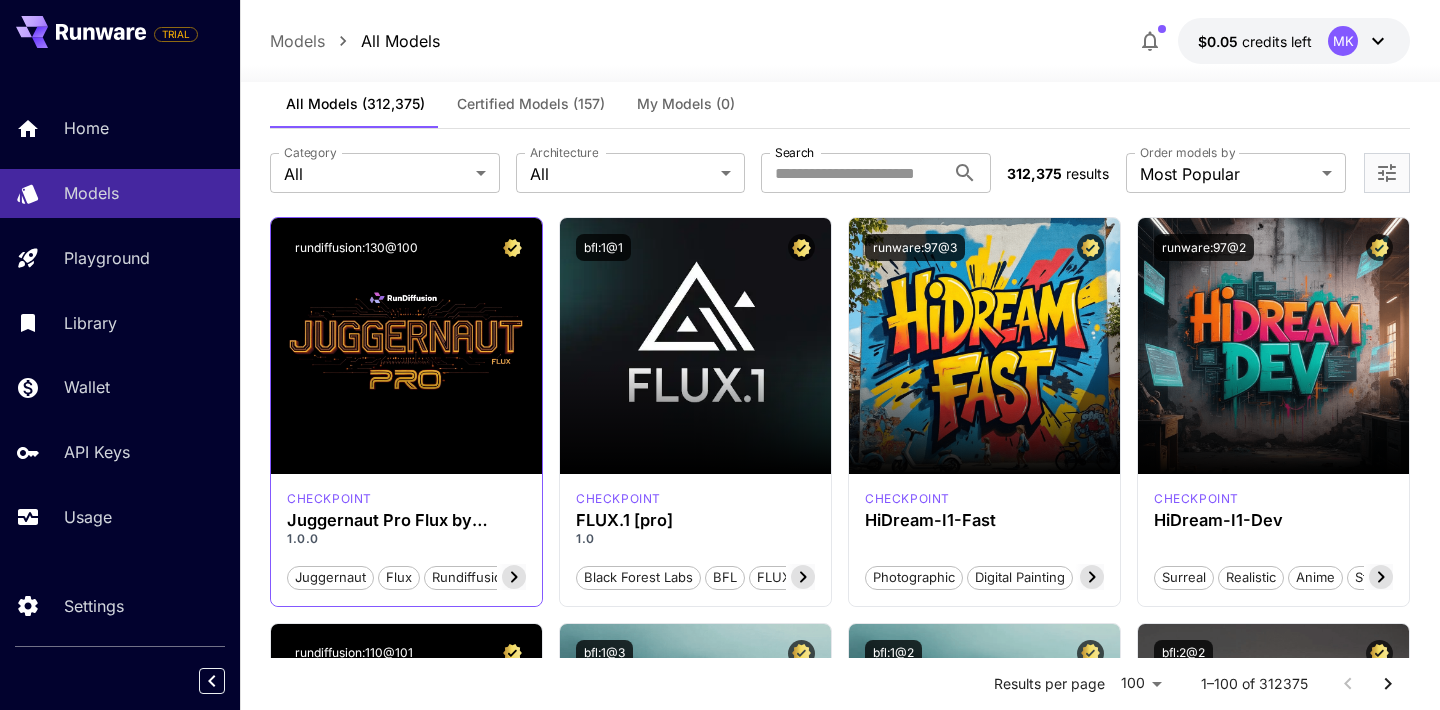 click 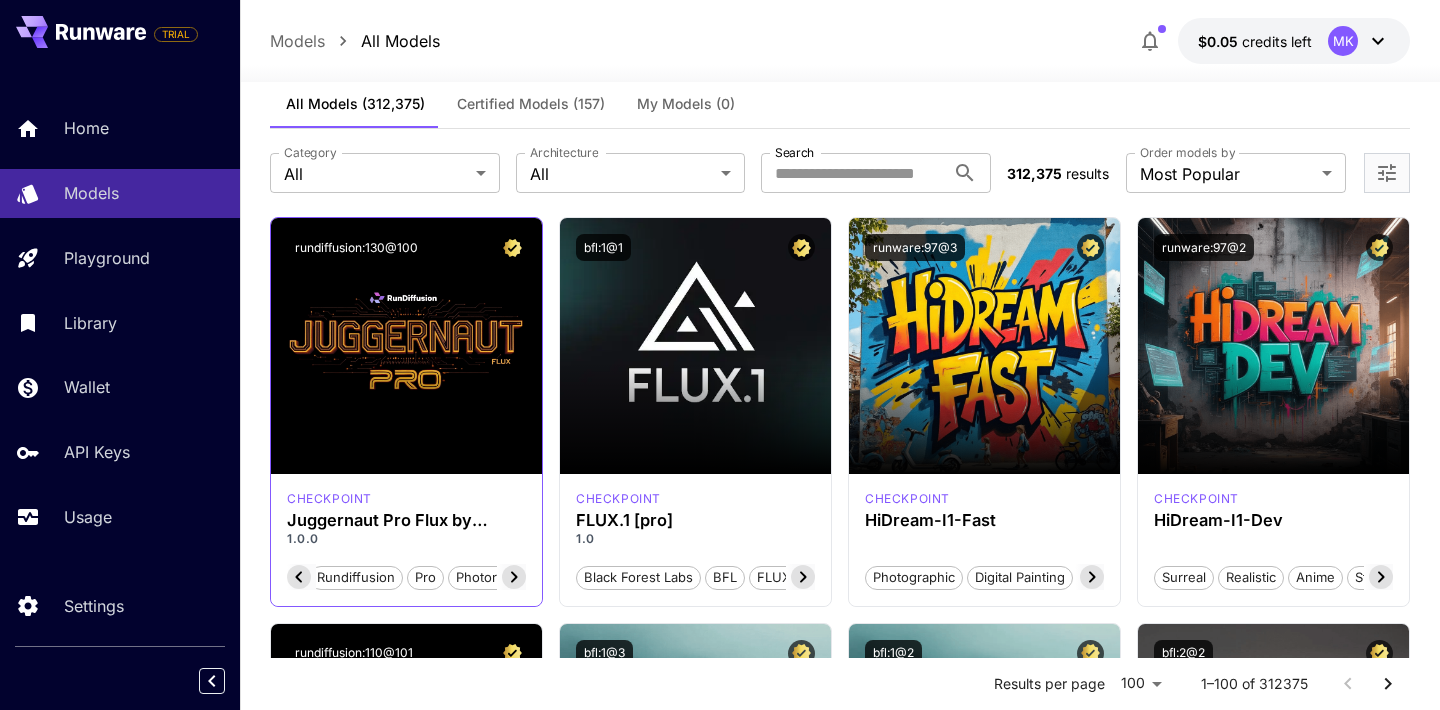 scroll, scrollTop: 0, scrollLeft: 160, axis: horizontal 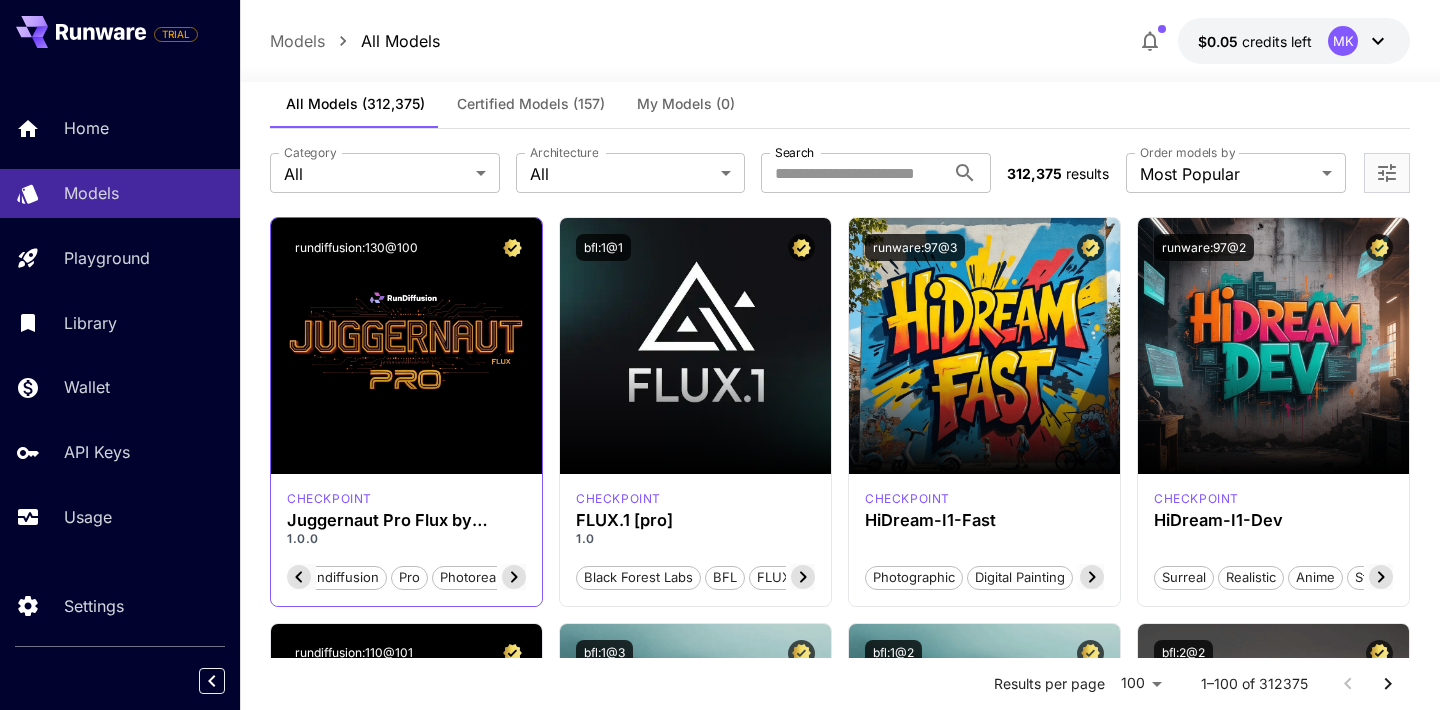 click on "Certified Models (157)" at bounding box center [531, 104] 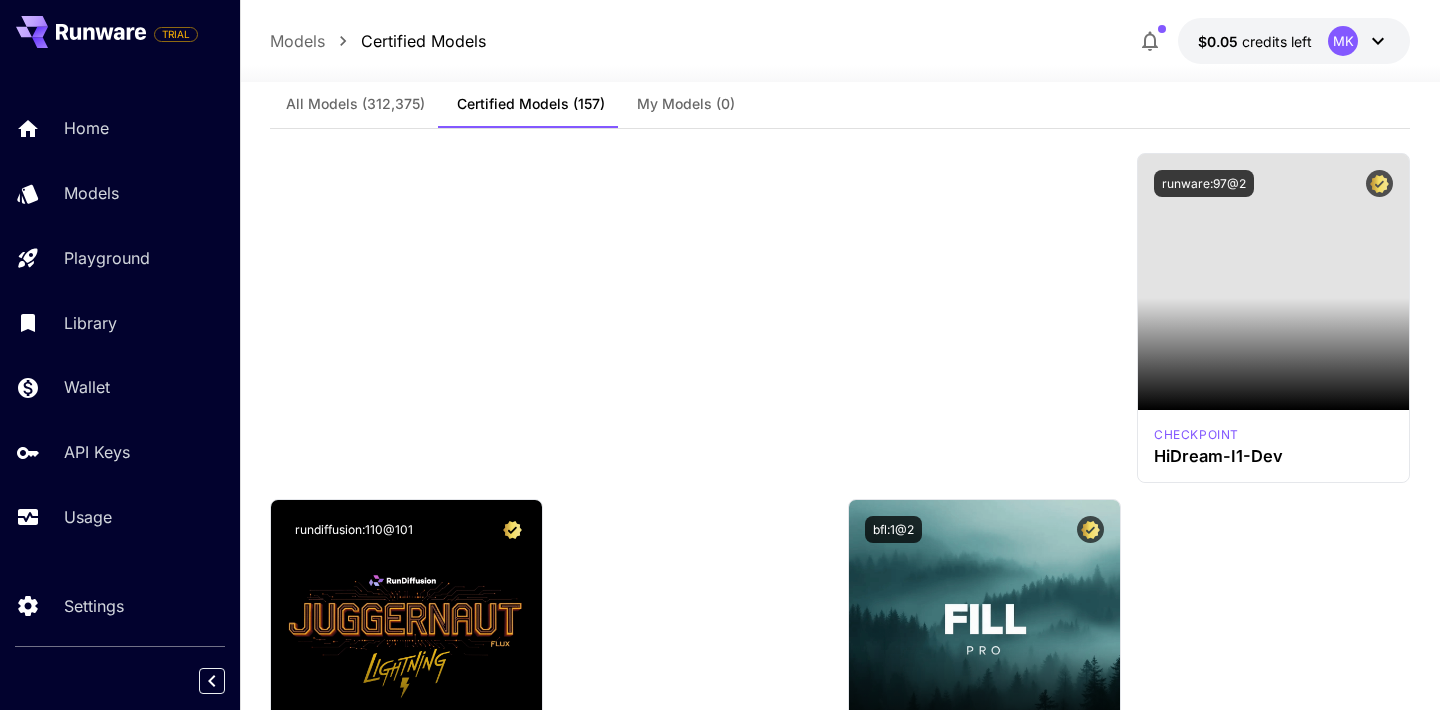 scroll, scrollTop: 0, scrollLeft: 0, axis: both 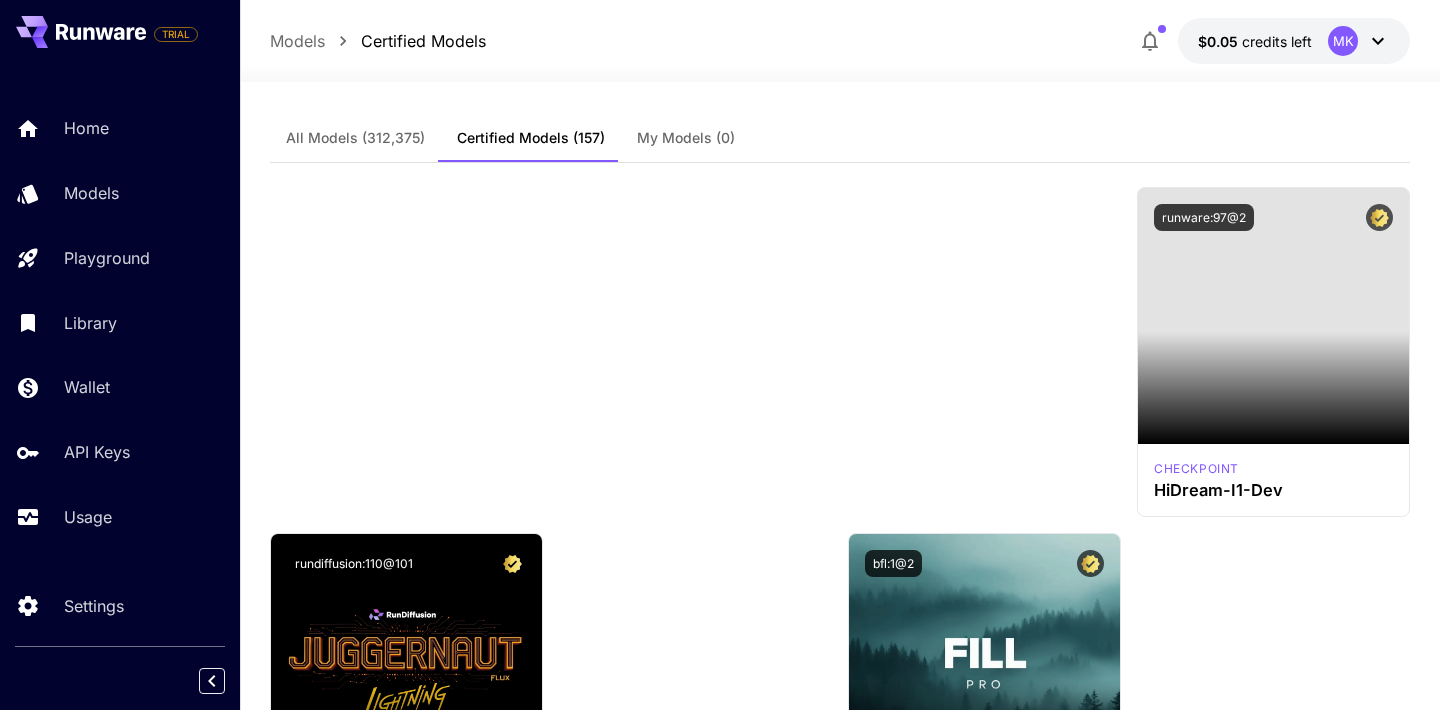 click on "Certified Models (157)" at bounding box center (531, 138) 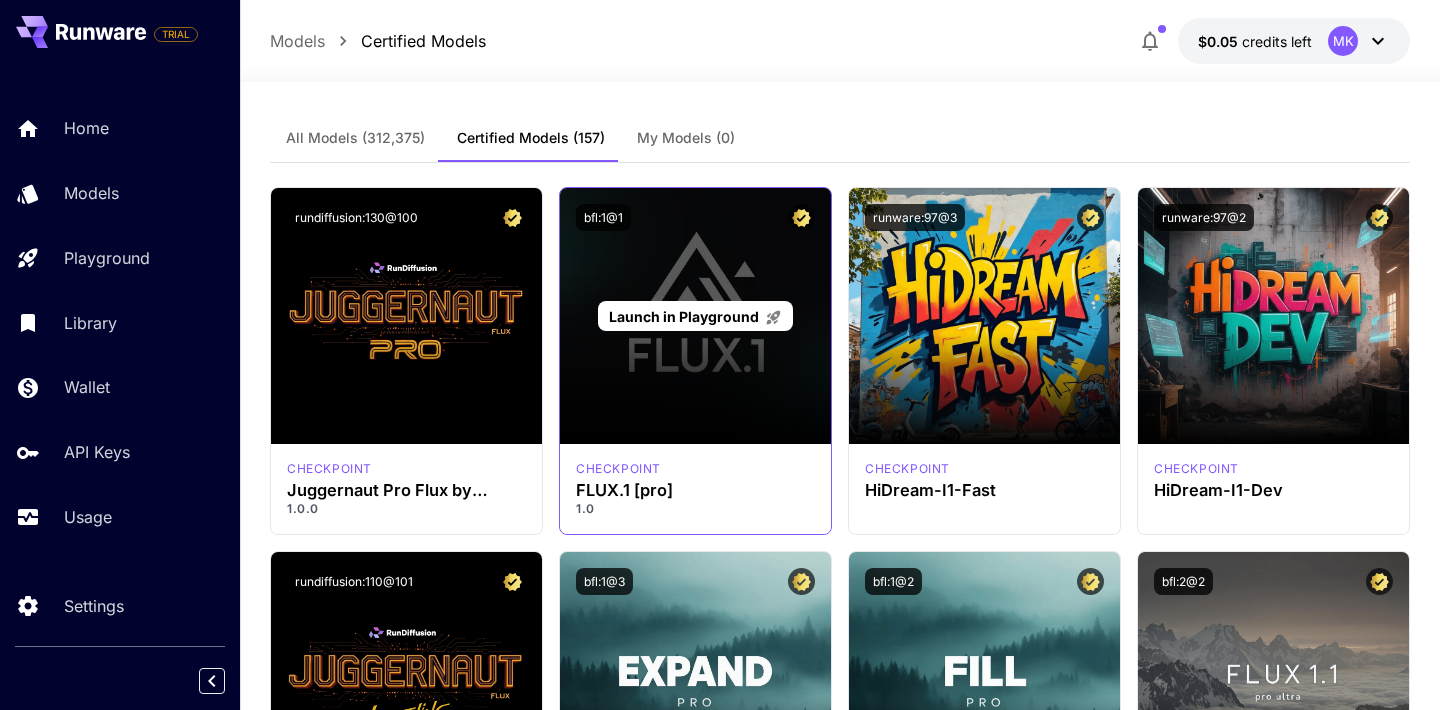 click on "Launch in Playground" at bounding box center (695, 316) 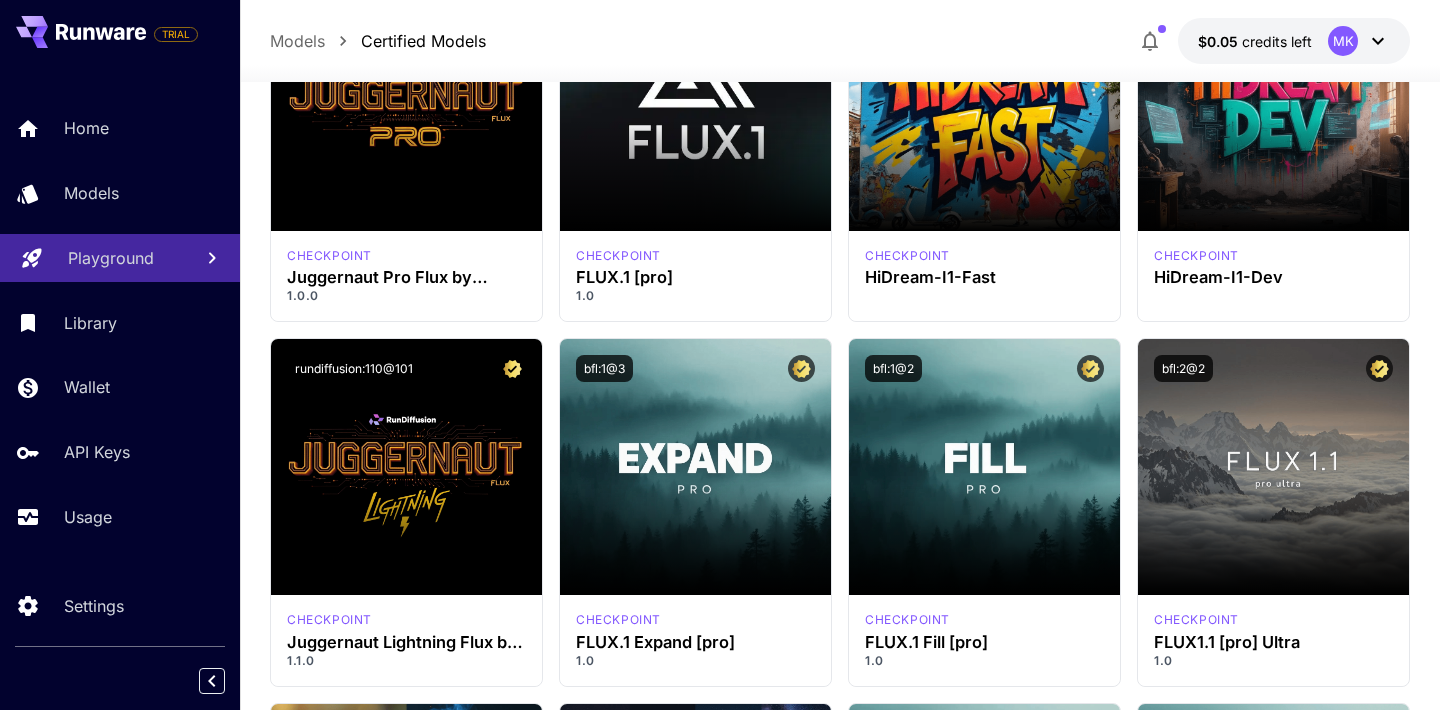 scroll, scrollTop: 191, scrollLeft: 0, axis: vertical 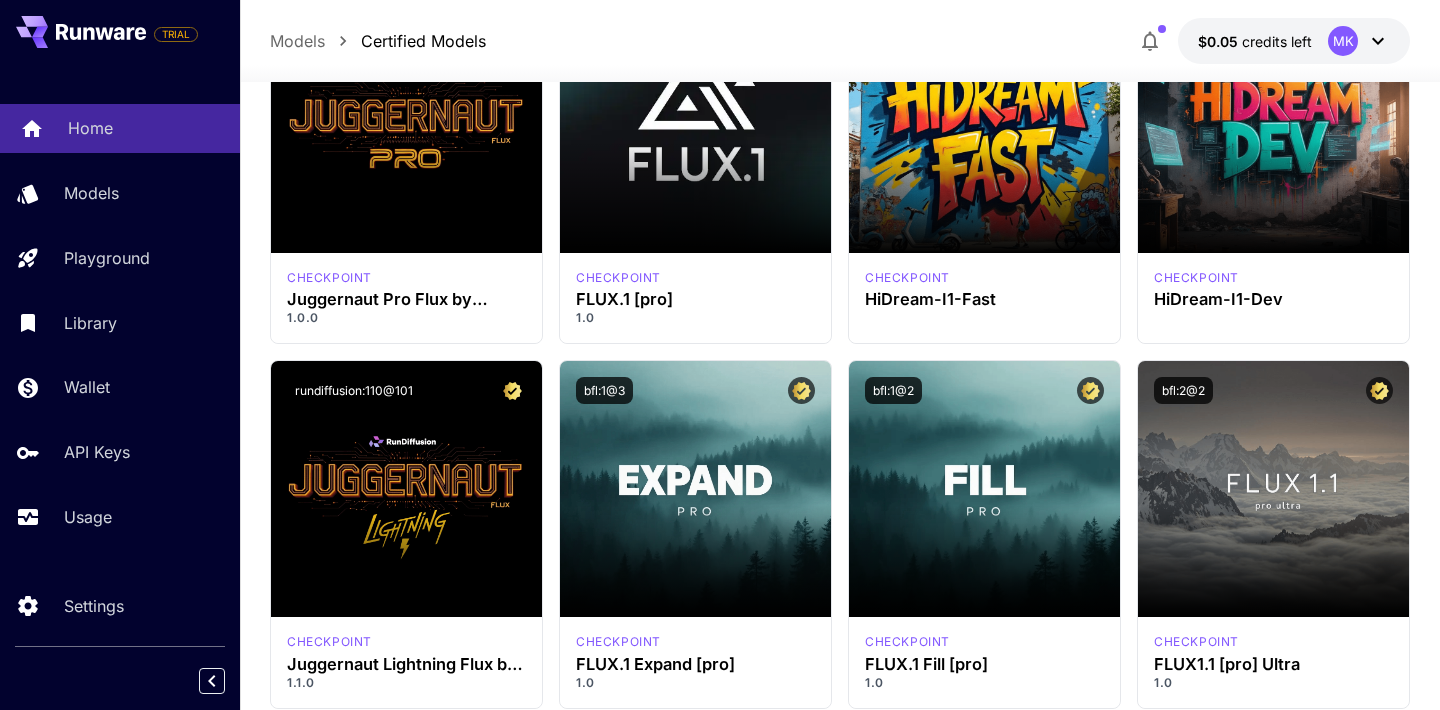 click on "Home" at bounding box center (146, 128) 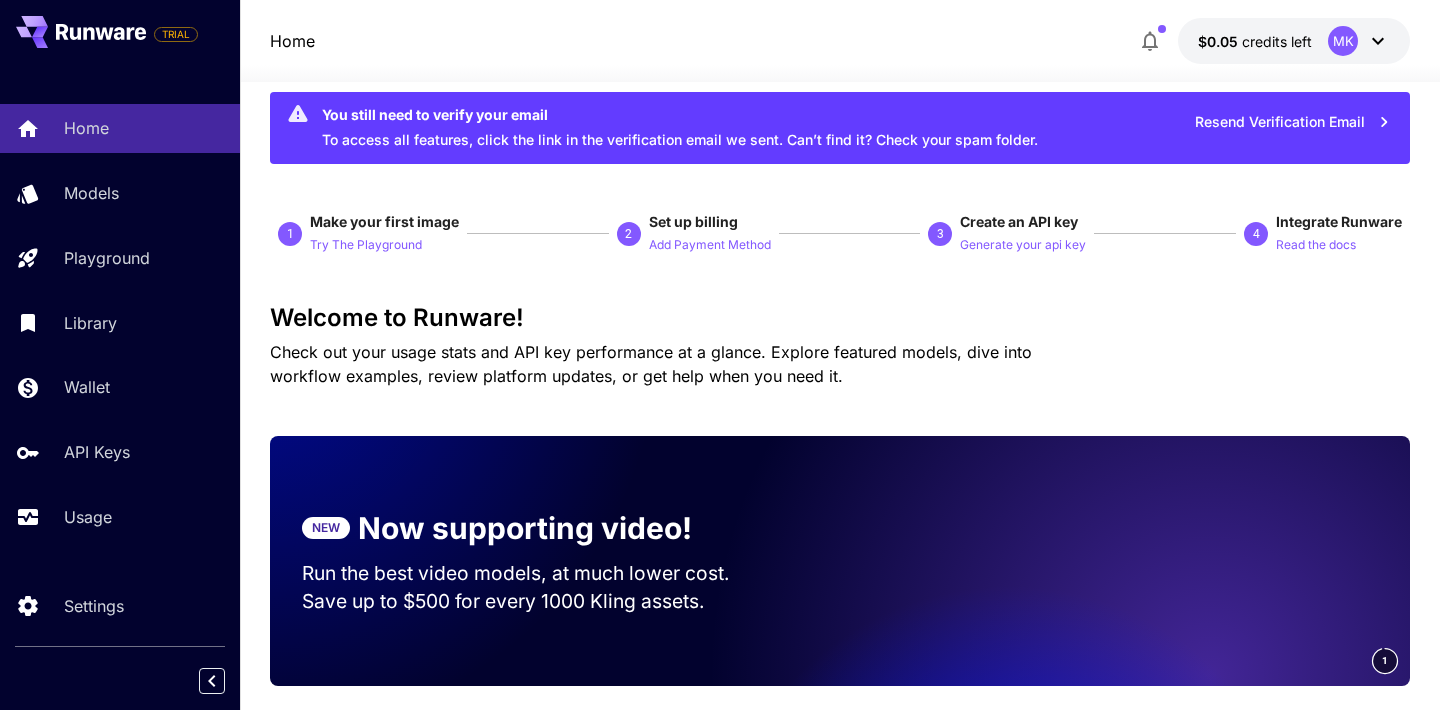 scroll, scrollTop: 695, scrollLeft: 0, axis: vertical 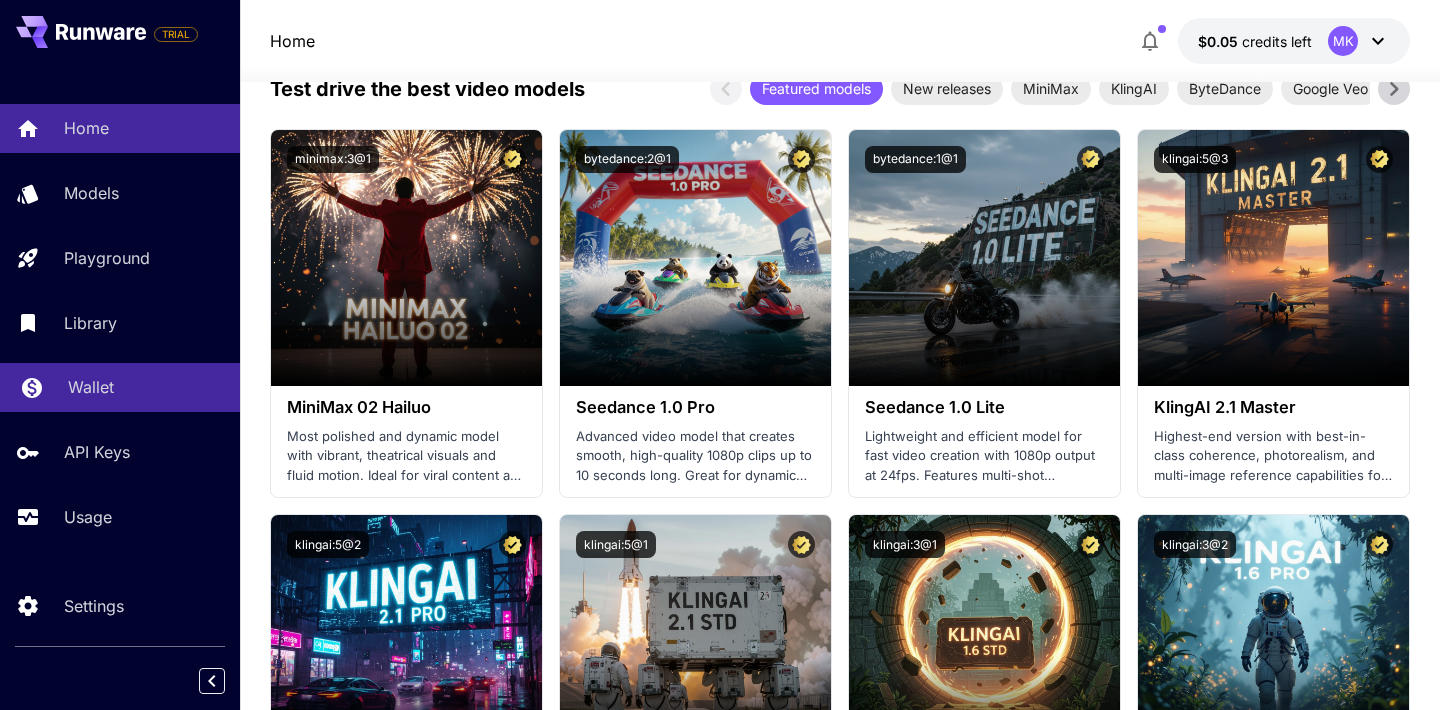 click on "Wallet" at bounding box center (146, 387) 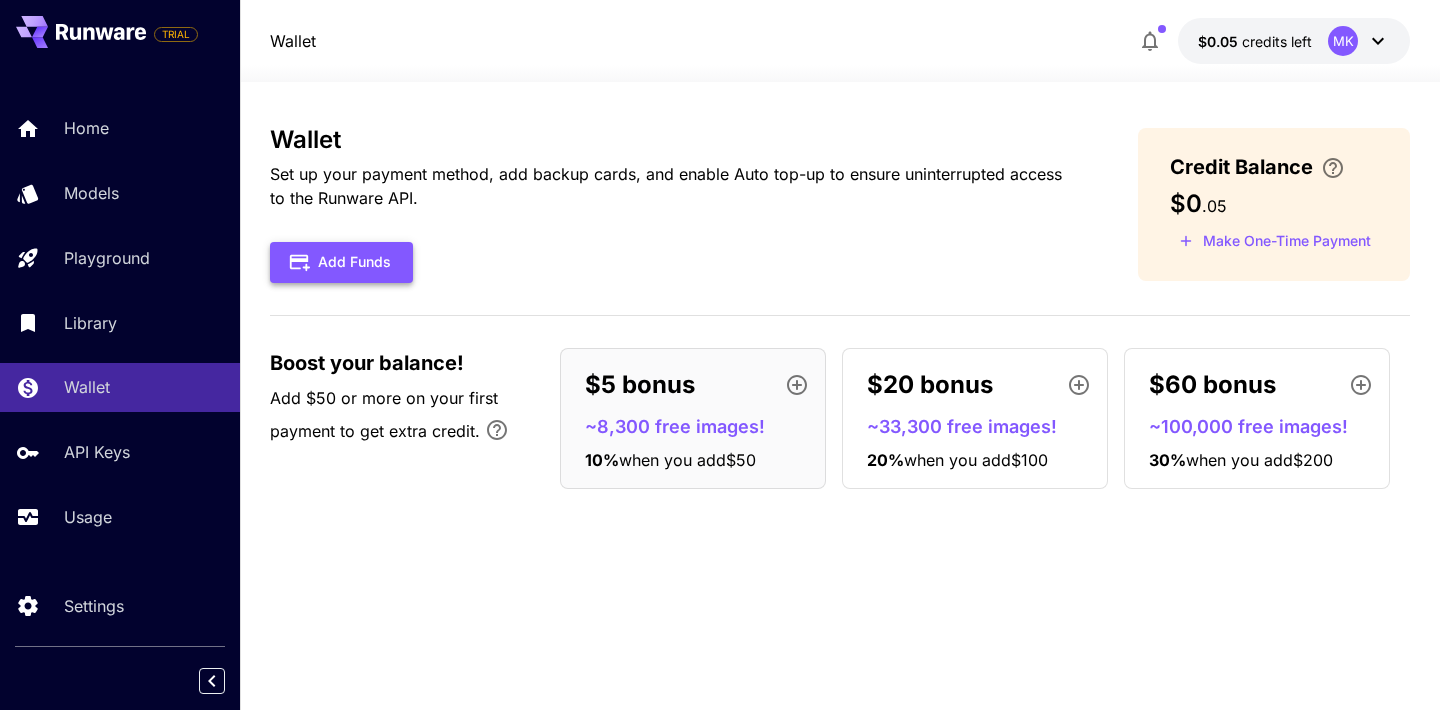 click on "Add Funds" at bounding box center (341, 262) 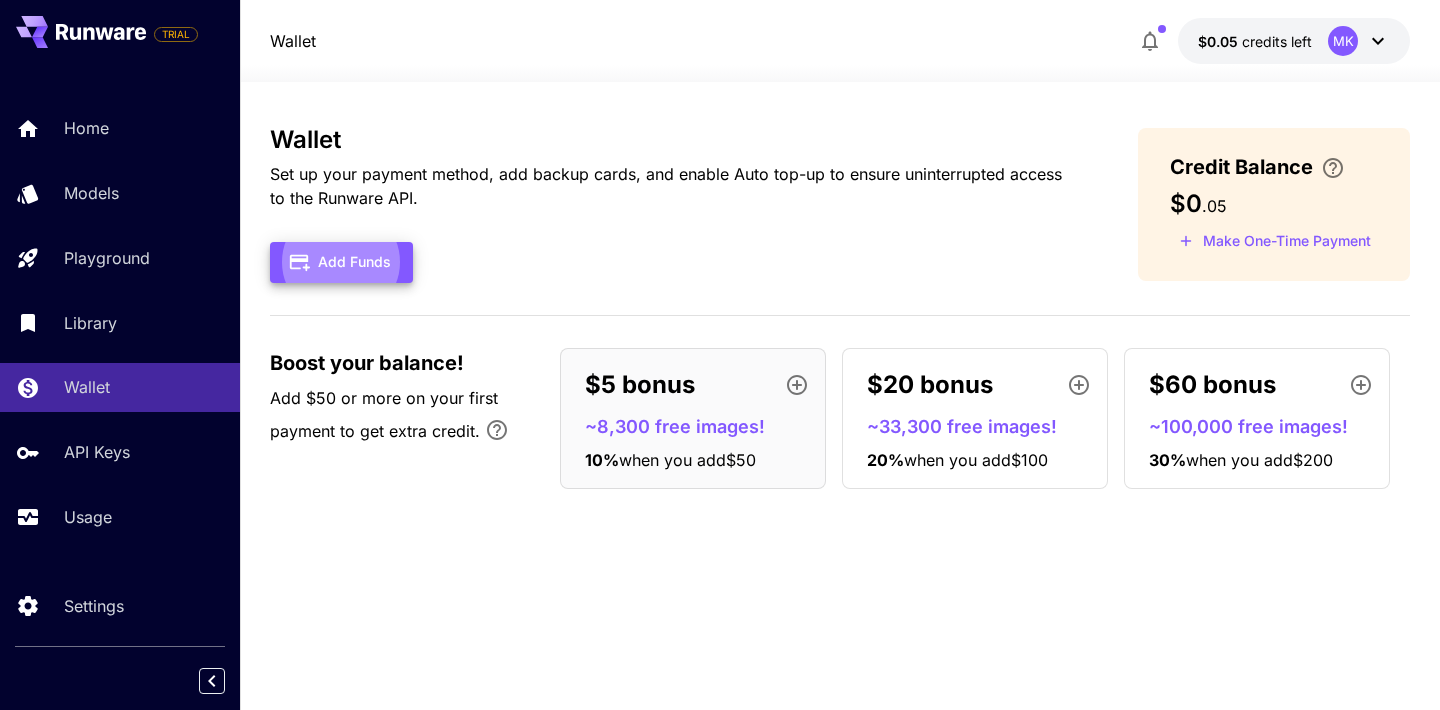 type 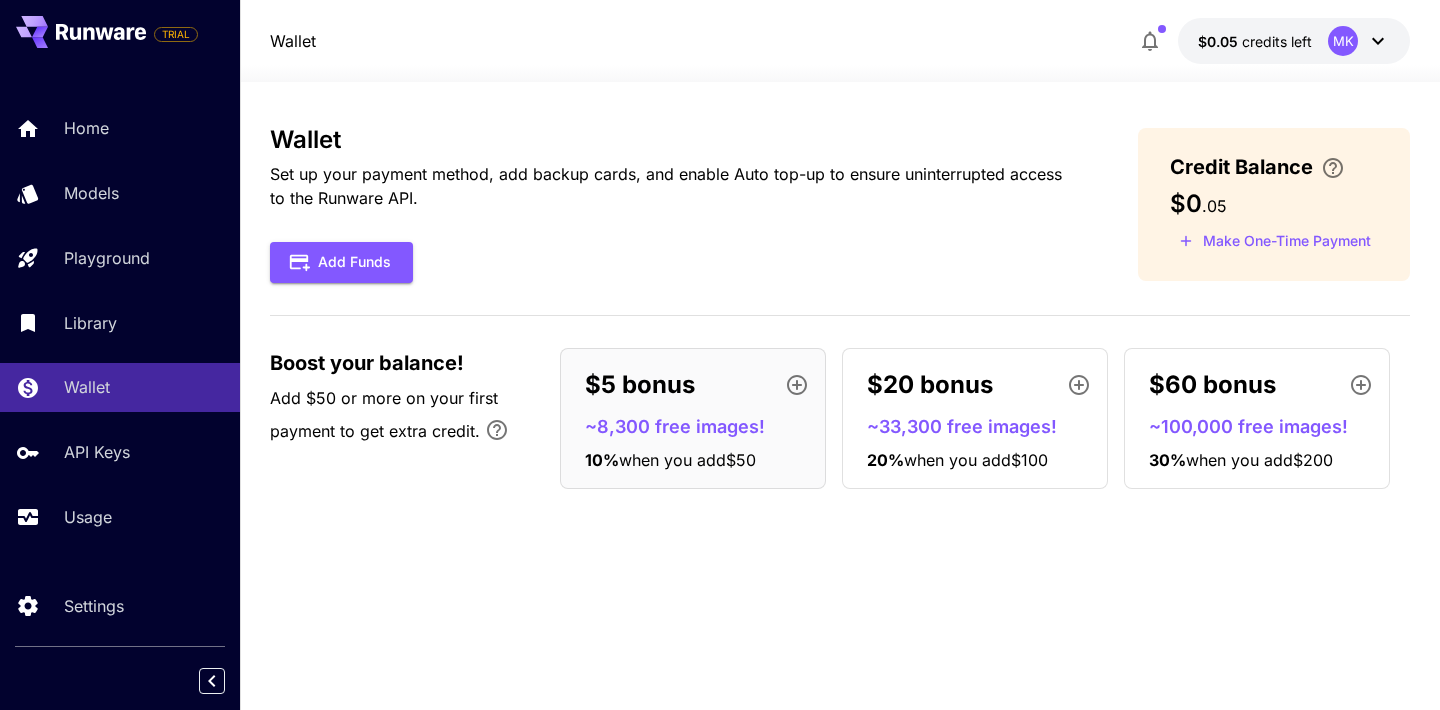 click on "Home Models Playground Library Wallet API Keys Usage" at bounding box center (120, 322) 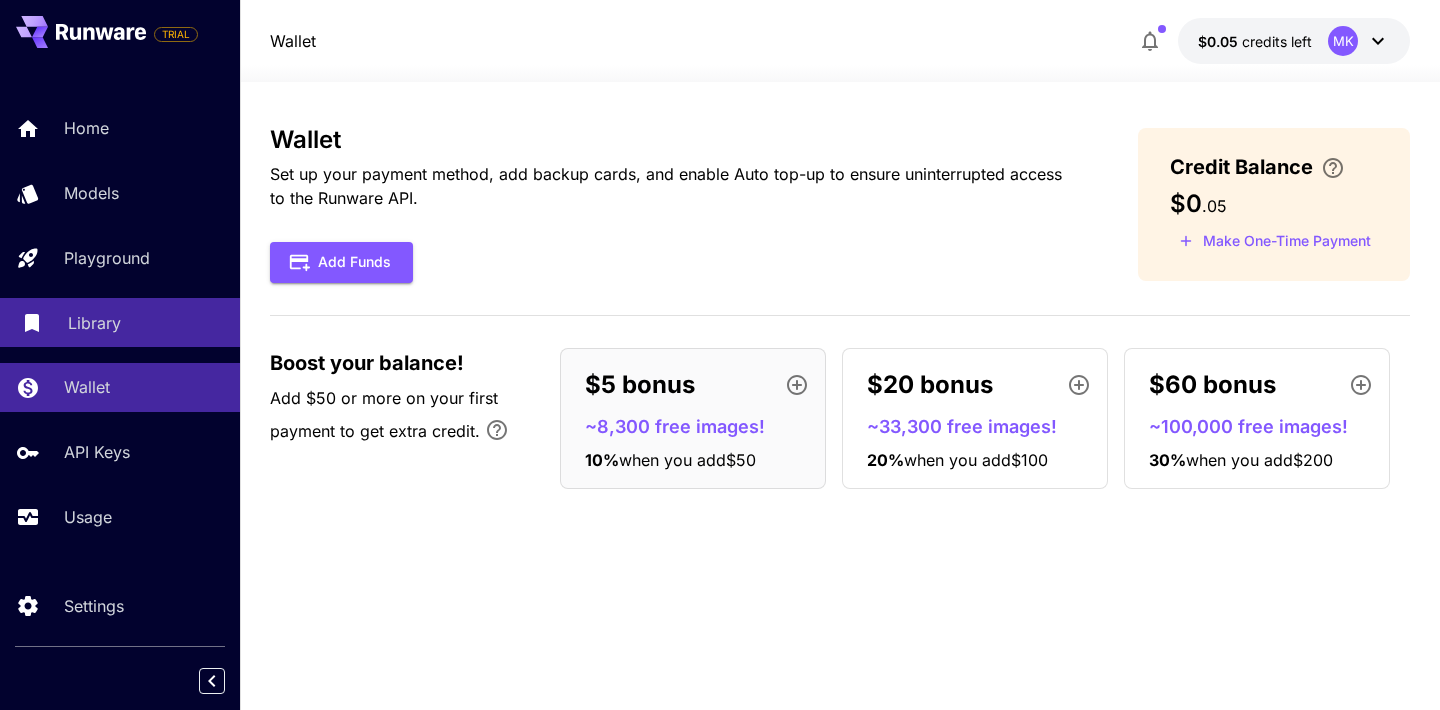 click on "Library" at bounding box center (120, 322) 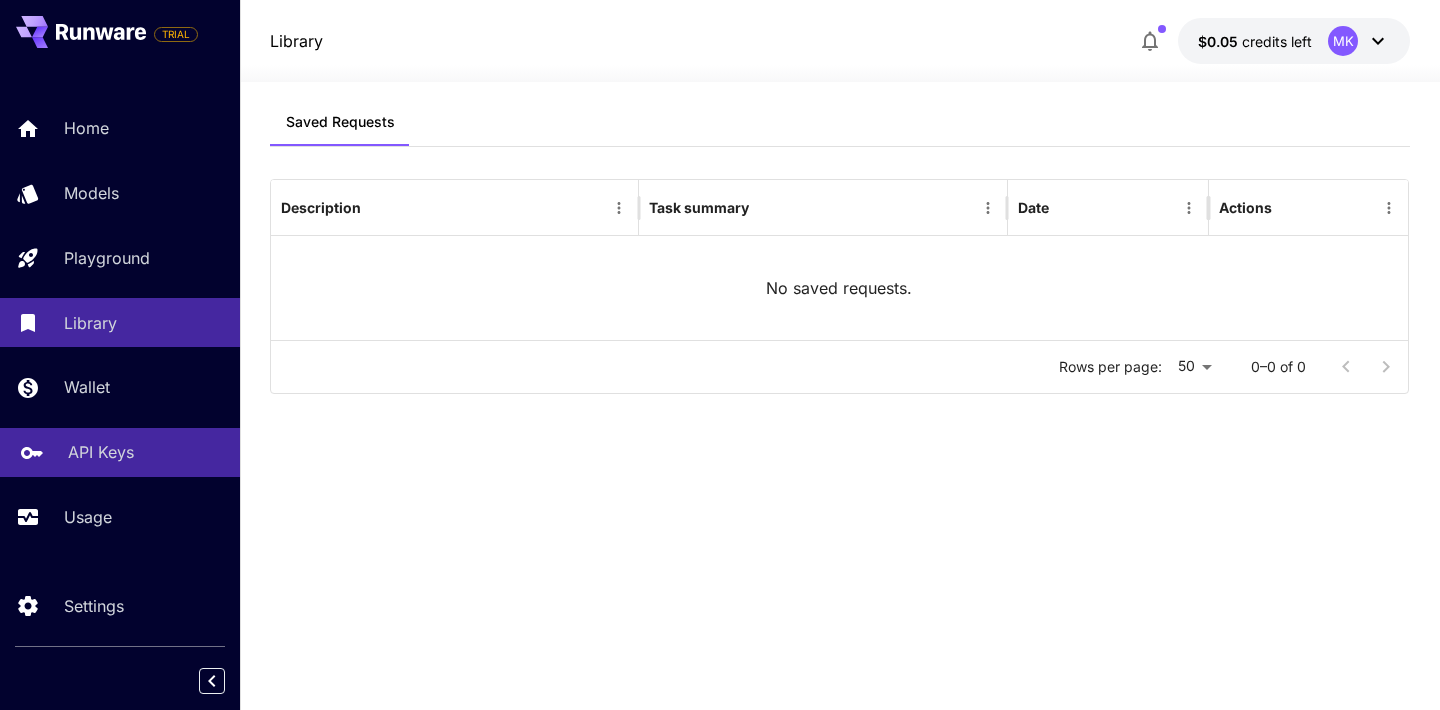 click on "API Keys" at bounding box center (101, 452) 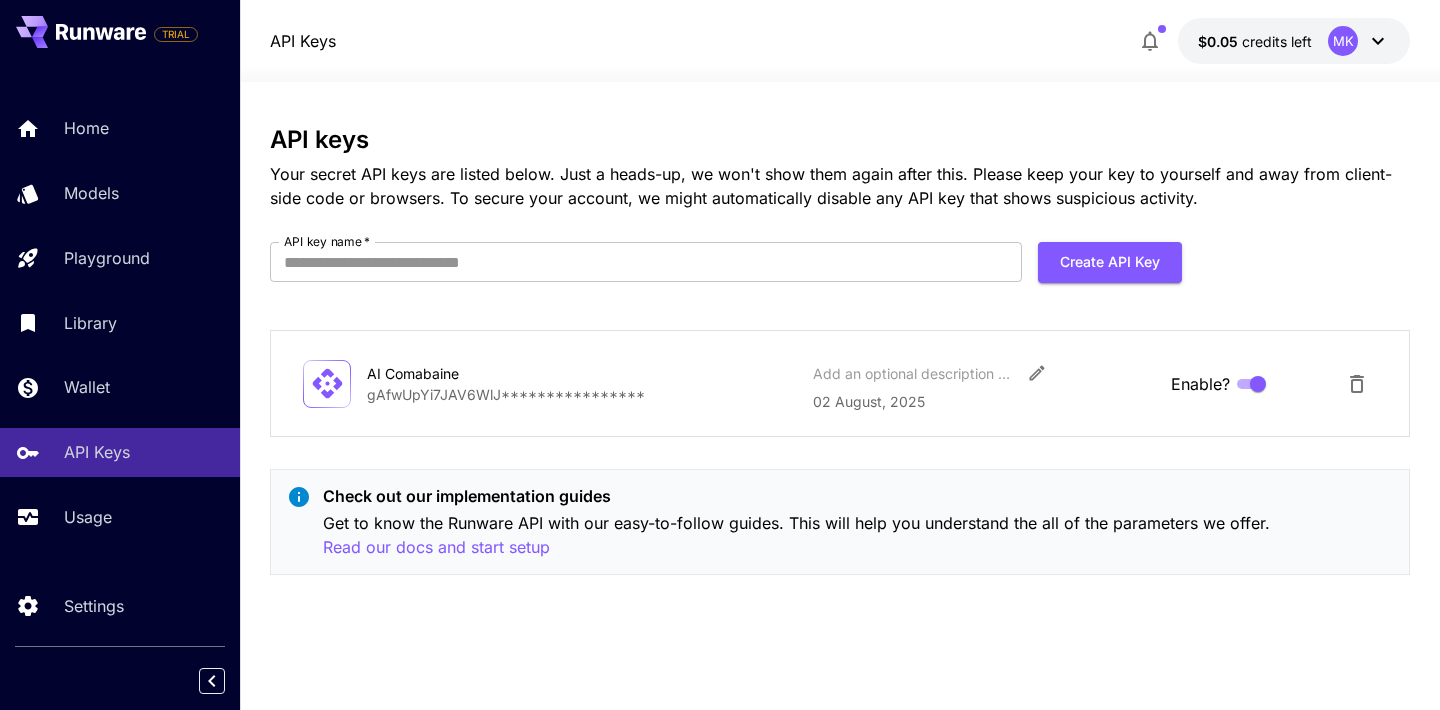 scroll, scrollTop: 0, scrollLeft: 0, axis: both 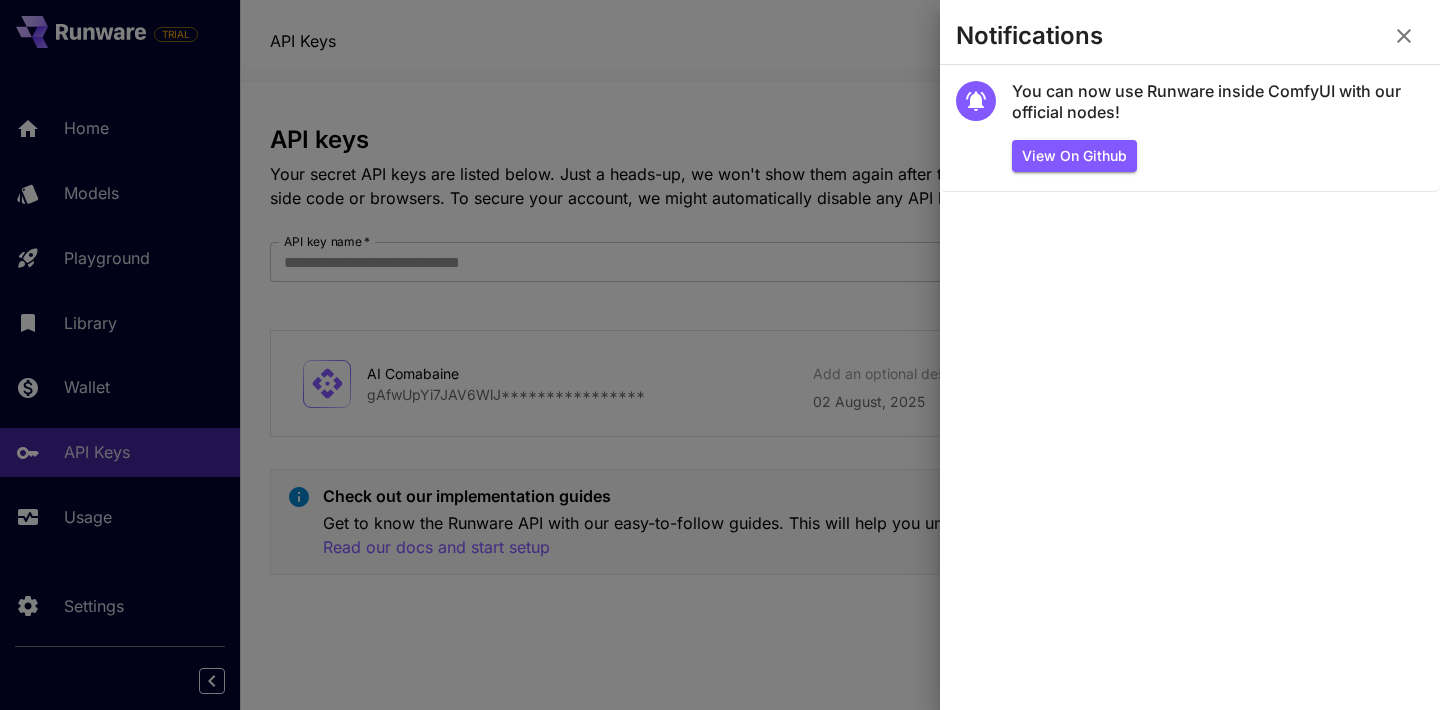 type 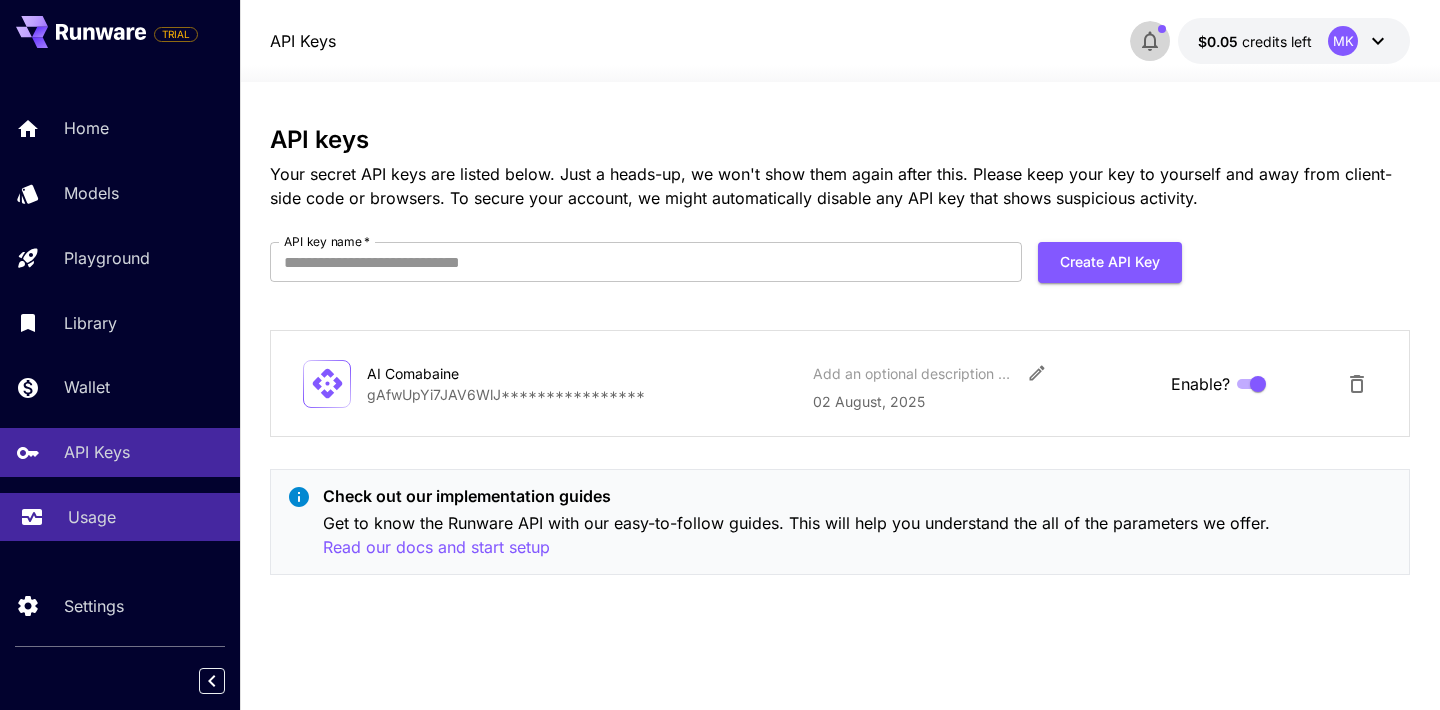 click on "Usage" at bounding box center (120, 517) 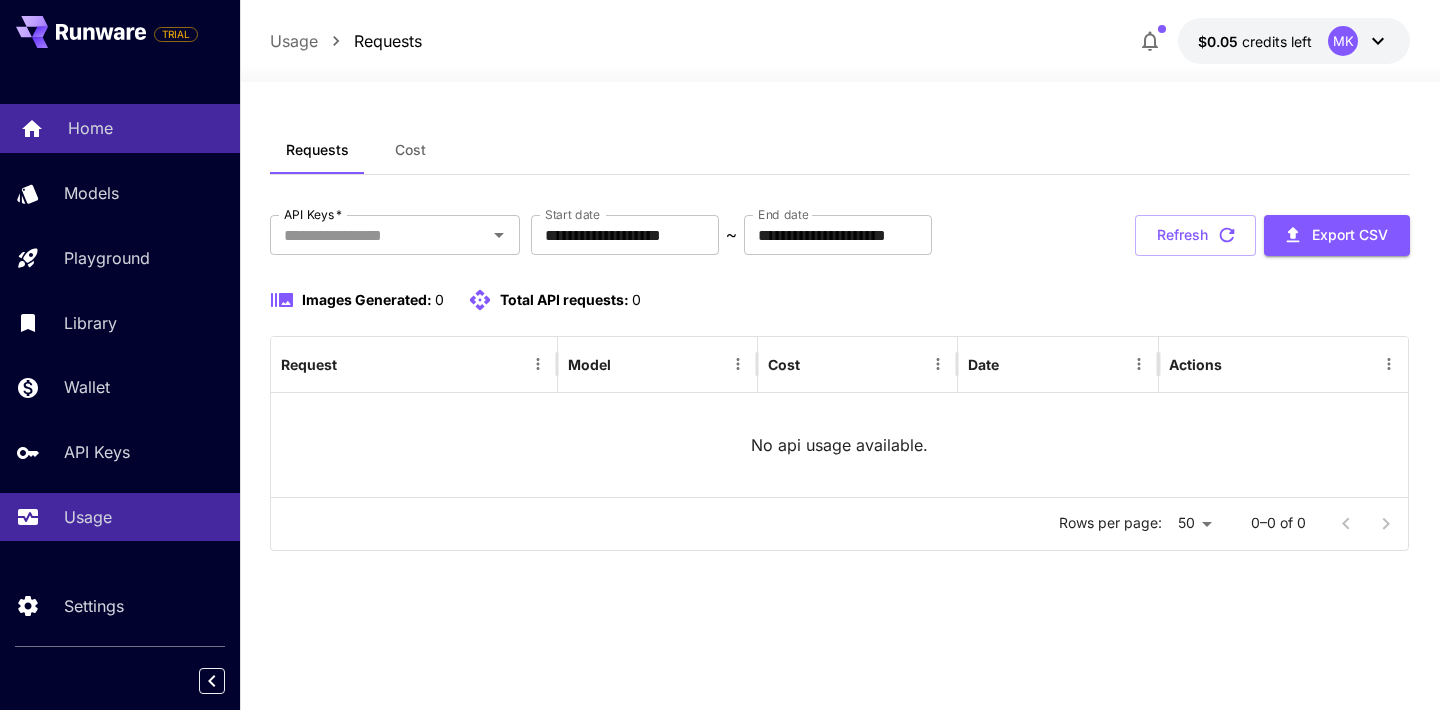click on "Home" at bounding box center (120, 128) 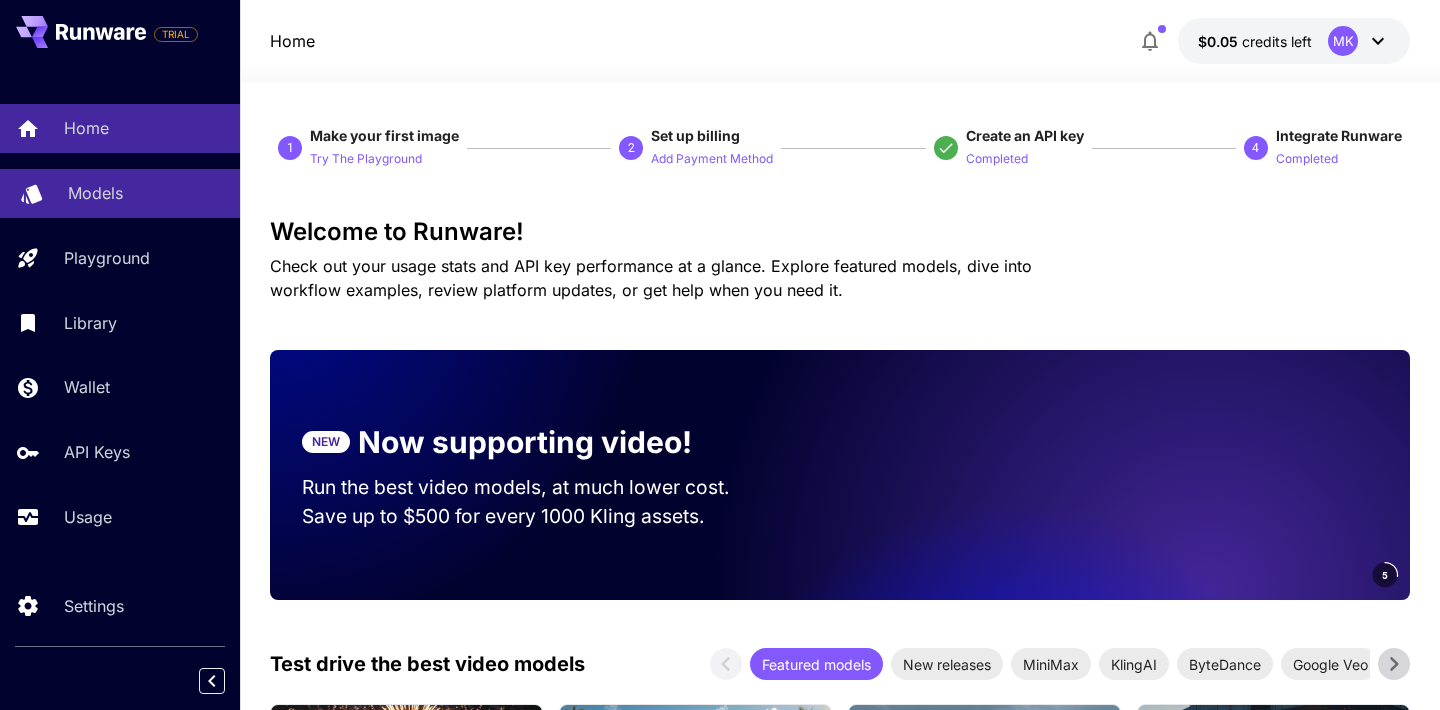 click on "Models" at bounding box center (146, 193) 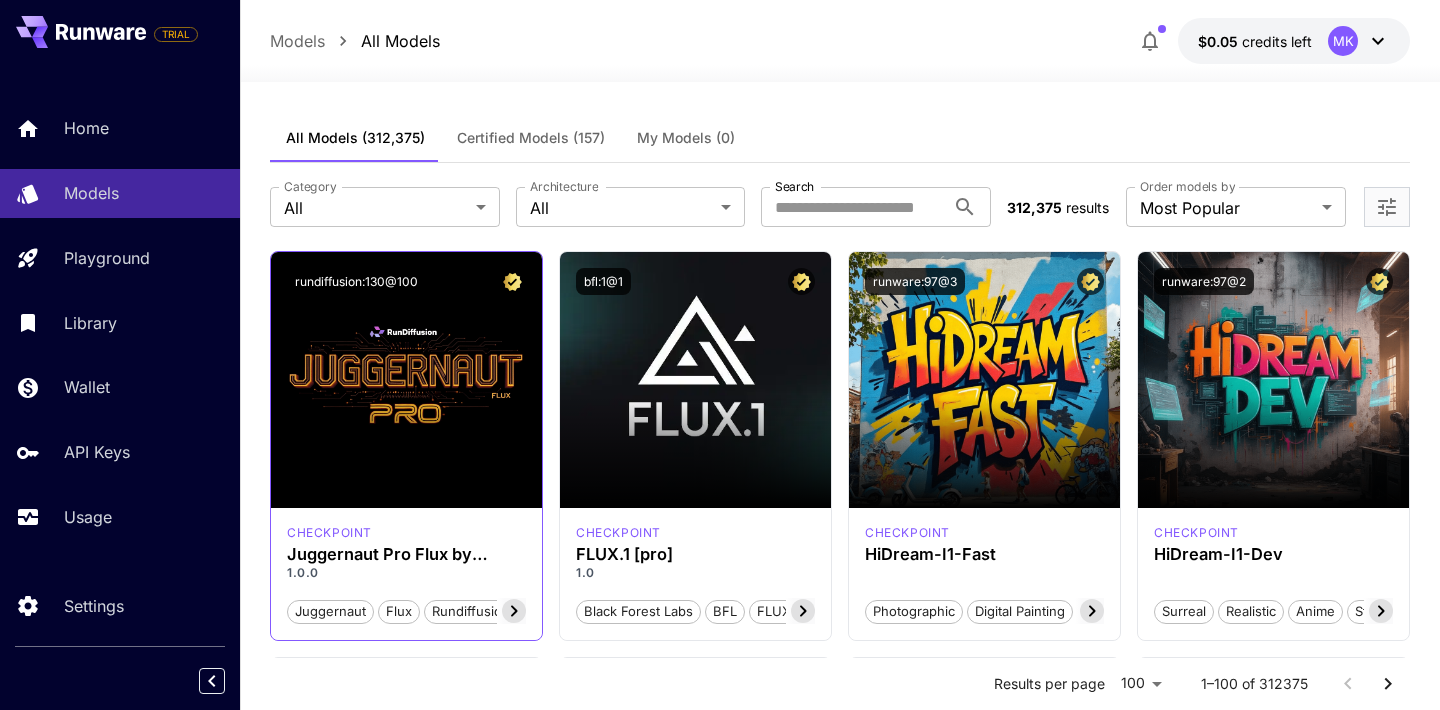 click 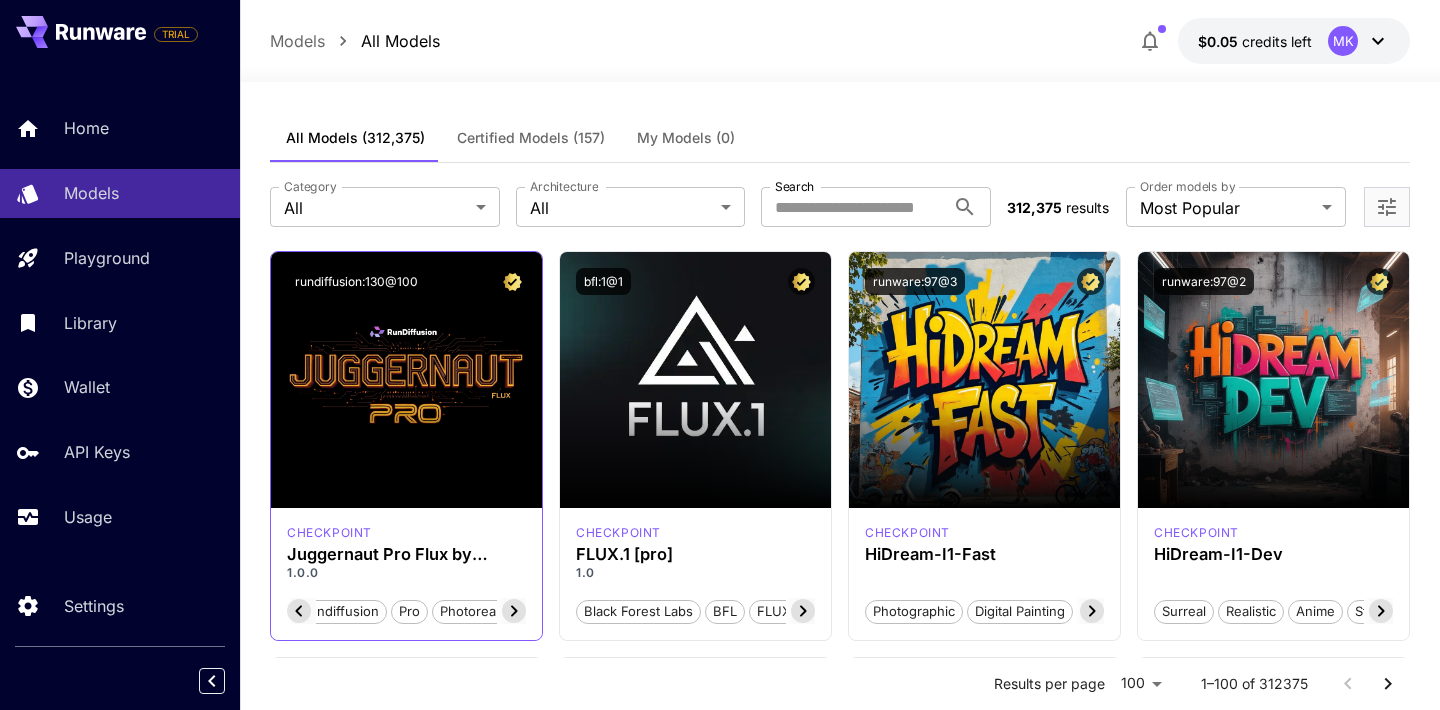 click 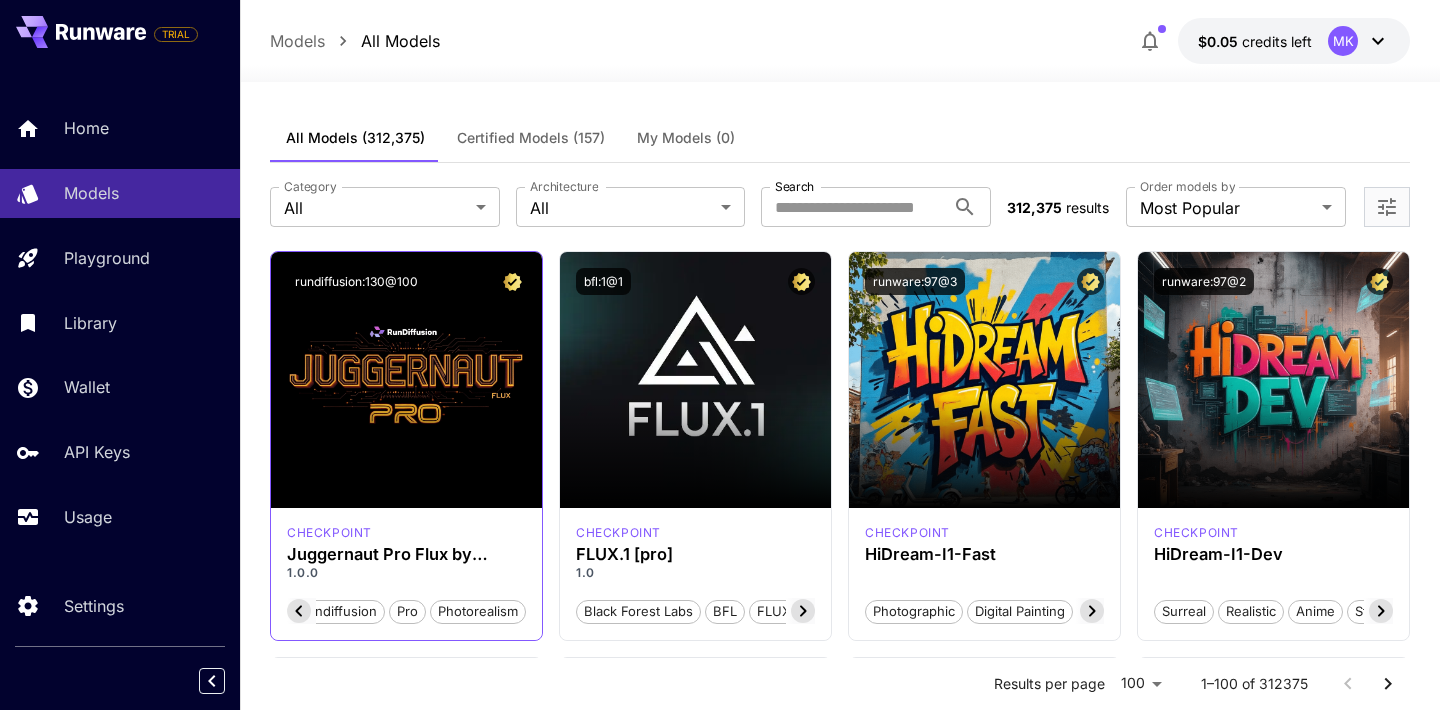 scroll, scrollTop: 0, scrollLeft: 160, axis: horizontal 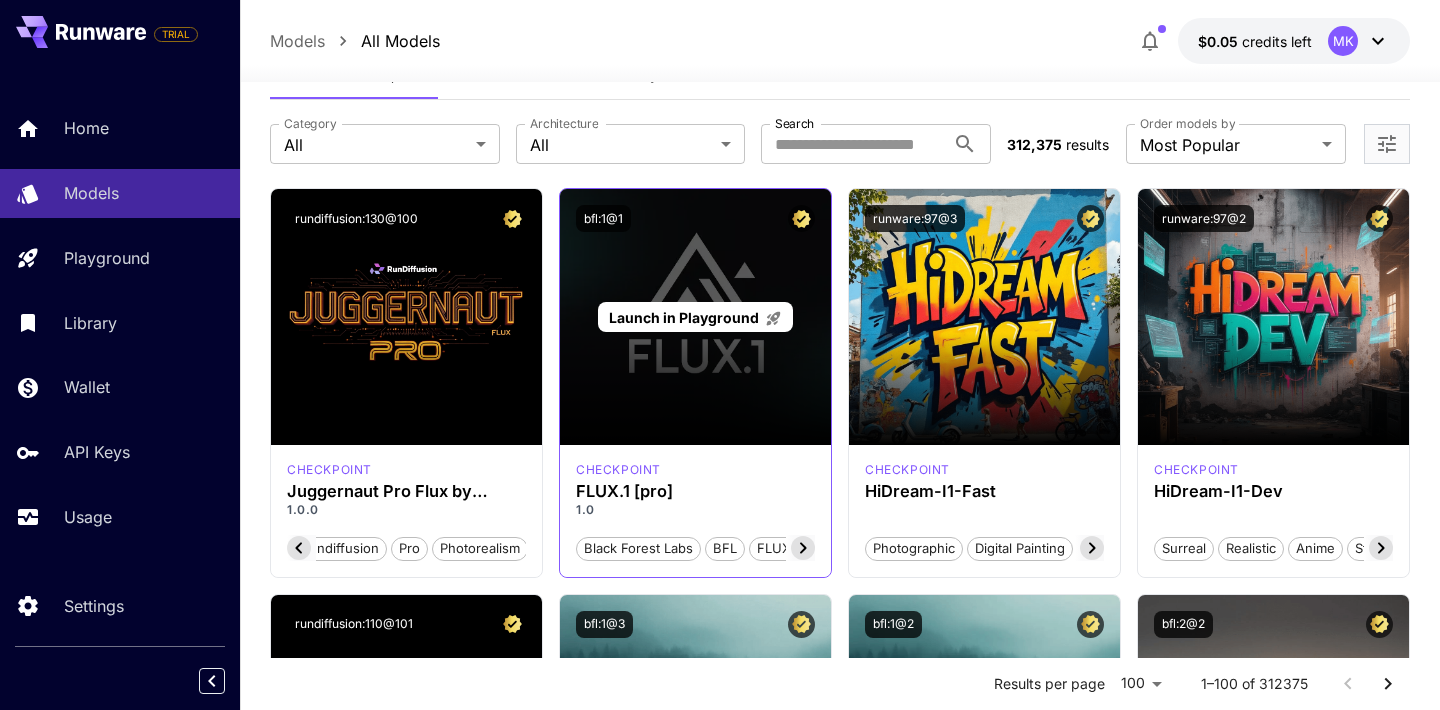 click on "Launch in Playground" at bounding box center [684, 317] 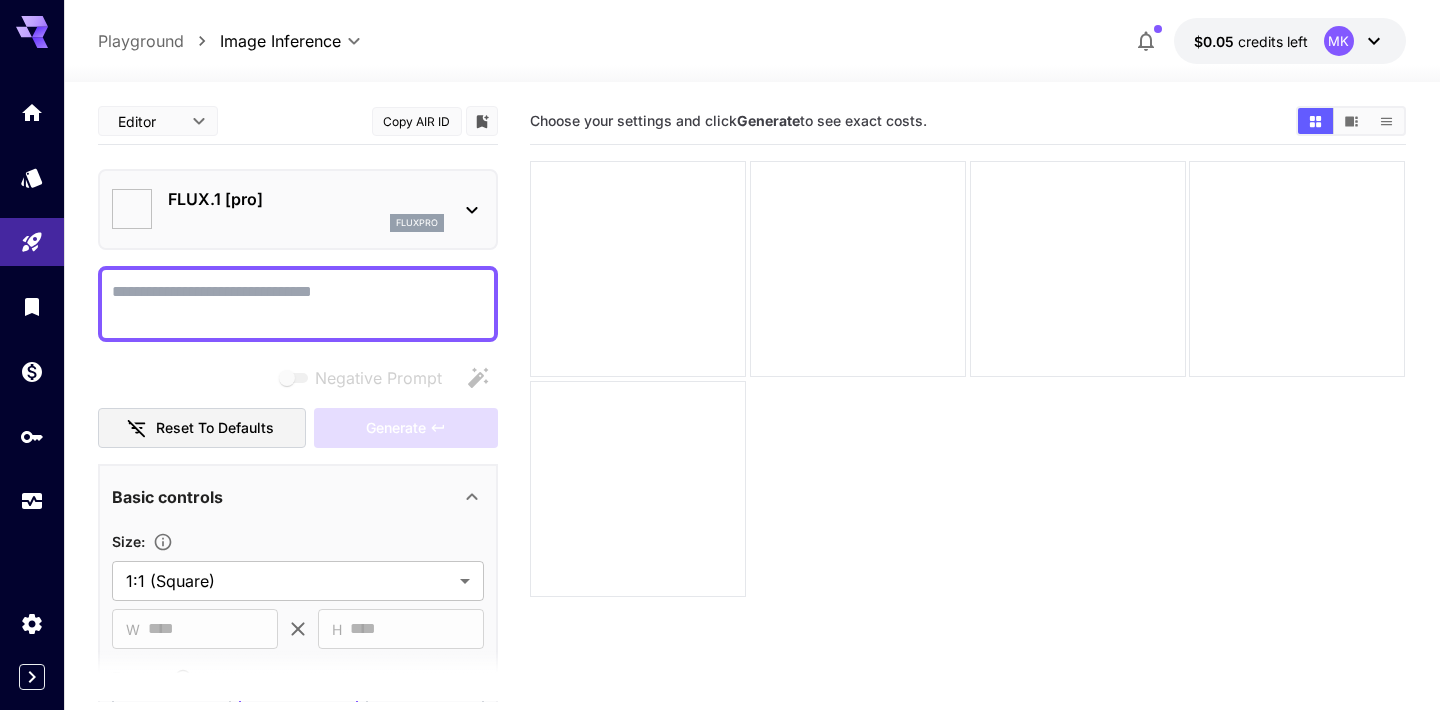 type on "**" 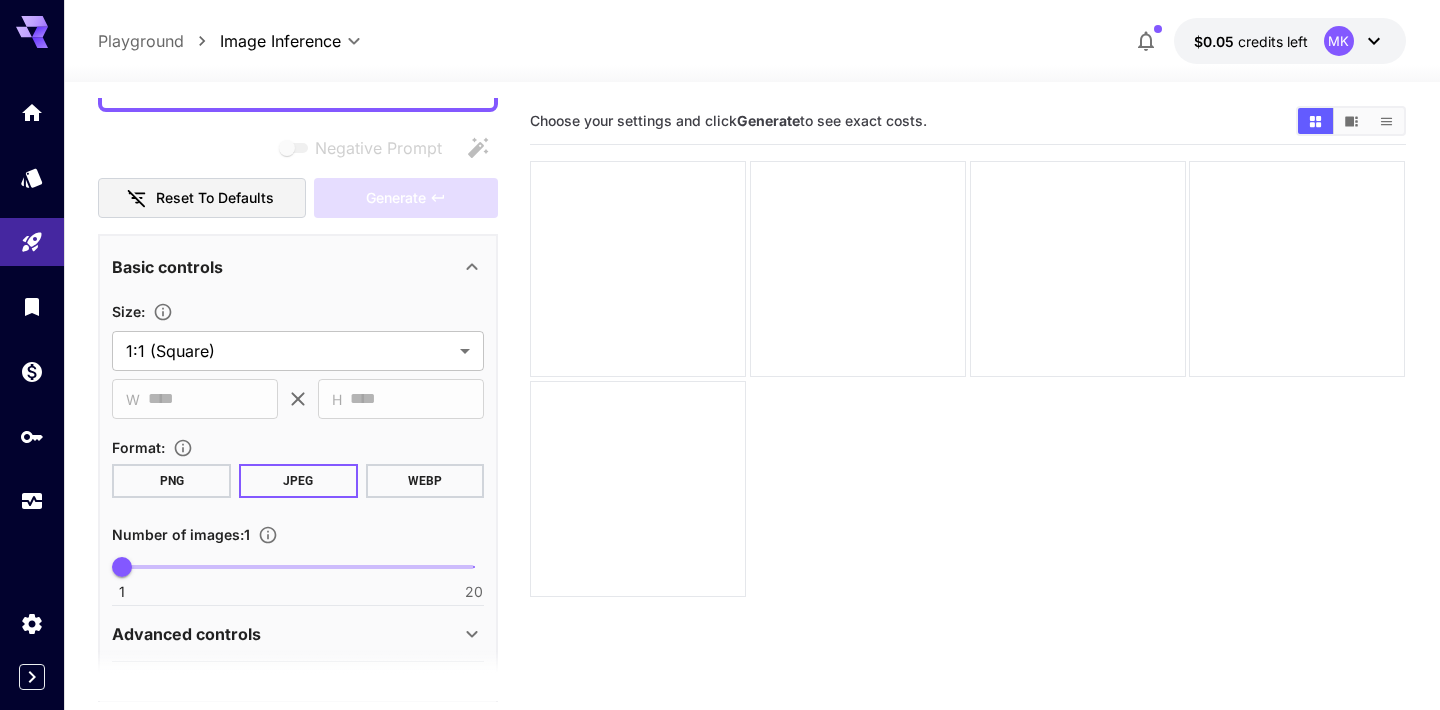 scroll, scrollTop: 296, scrollLeft: 0, axis: vertical 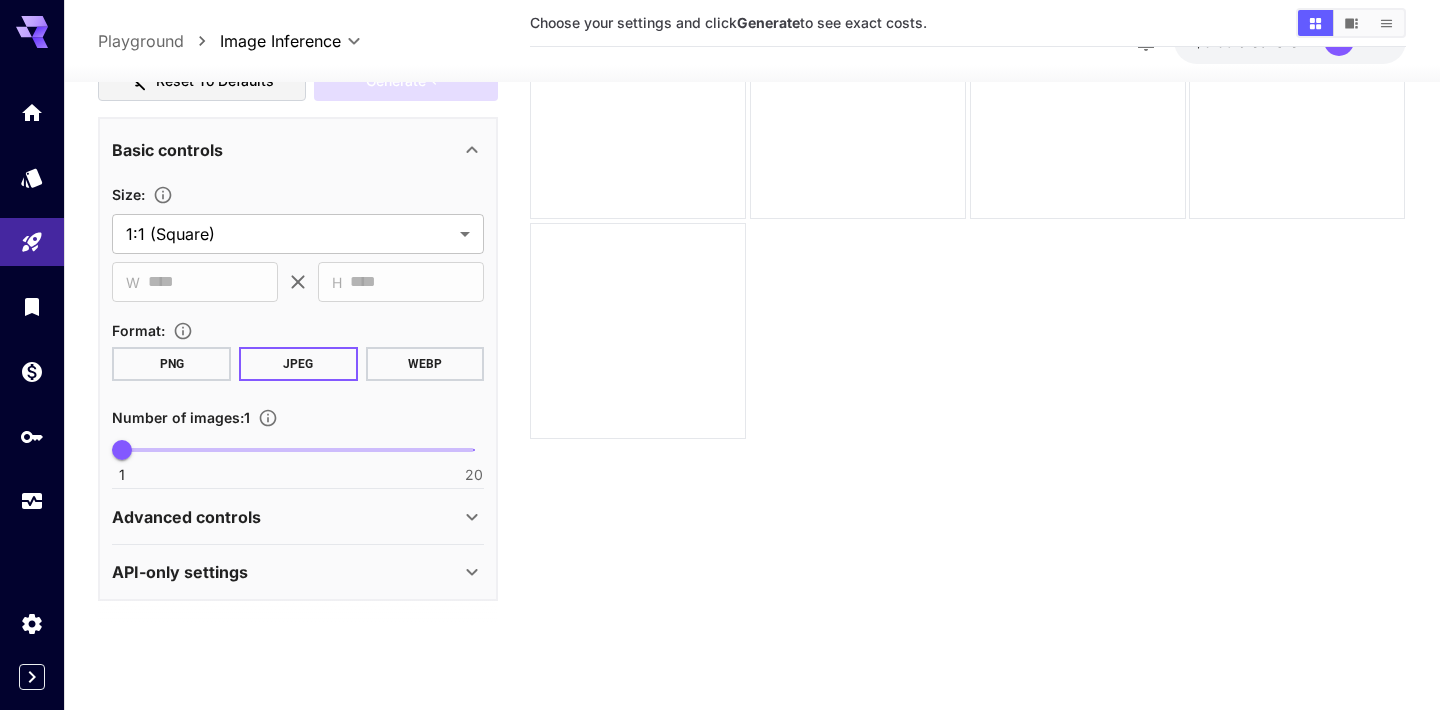 click on "API-only settings" at bounding box center [286, 571] 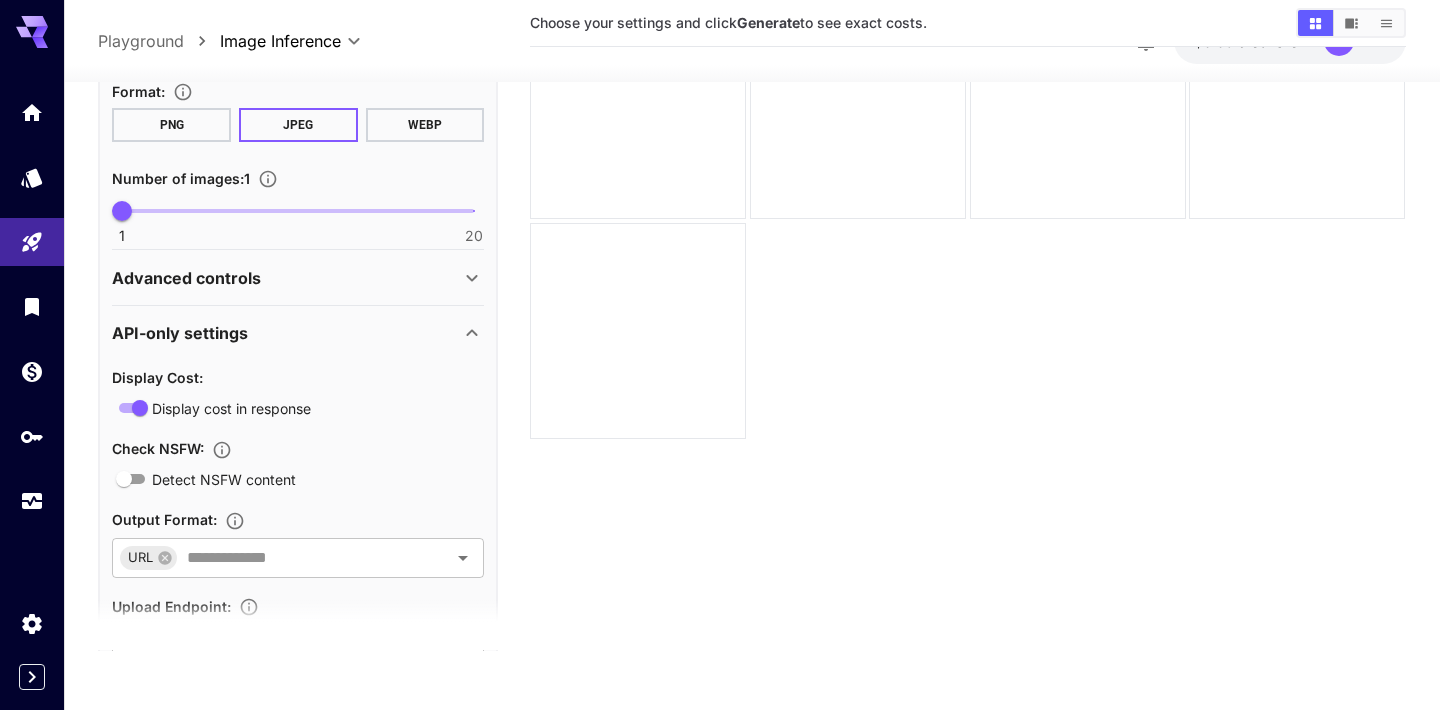 scroll, scrollTop: 550, scrollLeft: 0, axis: vertical 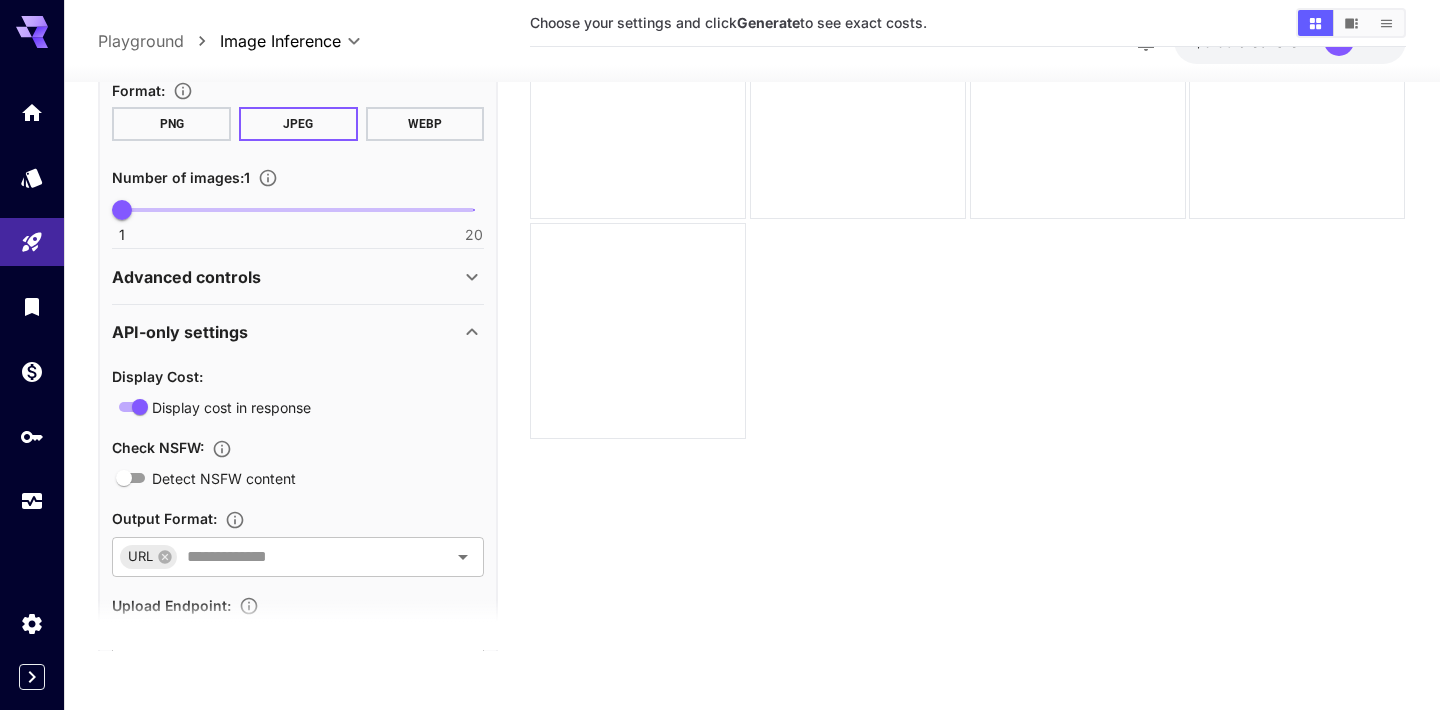 click on "API-only settings" at bounding box center [298, 331] 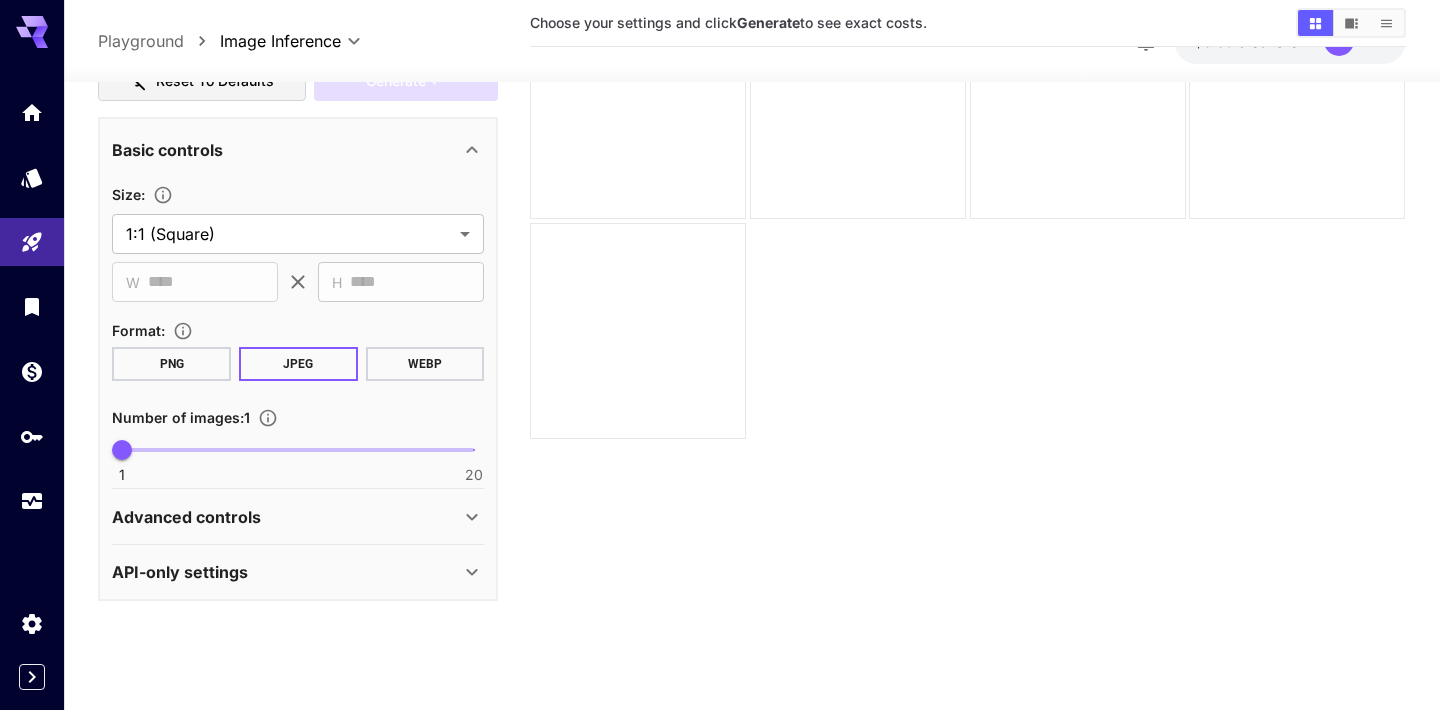 scroll, scrollTop: 0, scrollLeft: 0, axis: both 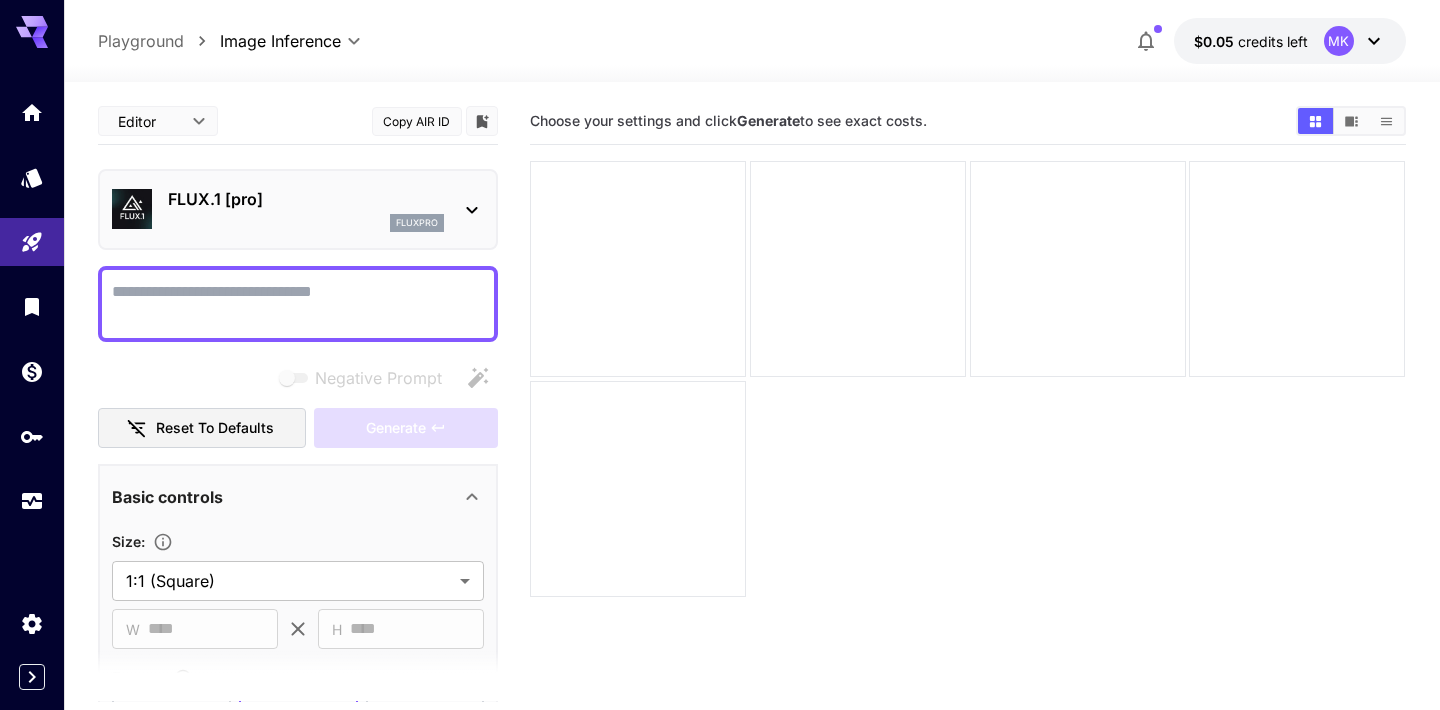 click at bounding box center [32, 24] 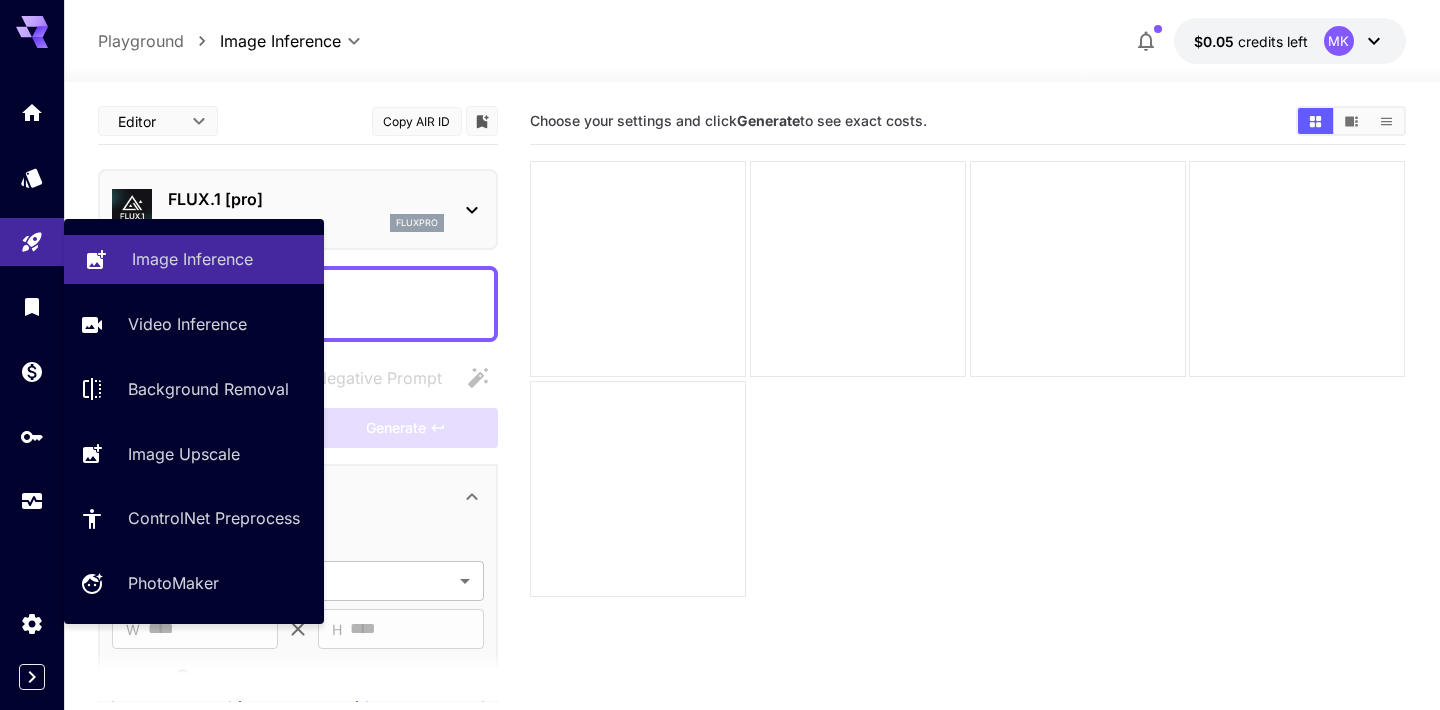 click on "Image Inference" at bounding box center (192, 259) 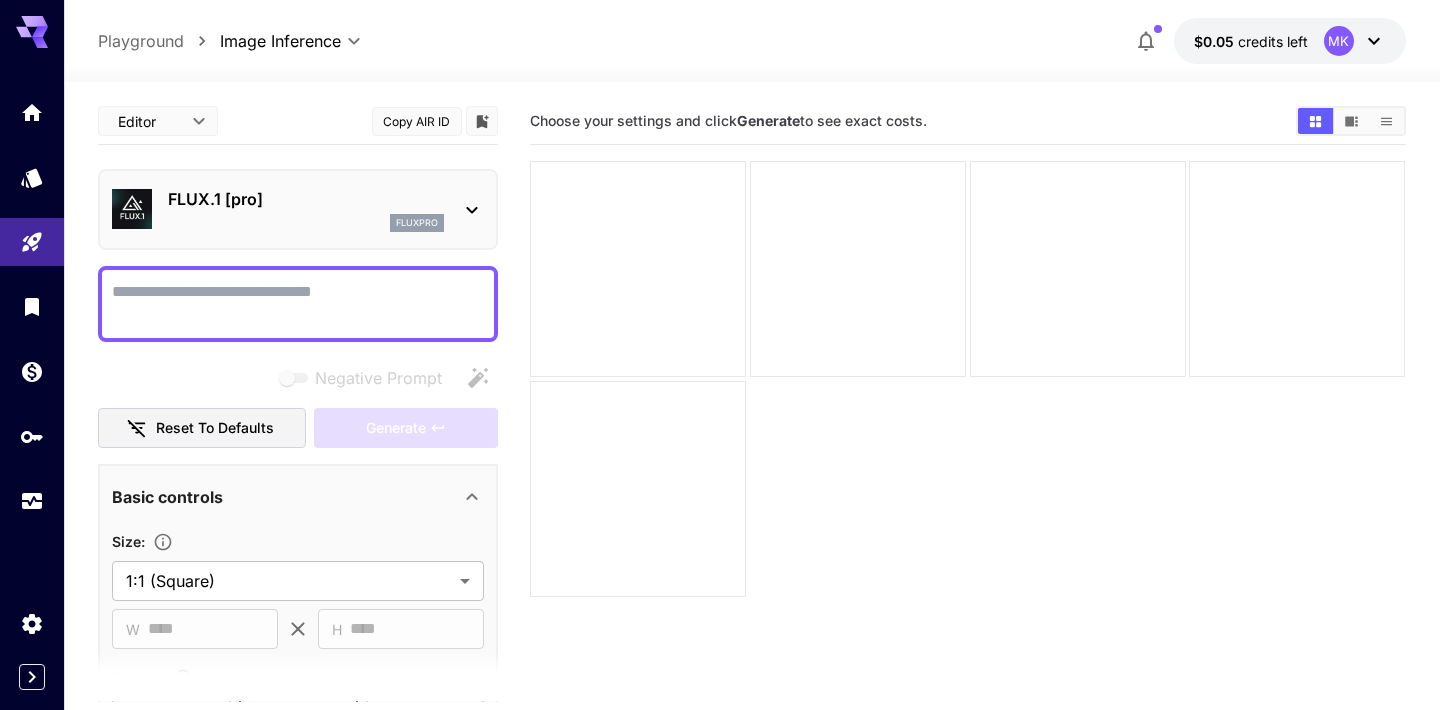 click at bounding box center [752, 70] 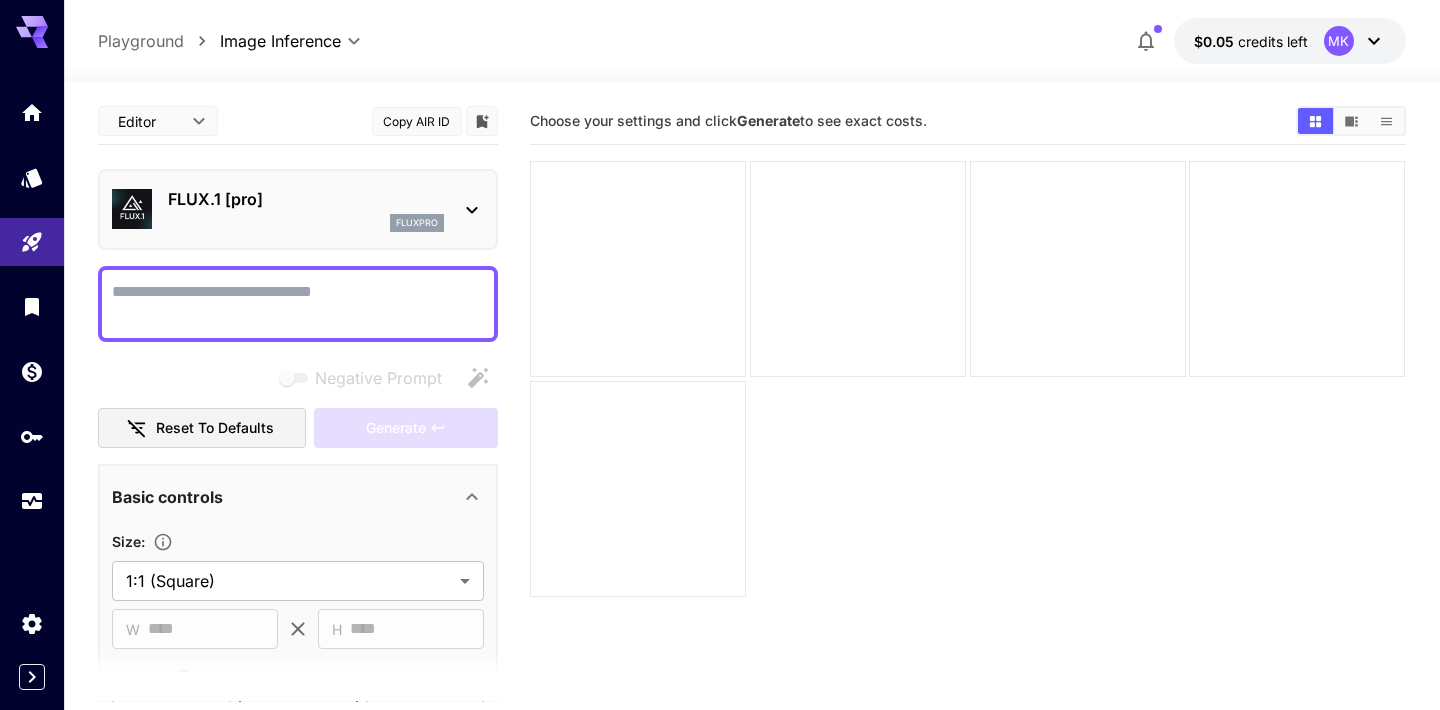 scroll, scrollTop: 0, scrollLeft: 0, axis: both 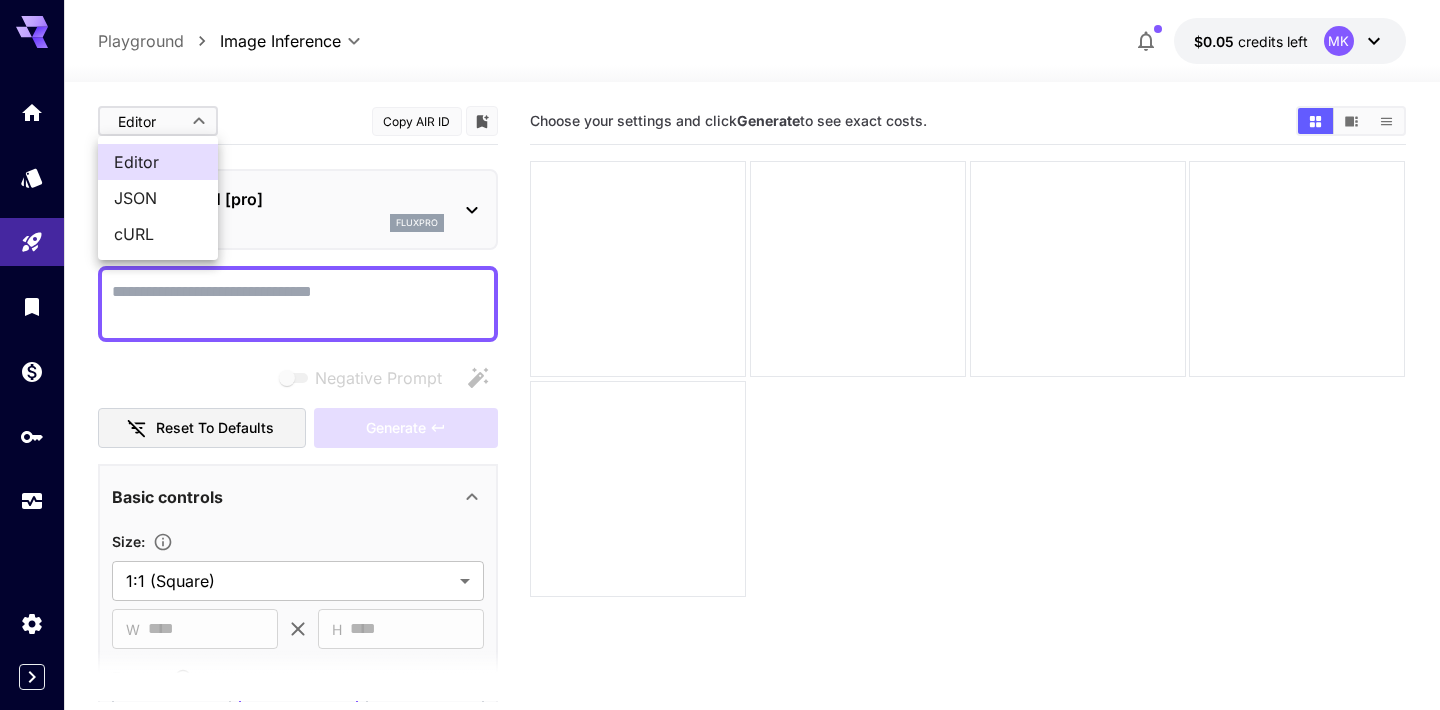 click at bounding box center (720, 355) 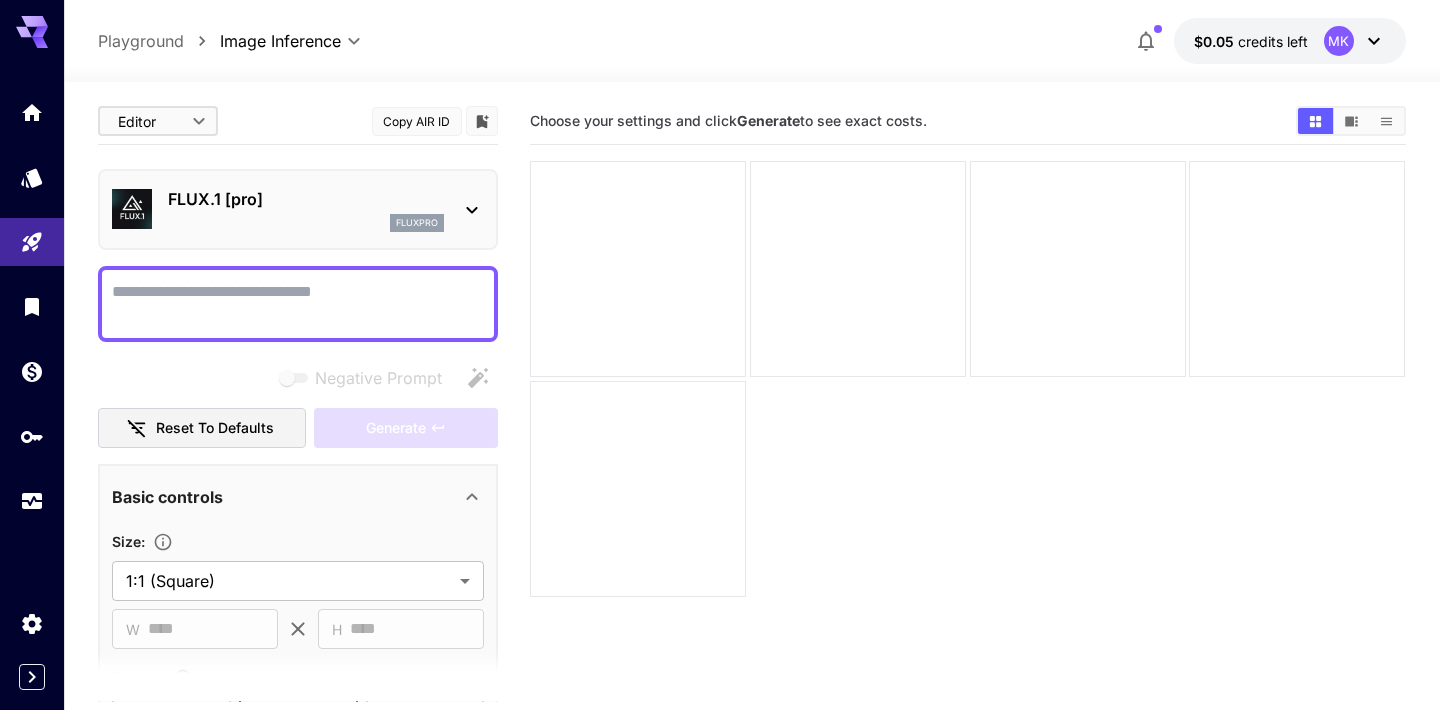 scroll, scrollTop: 296, scrollLeft: 0, axis: vertical 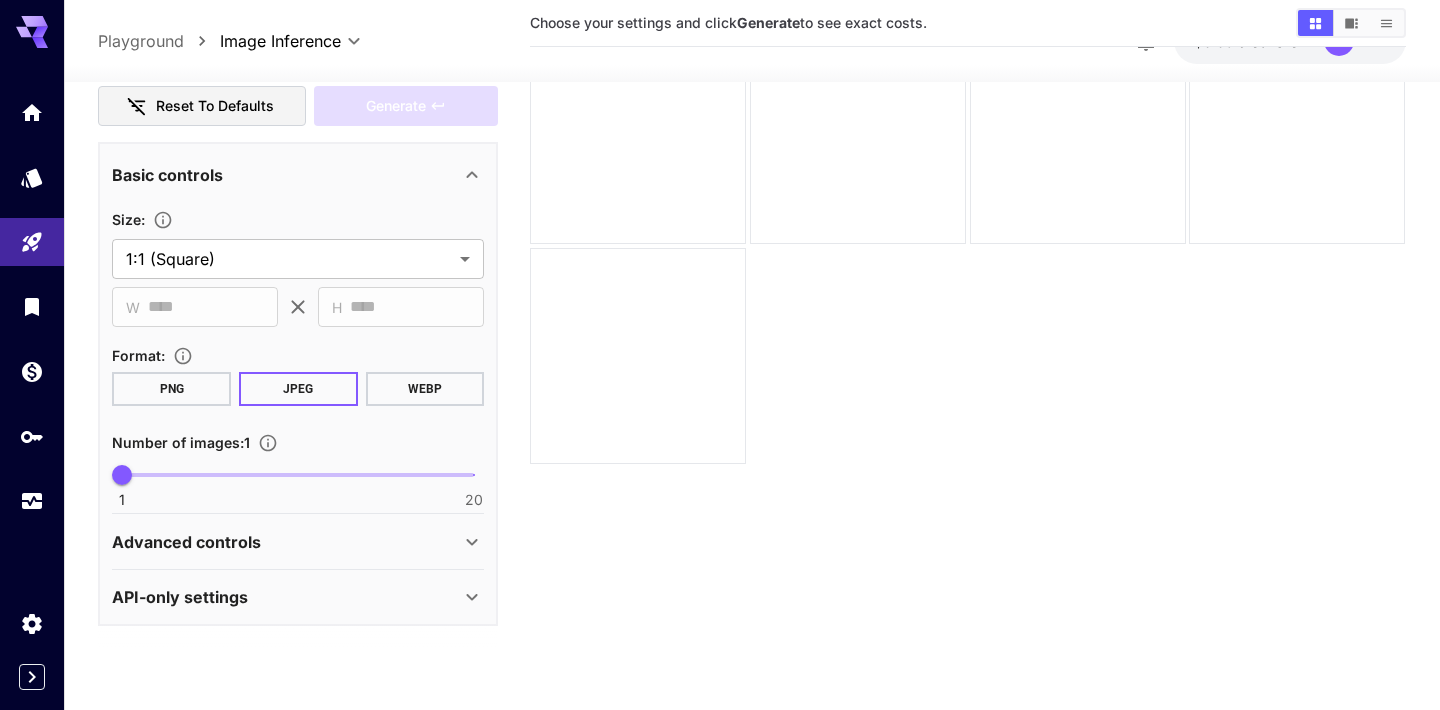 click on "API-only settings" at bounding box center (180, 596) 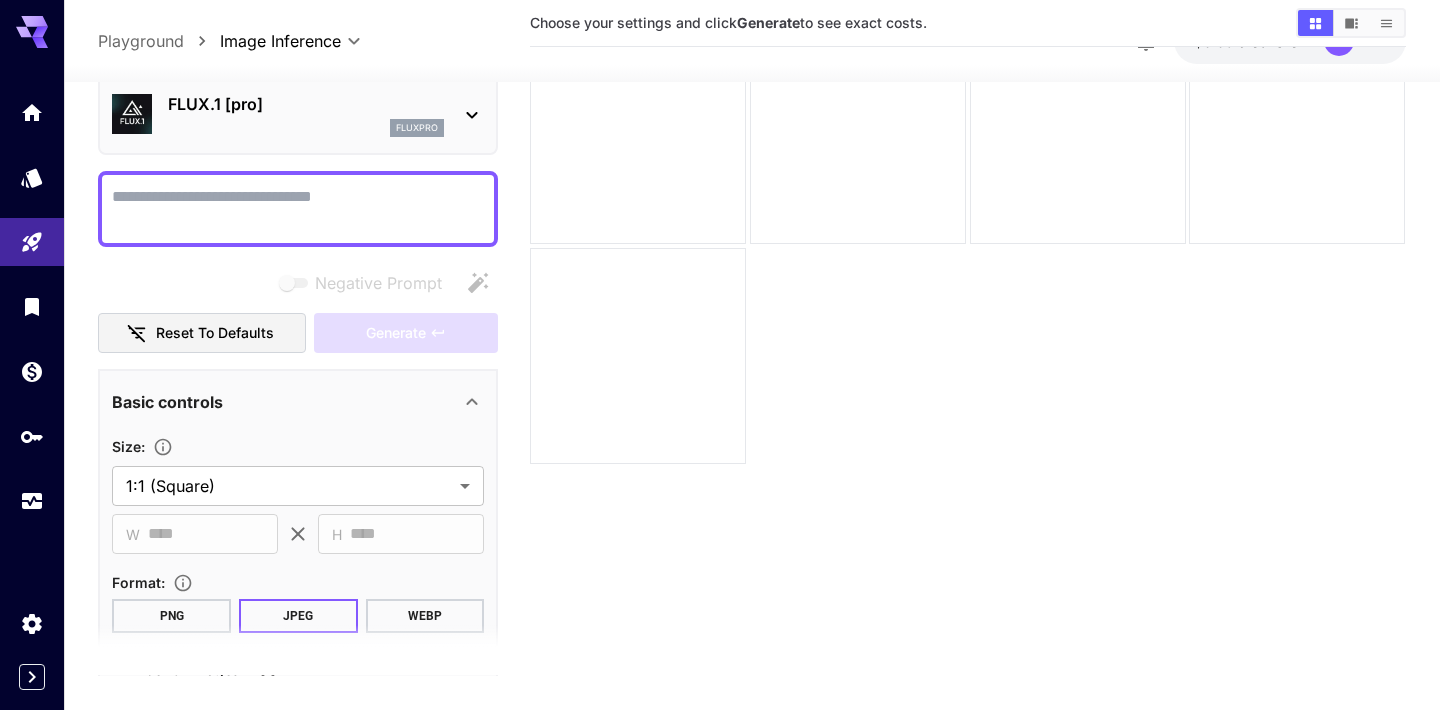 scroll, scrollTop: 0, scrollLeft: 0, axis: both 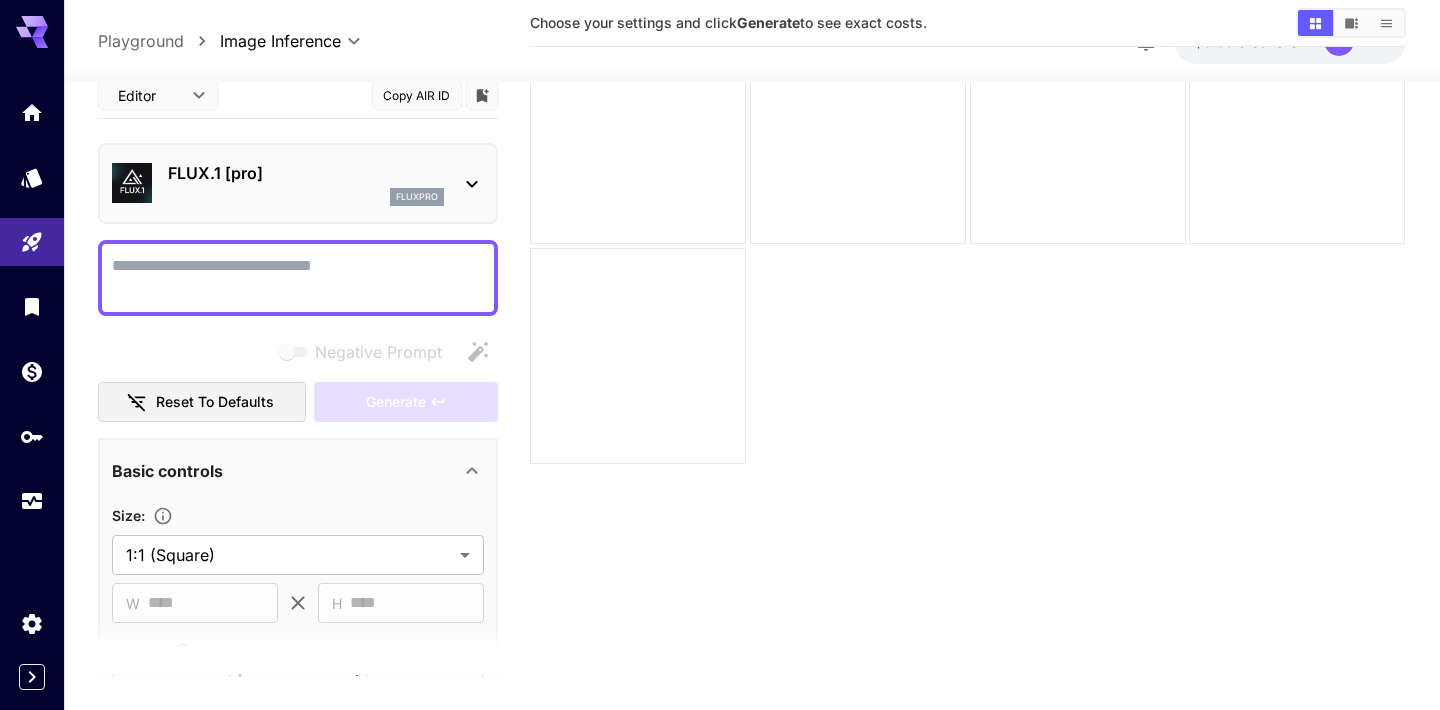 click on "**********" at bounding box center (720, 301) 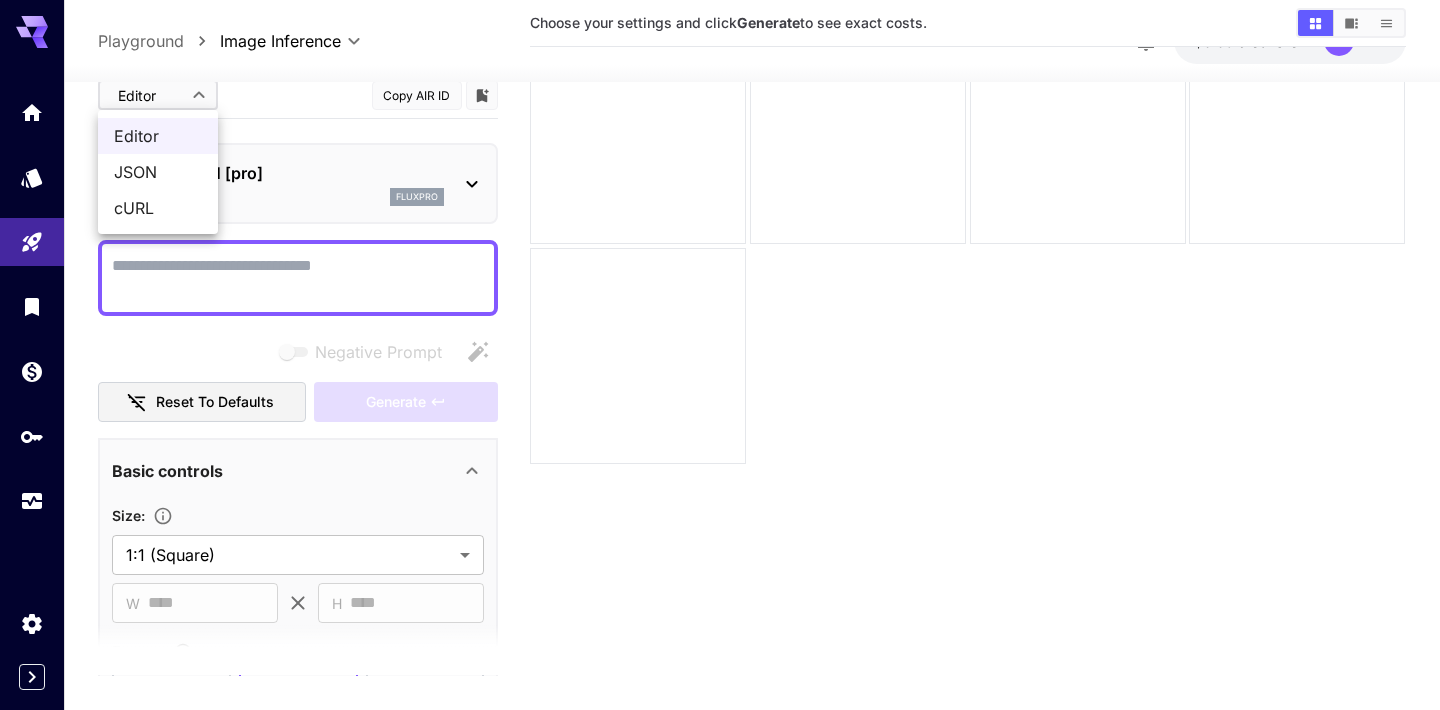 click at bounding box center [720, 355] 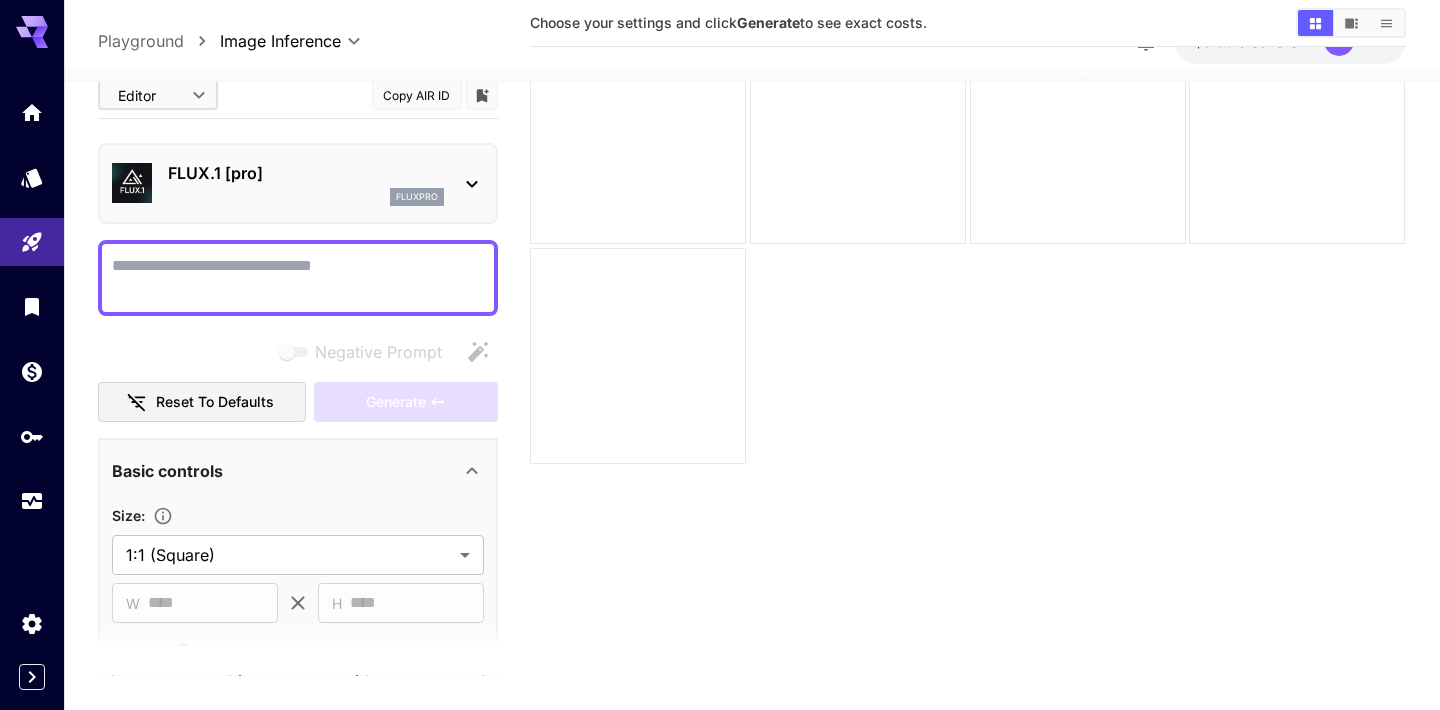 click on "Playground" at bounding box center (141, 41) 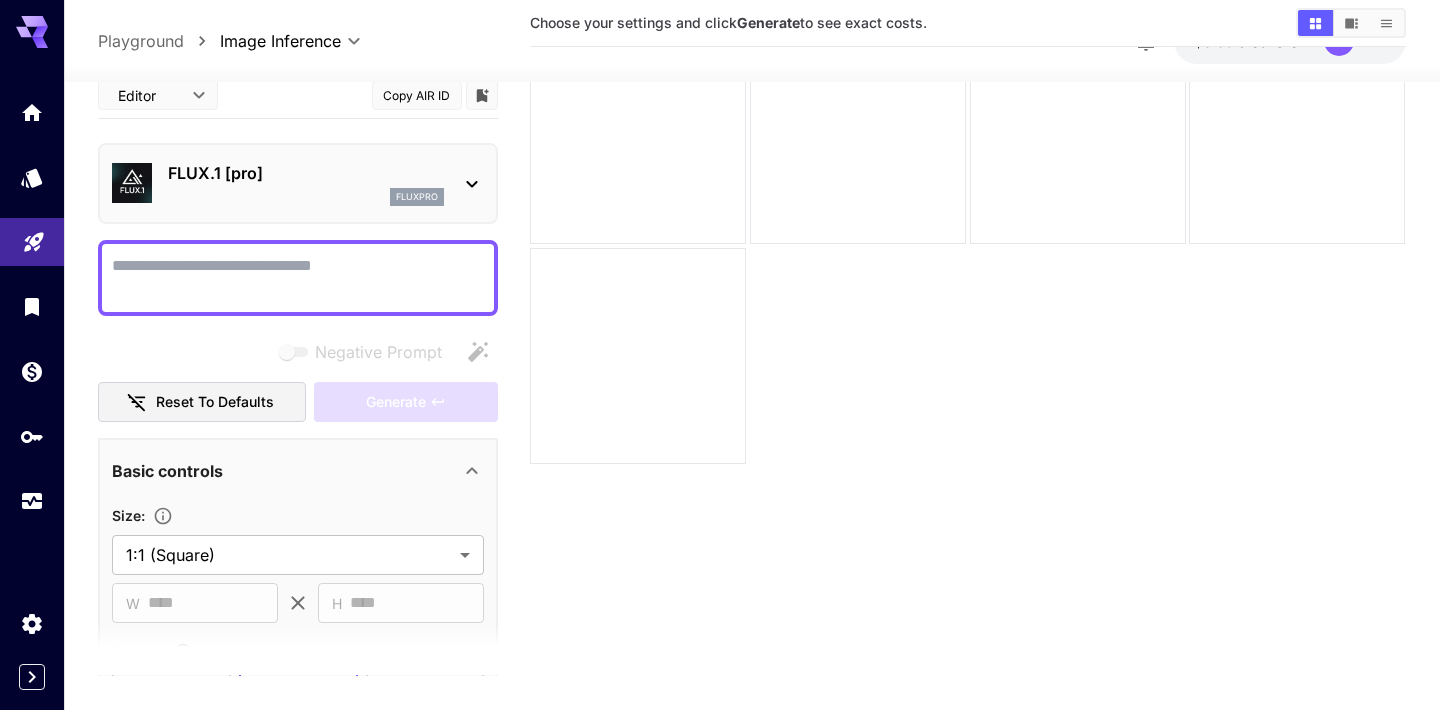 click at bounding box center [32, 242] 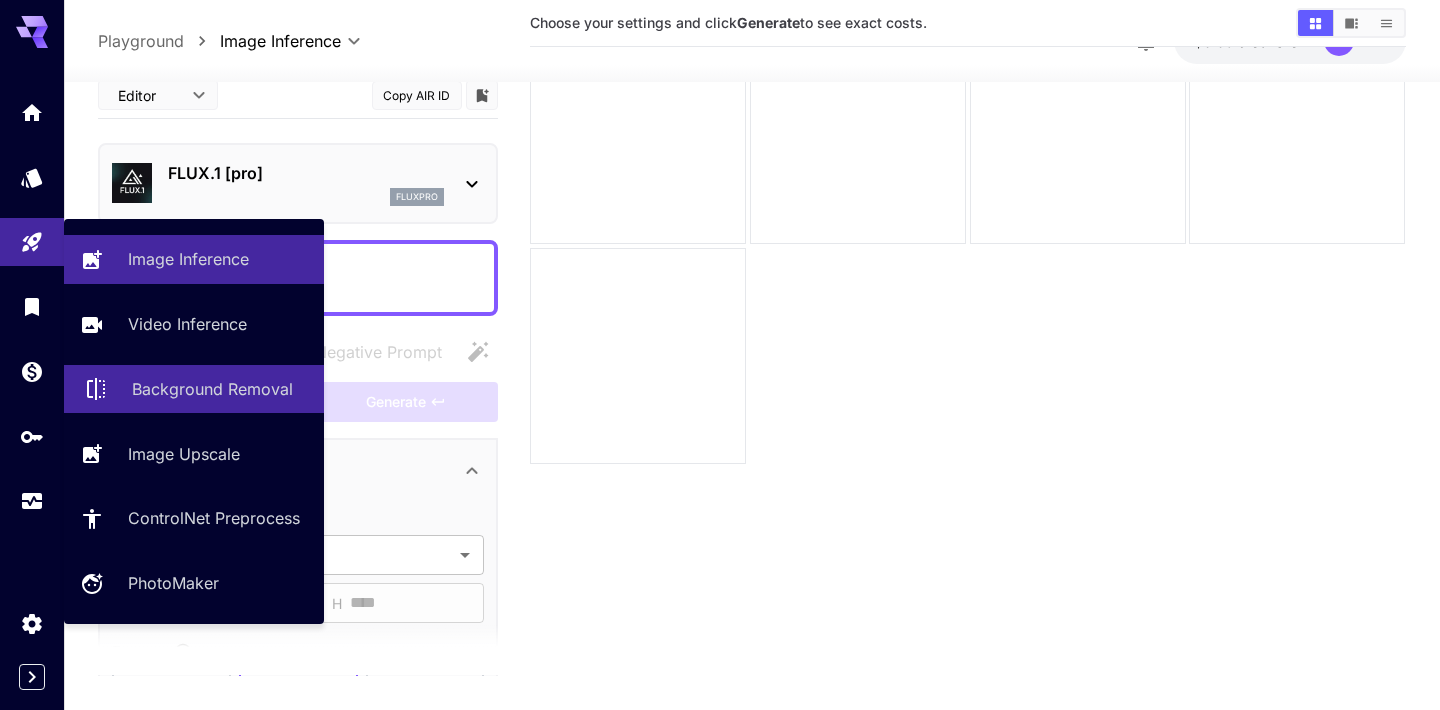 click on "Background Removal" at bounding box center [212, 389] 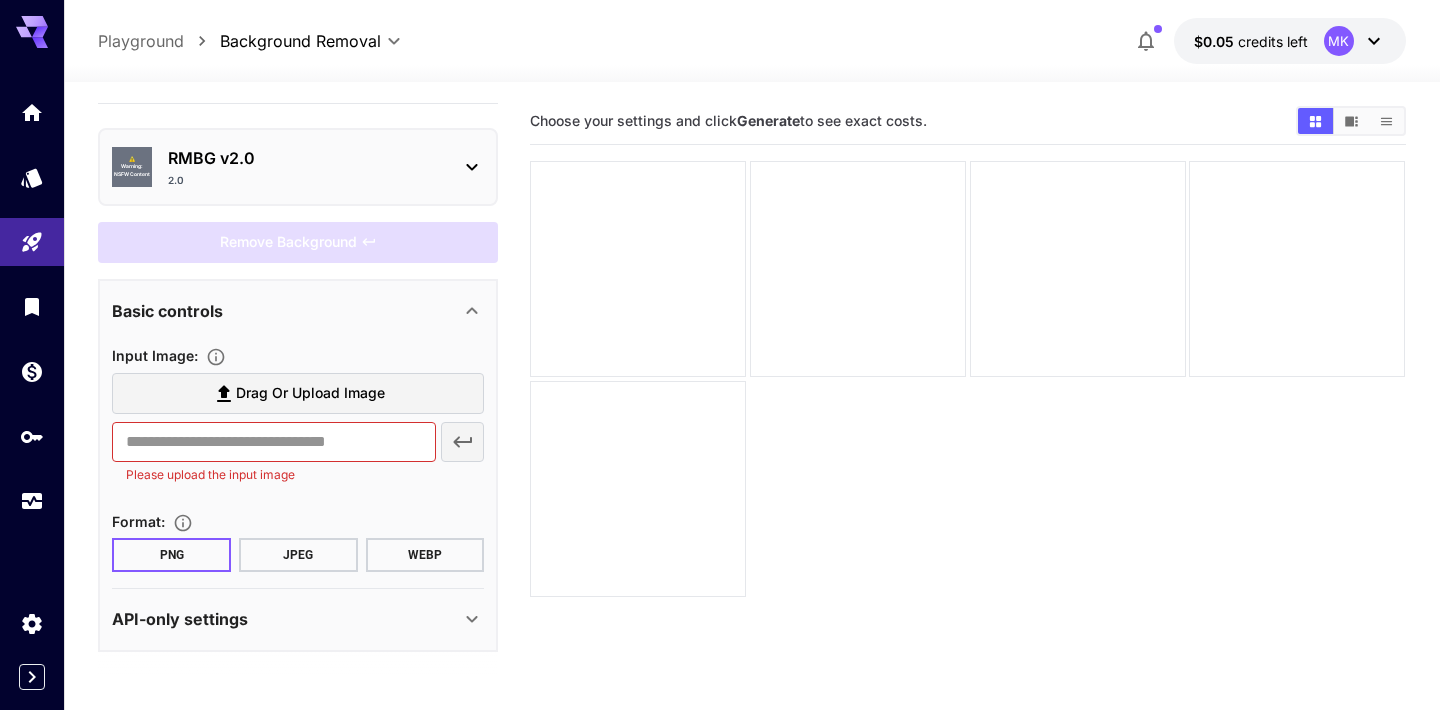 scroll, scrollTop: 0, scrollLeft: 0, axis: both 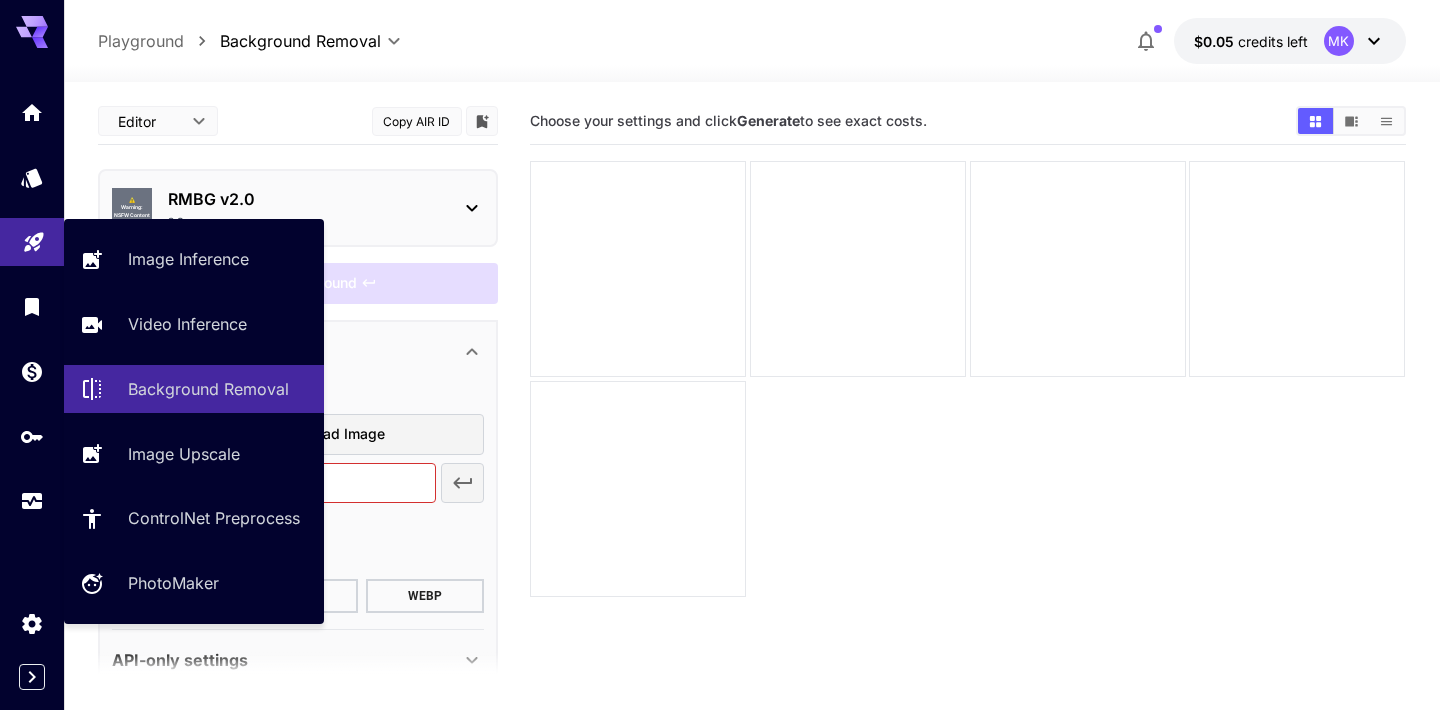 click at bounding box center (32, 242) 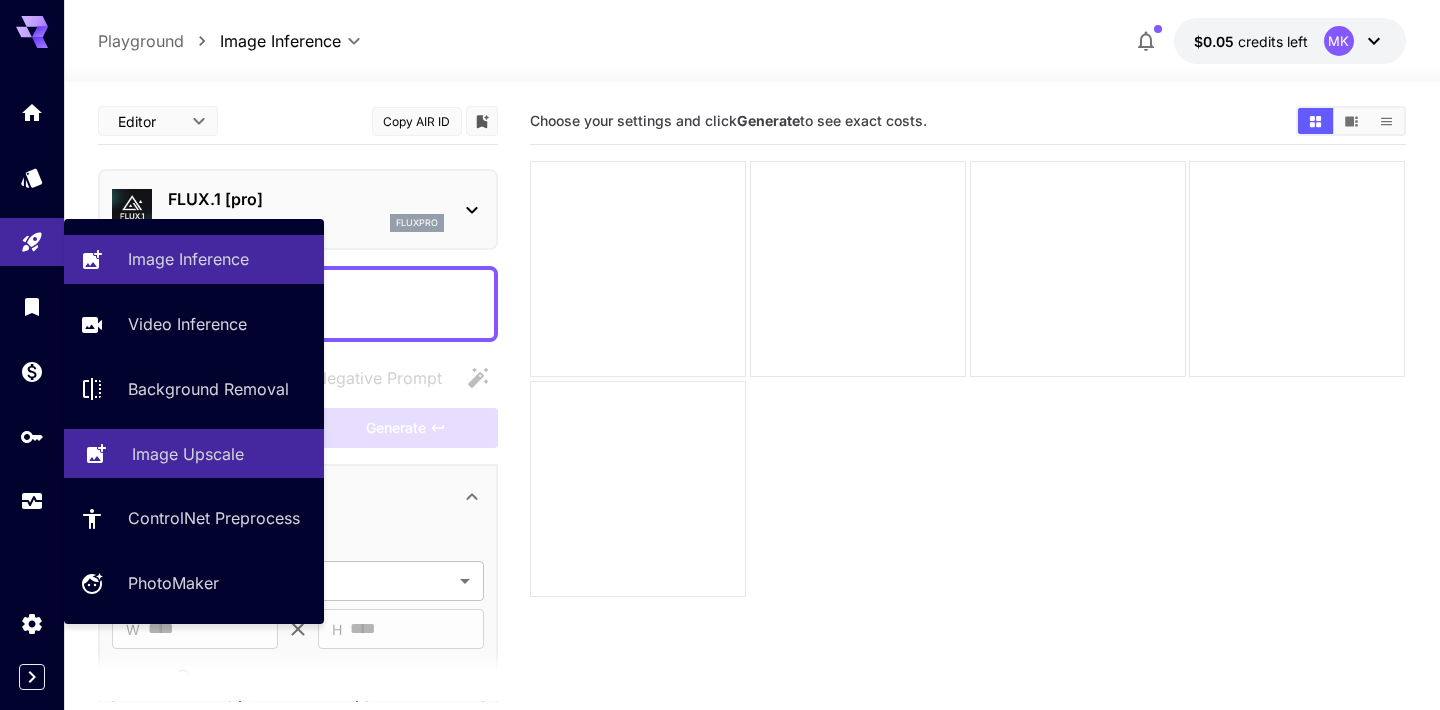click on "Image Upscale" at bounding box center [188, 454] 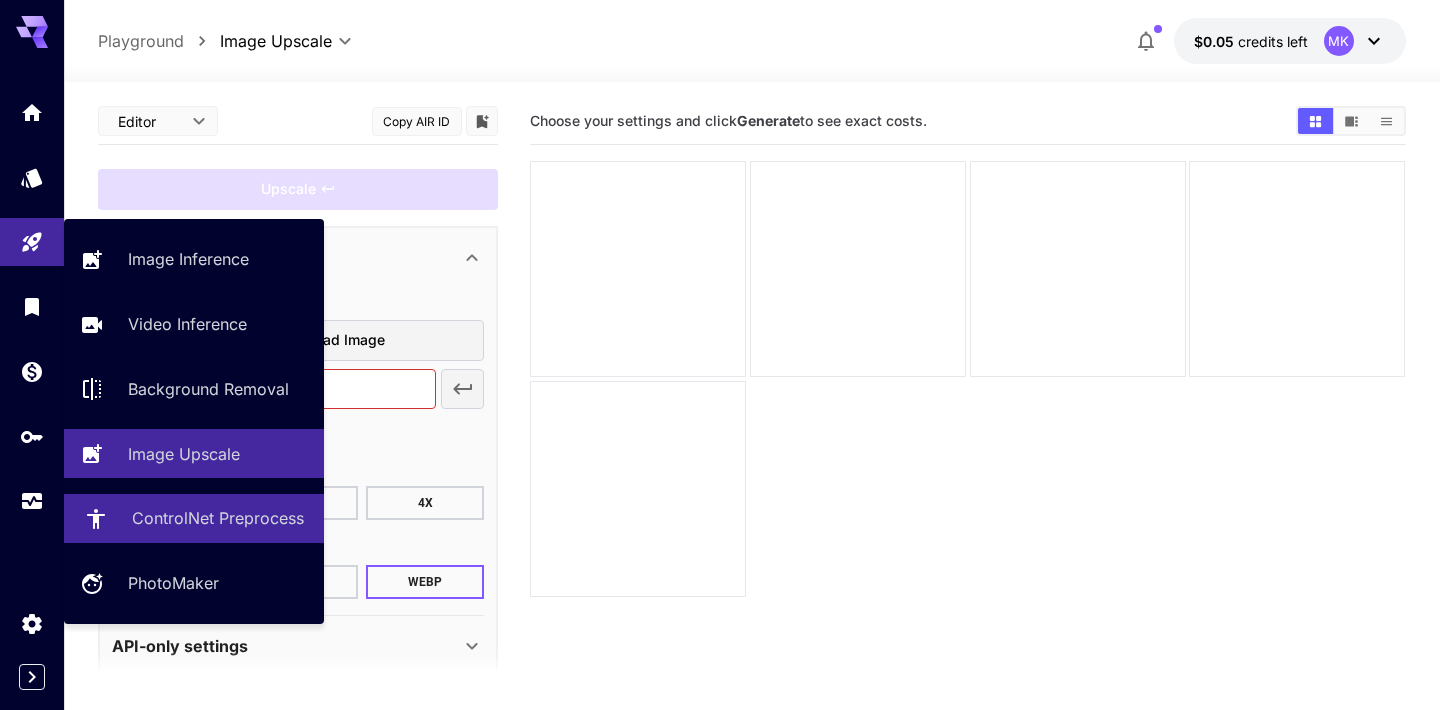 click on "ControlNet Preprocess" at bounding box center (194, 518) 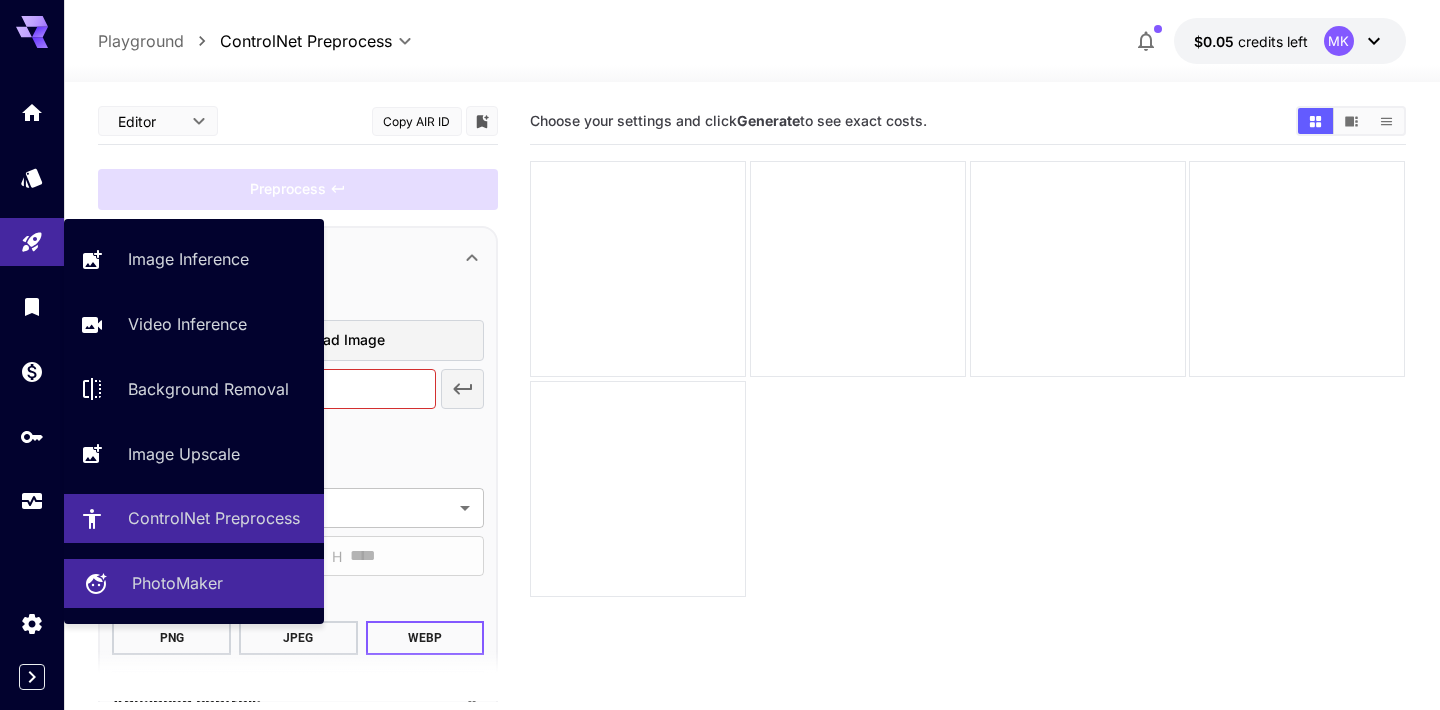 click on "PhotoMaker" at bounding box center [194, 583] 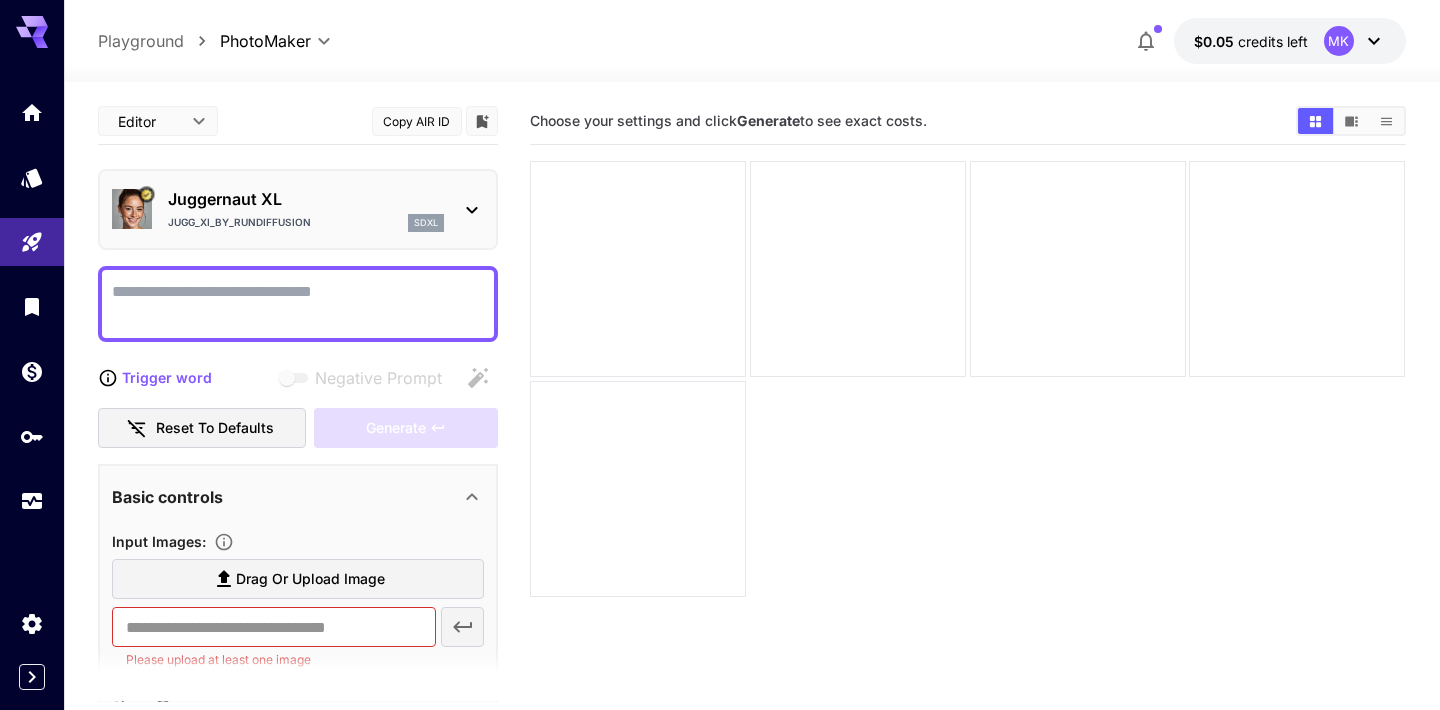 click on "Negative Prompt" at bounding box center [298, 304] 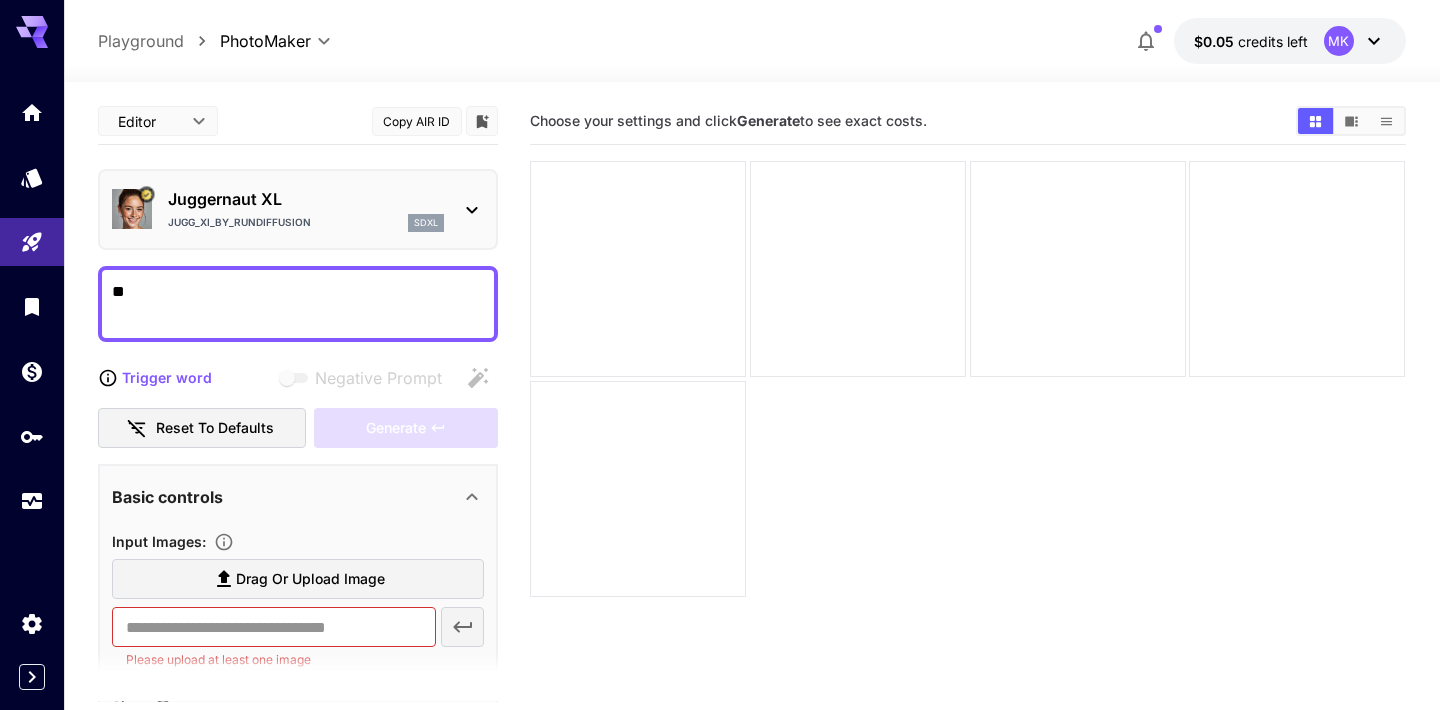 type on "*" 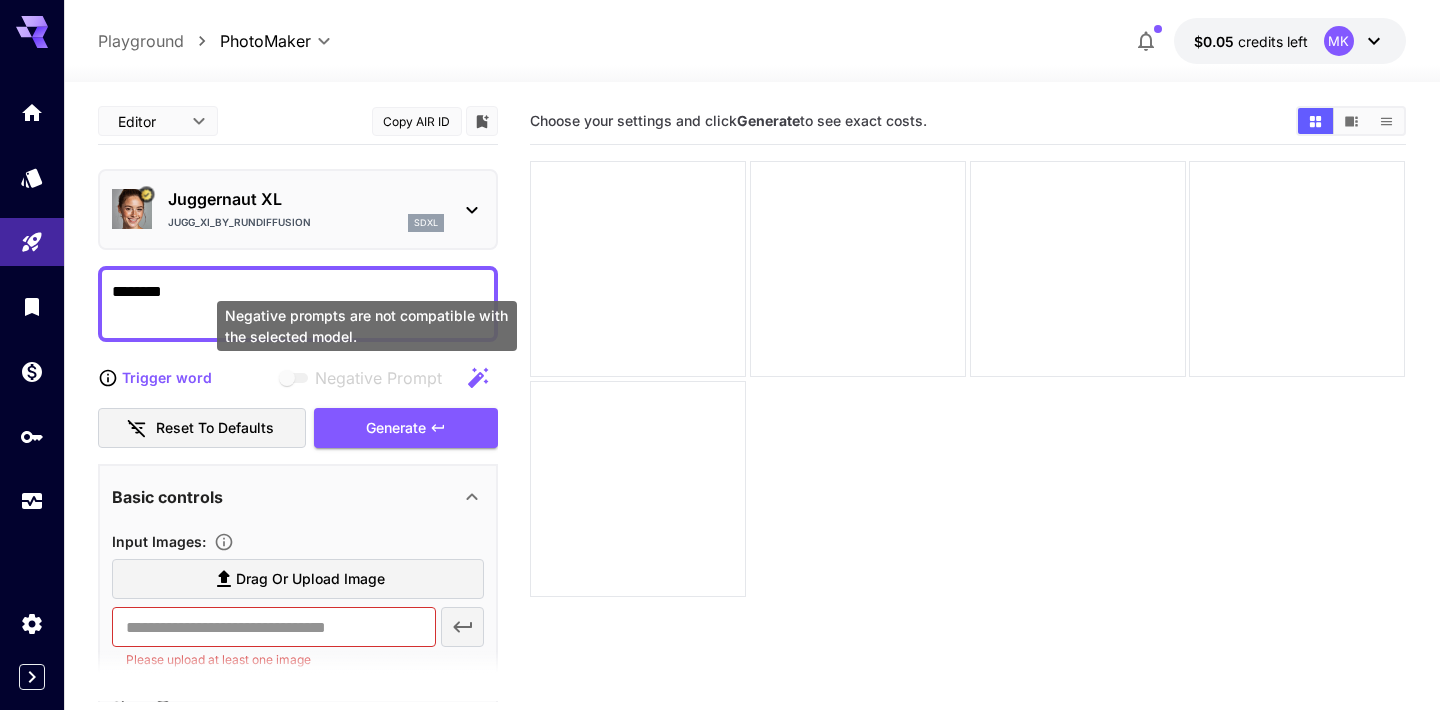 type on "********" 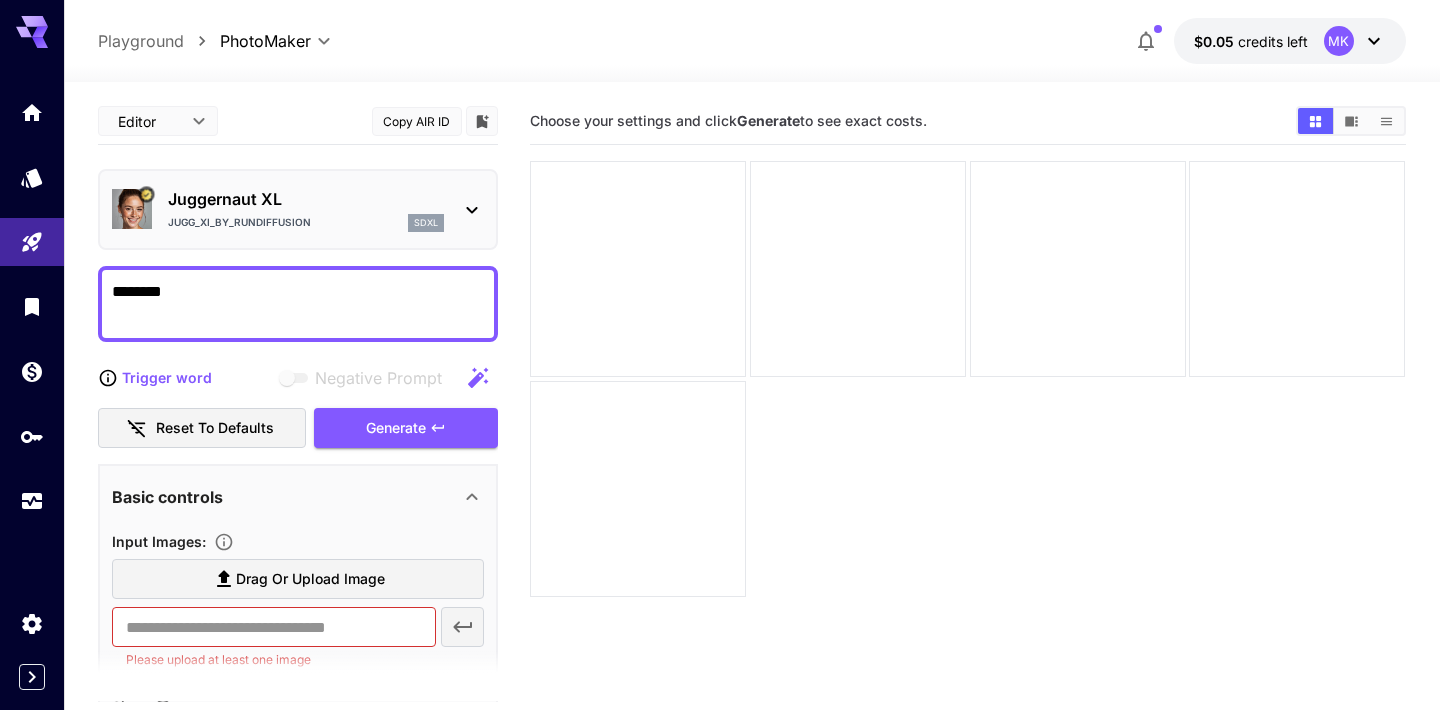 click on "Juggernaut XL Jugg_XI_by_RunDiffusion sdxl" at bounding box center (298, 209) 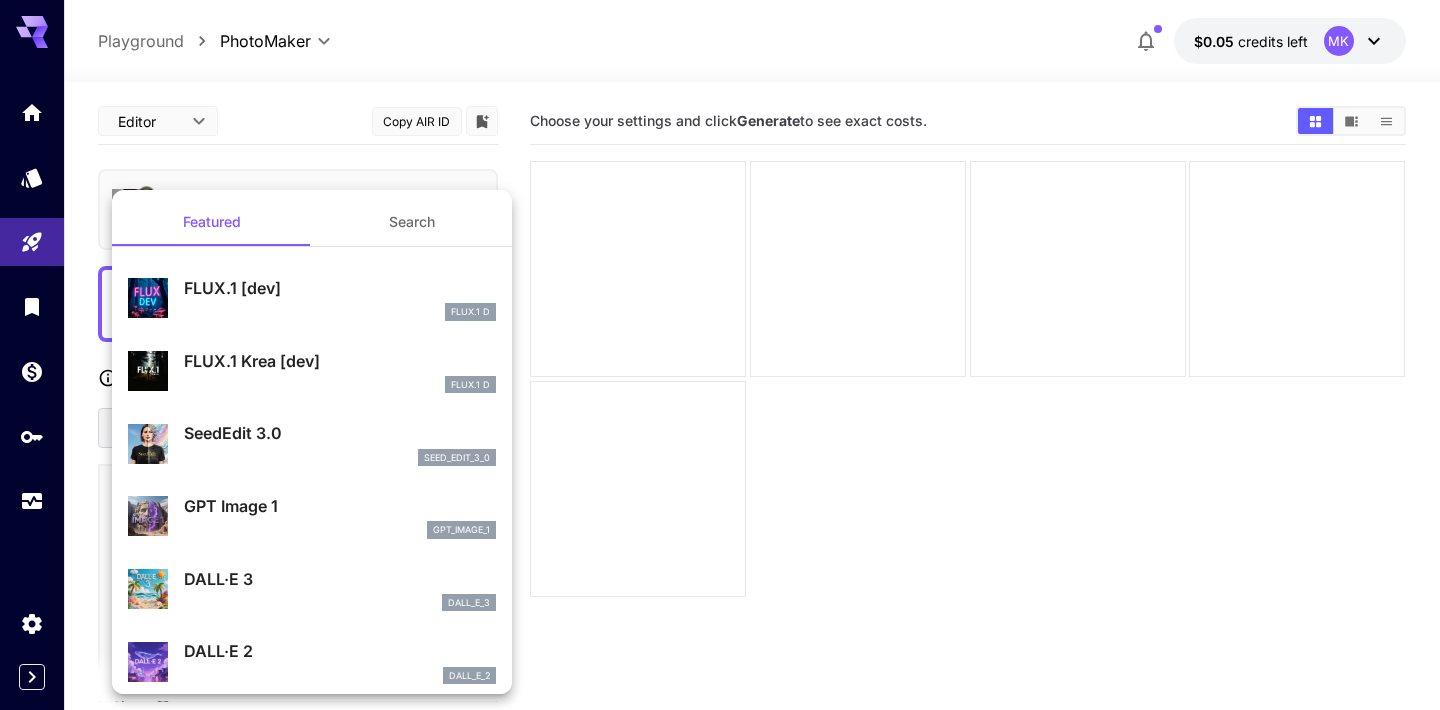 click on "FLUX.1 [dev]" at bounding box center [340, 288] 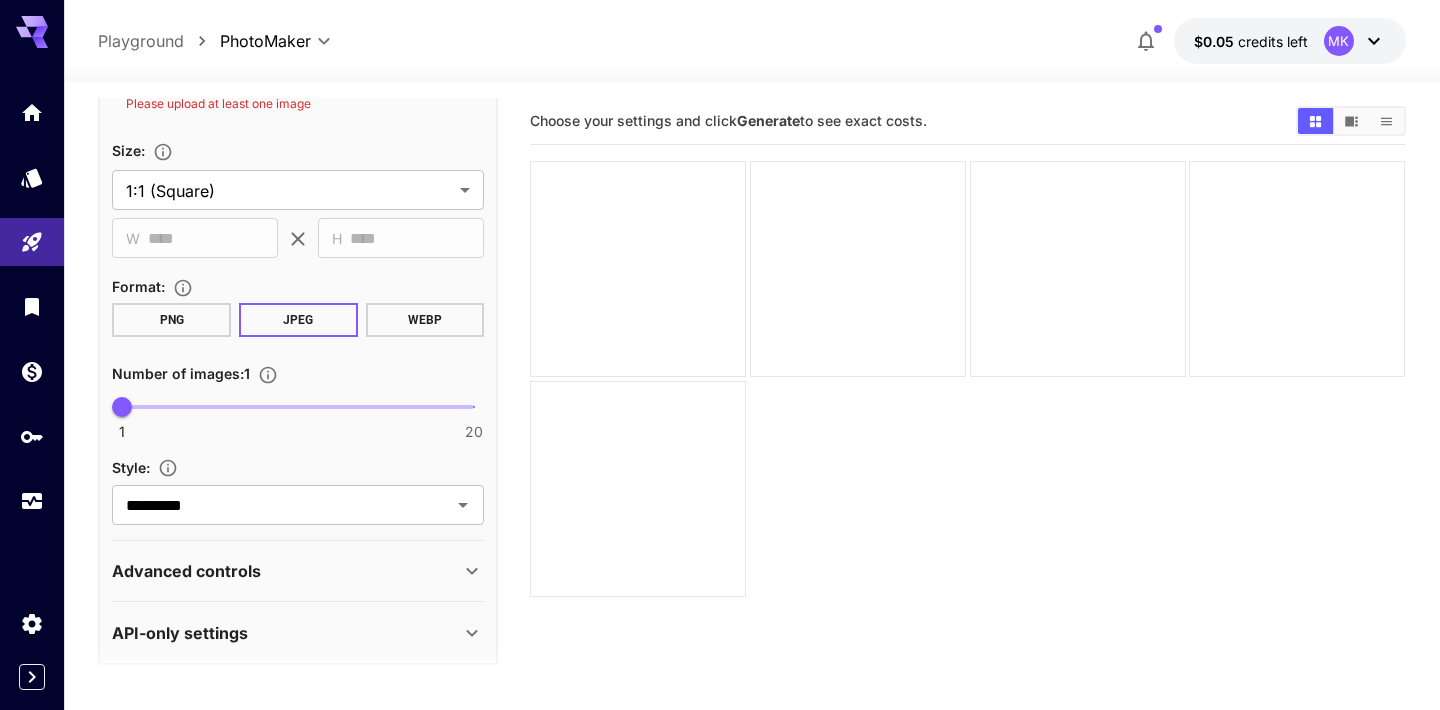 scroll, scrollTop: 569, scrollLeft: 0, axis: vertical 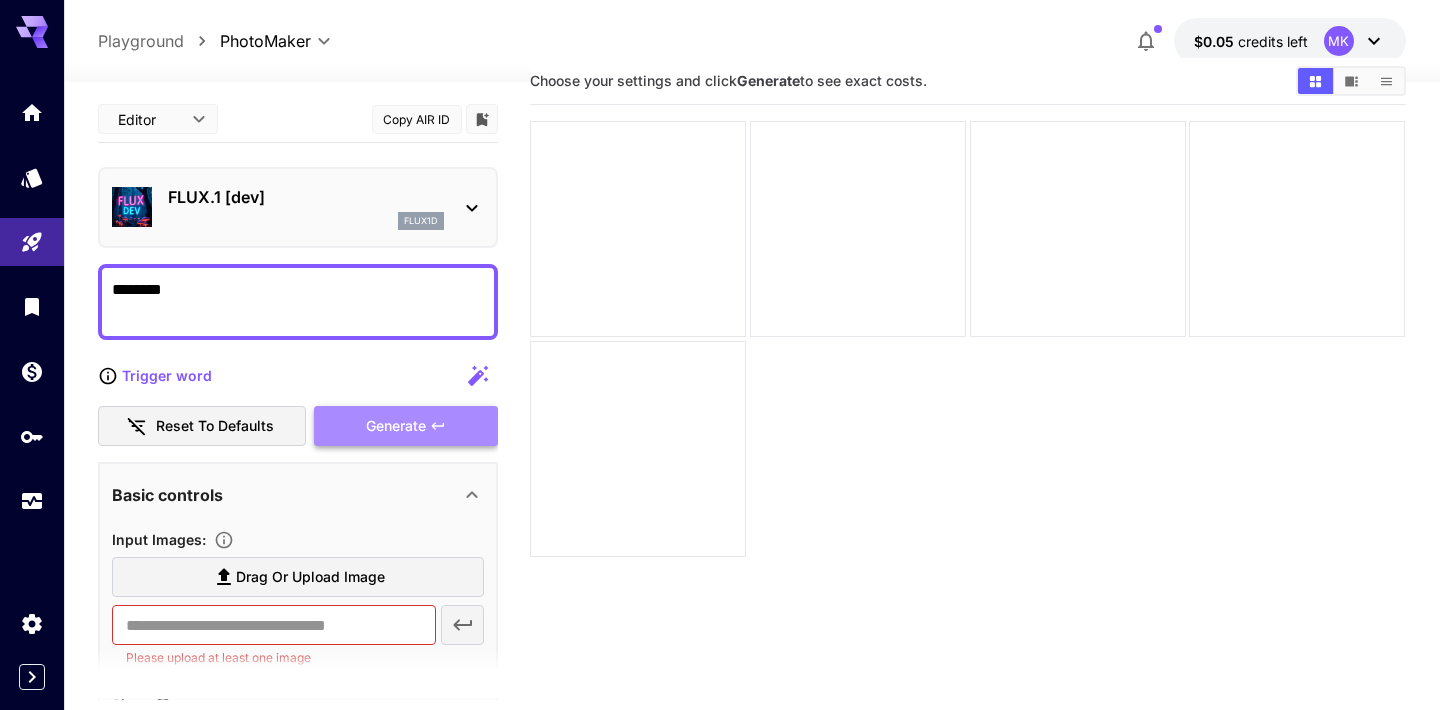 click on "Generate" at bounding box center (396, 426) 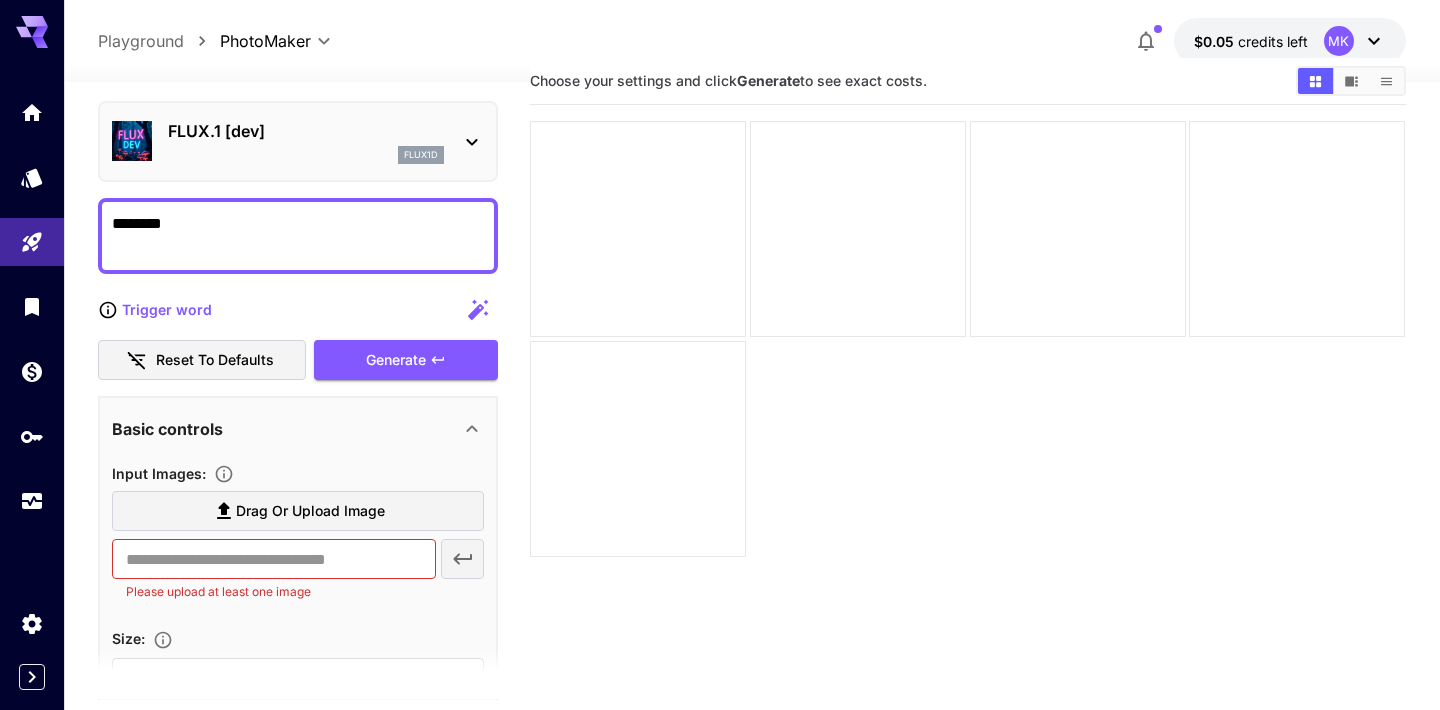 scroll, scrollTop: 105, scrollLeft: 0, axis: vertical 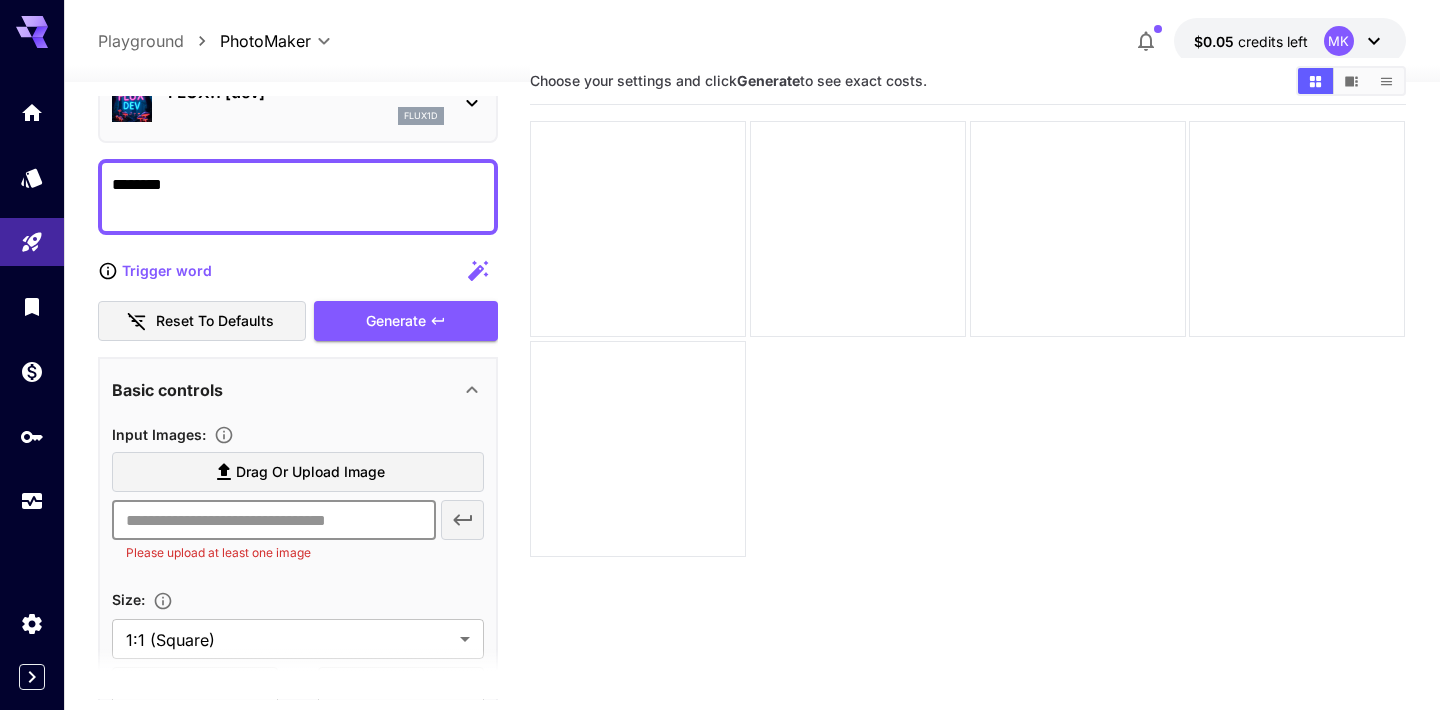 click at bounding box center (273, 520) 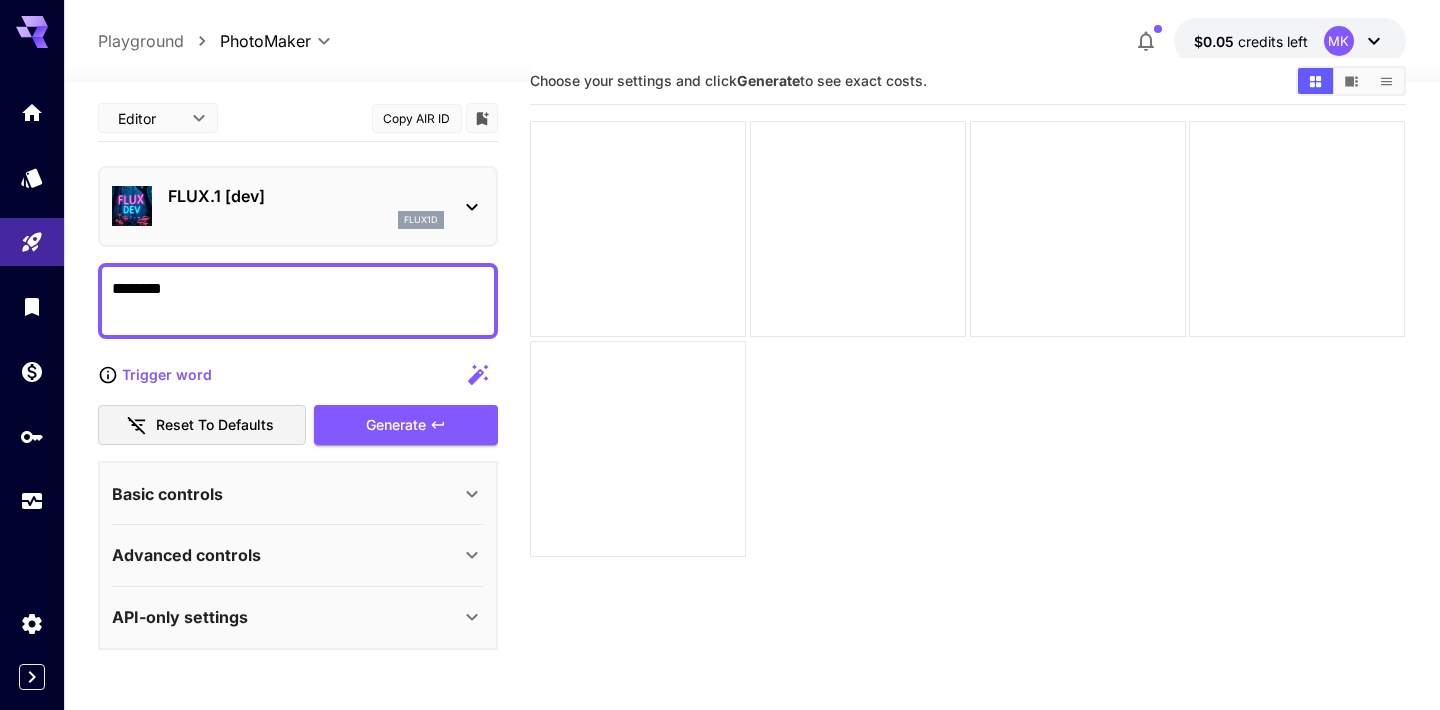 scroll, scrollTop: 1, scrollLeft: 0, axis: vertical 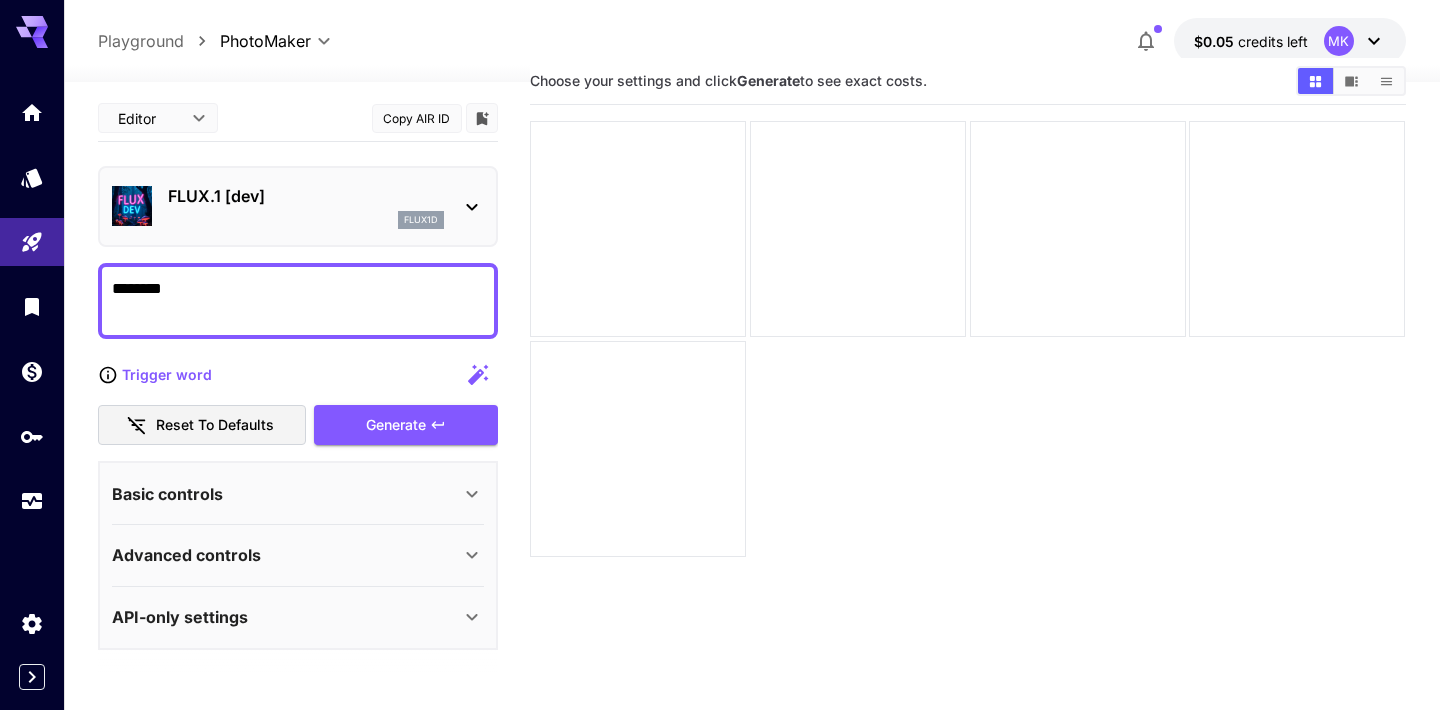 click 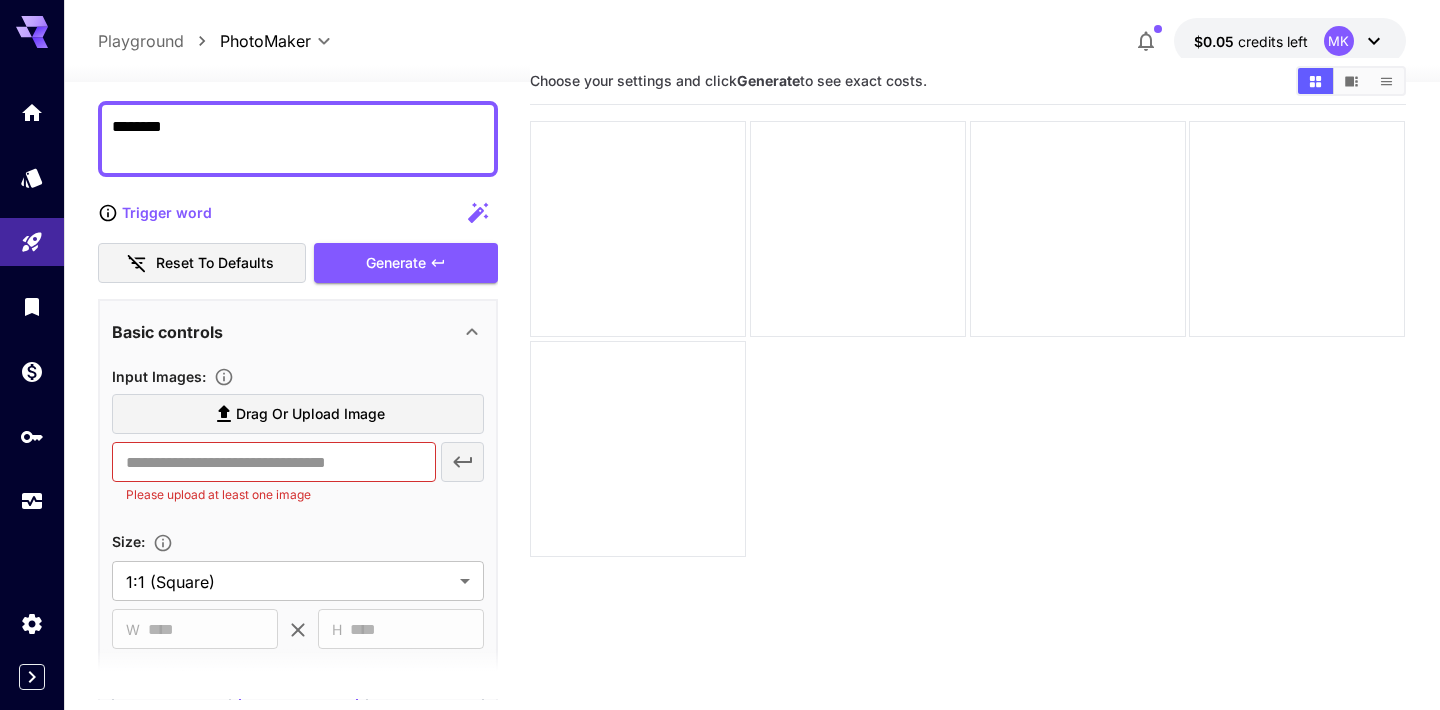 scroll, scrollTop: 182, scrollLeft: 0, axis: vertical 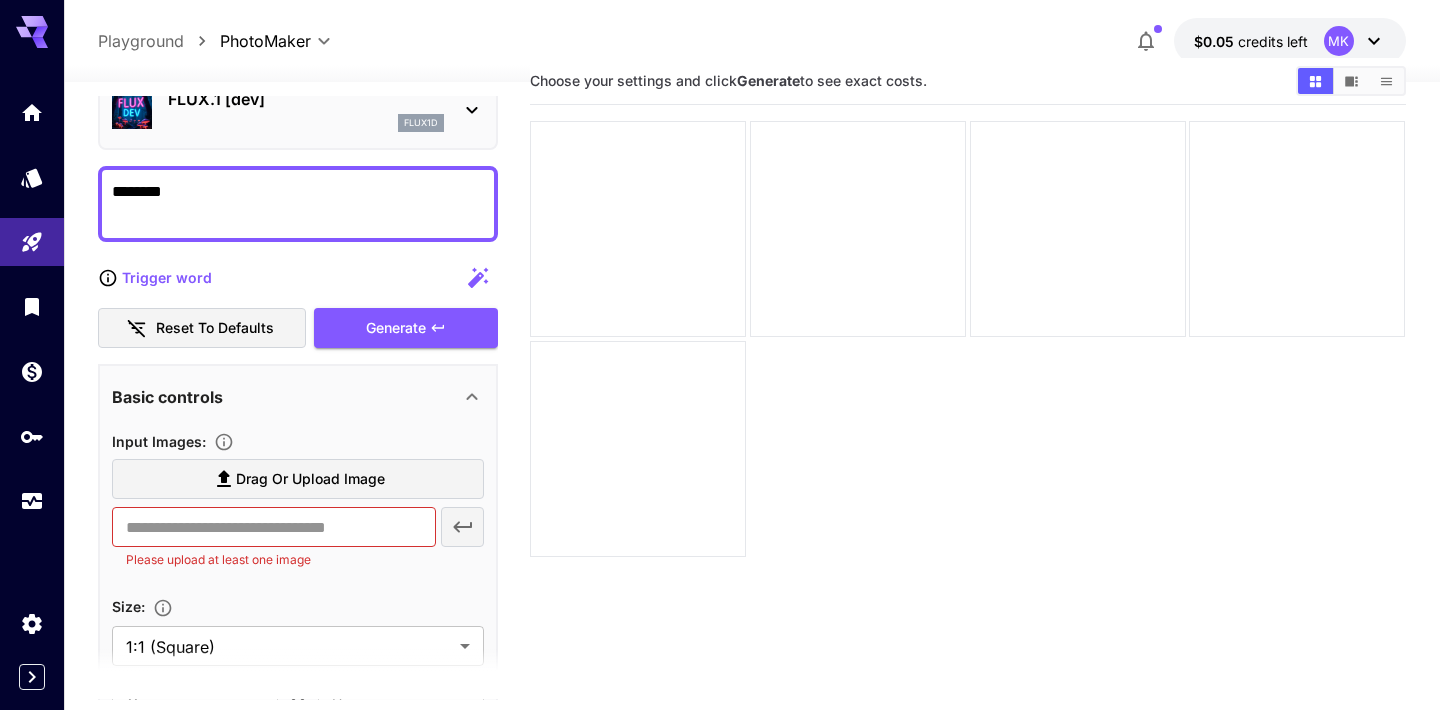 click on "Basic controls" at bounding box center (298, 397) 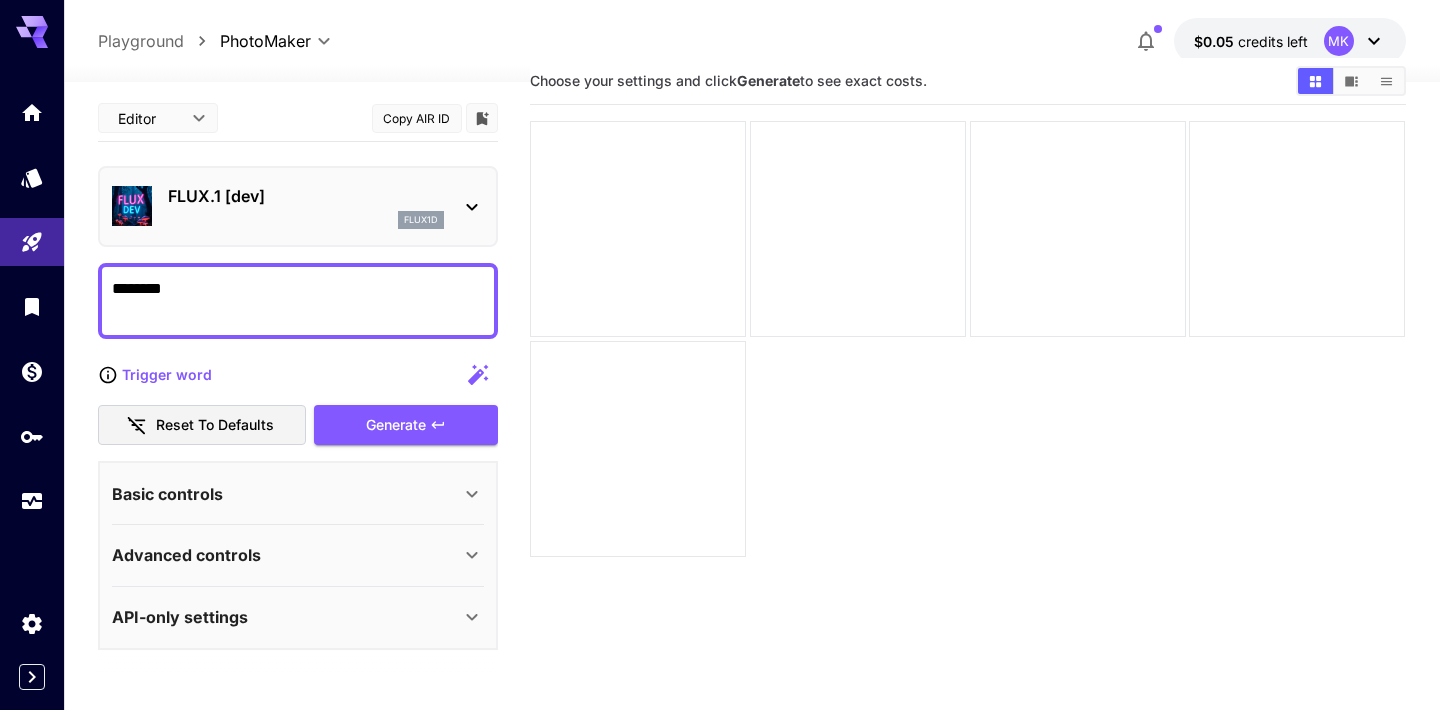 scroll, scrollTop: 1, scrollLeft: 0, axis: vertical 